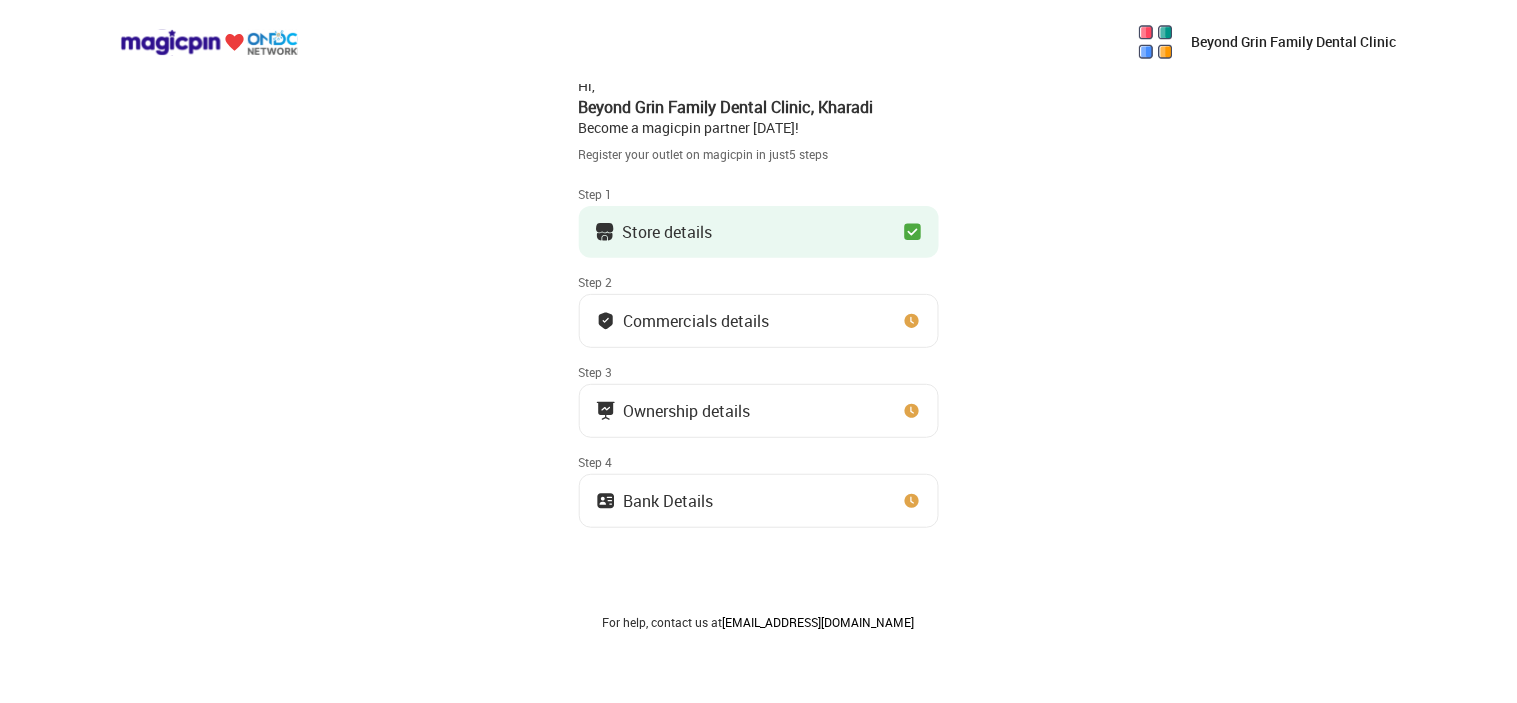 scroll, scrollTop: 0, scrollLeft: 0, axis: both 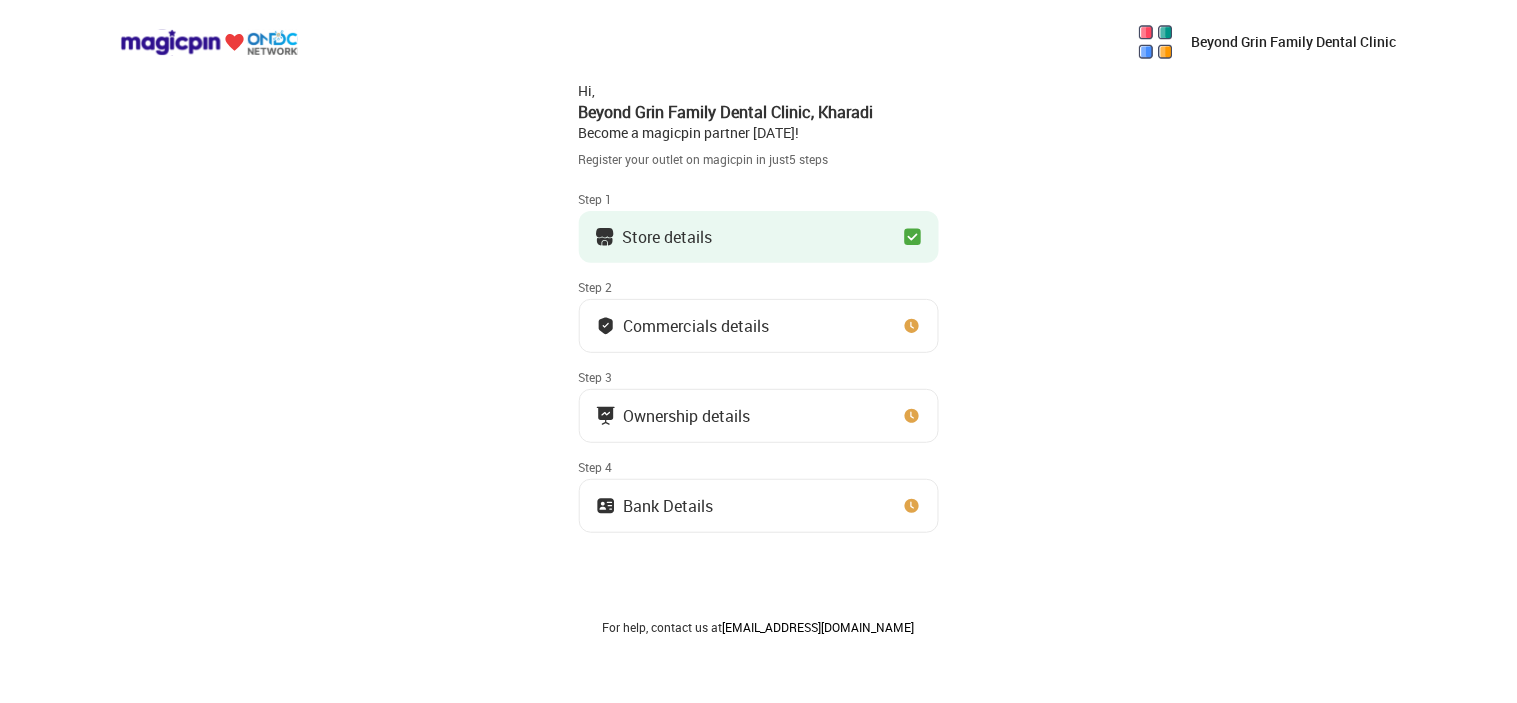 click on "Commercials details" at bounding box center [697, 326] 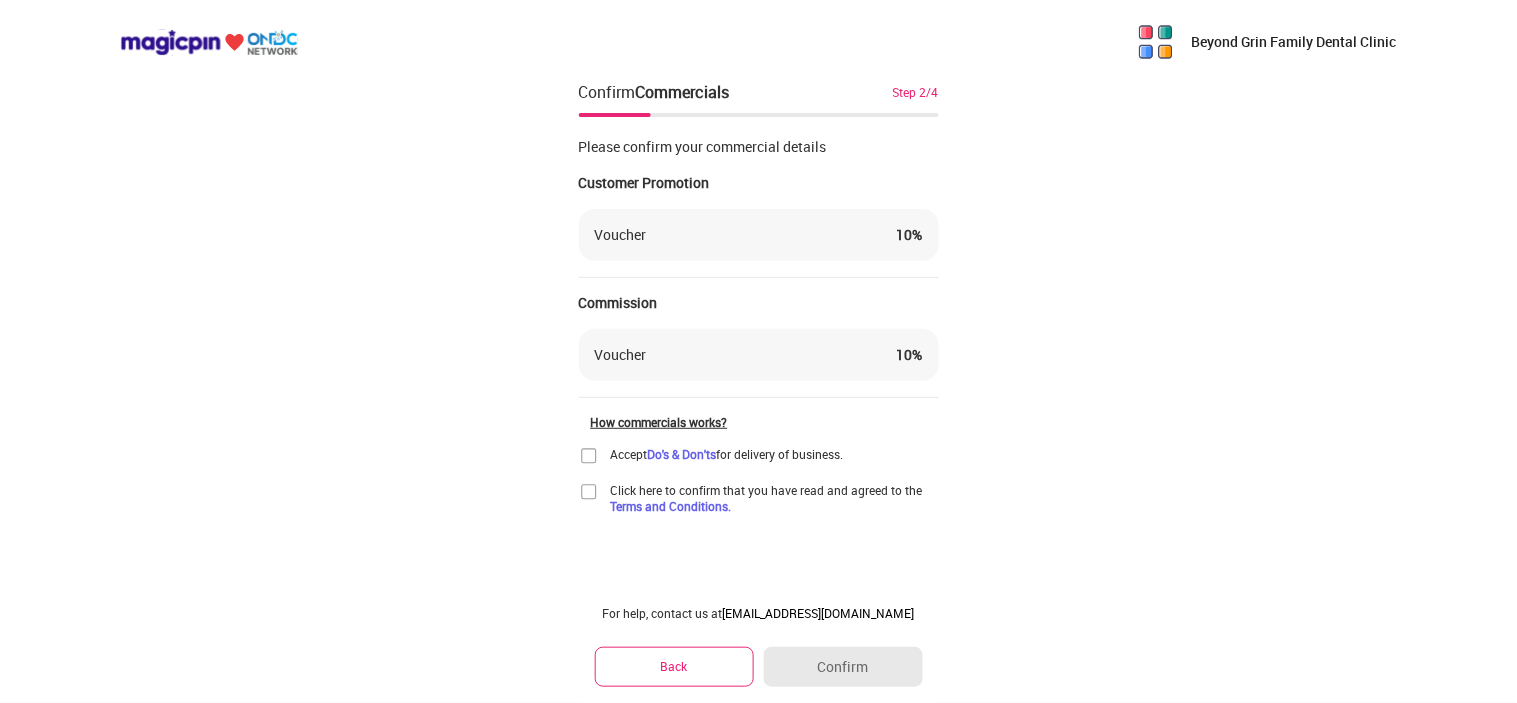 click at bounding box center (589, 456) 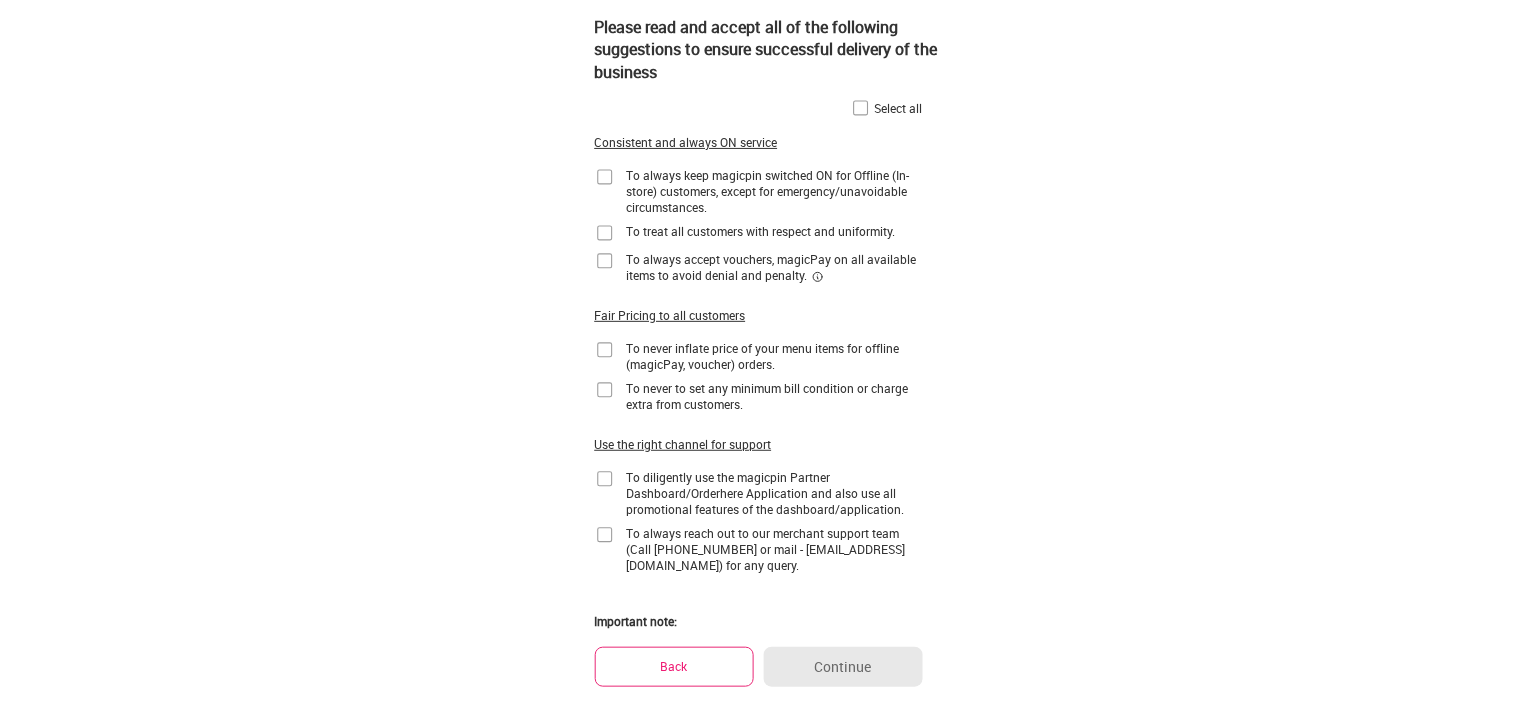 click at bounding box center (861, 108) 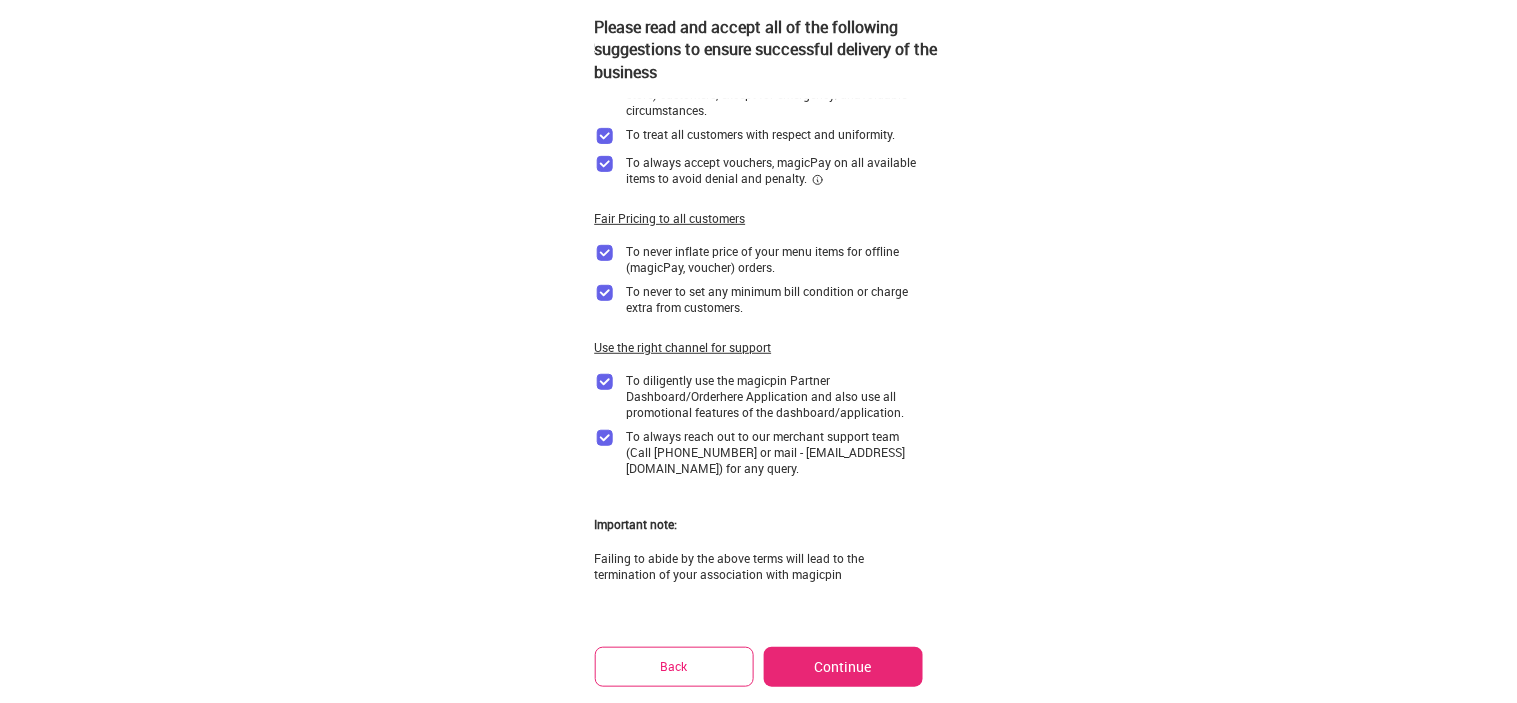 scroll, scrollTop: 188, scrollLeft: 0, axis: vertical 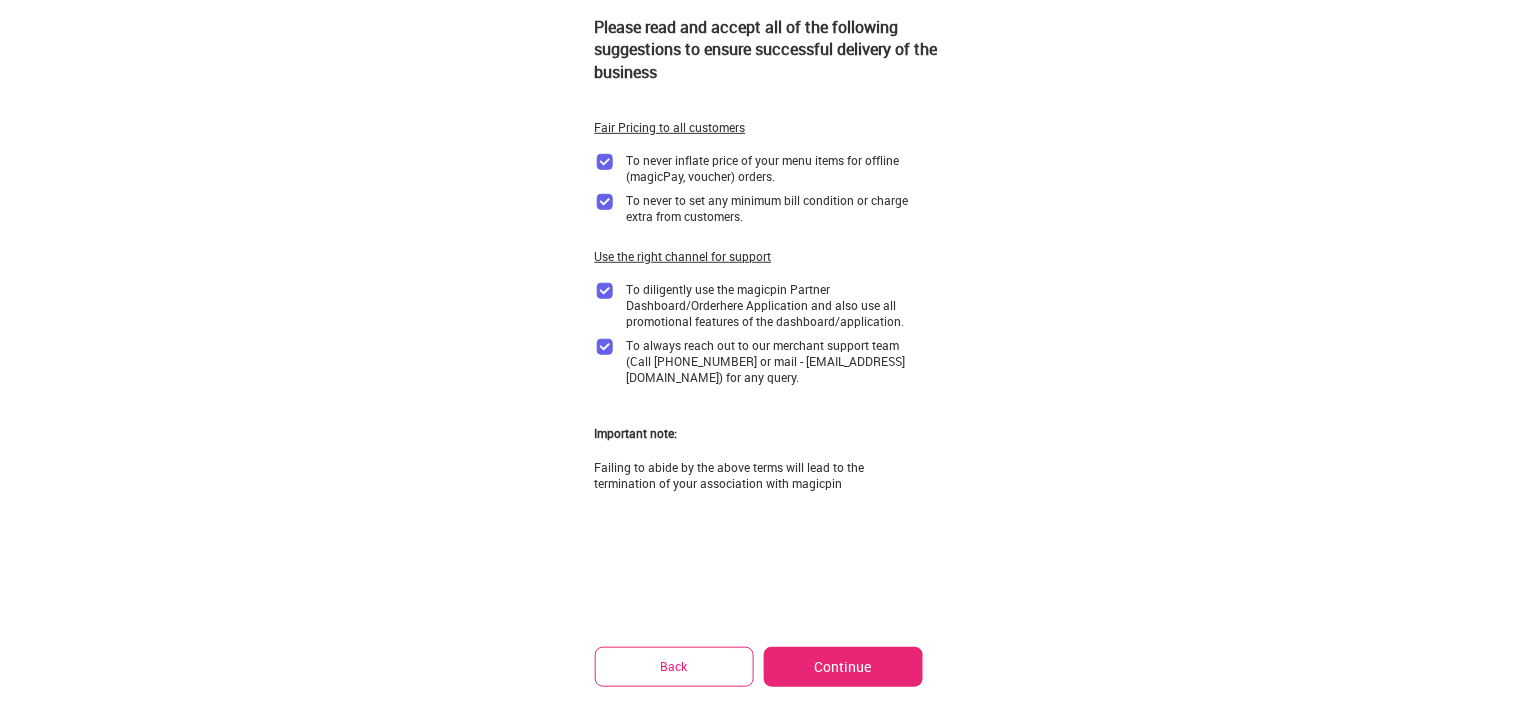 click on "Continue" at bounding box center [843, 667] 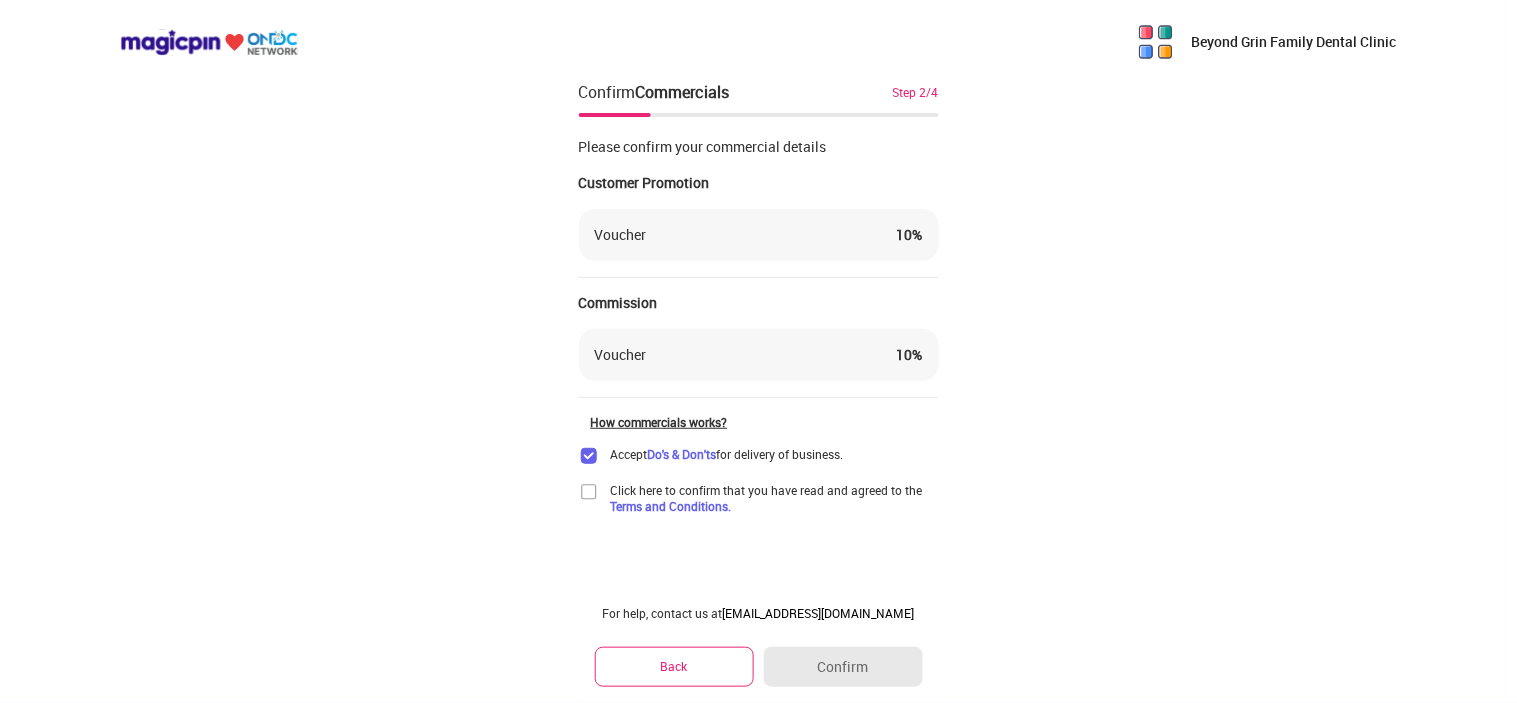 click at bounding box center (589, 492) 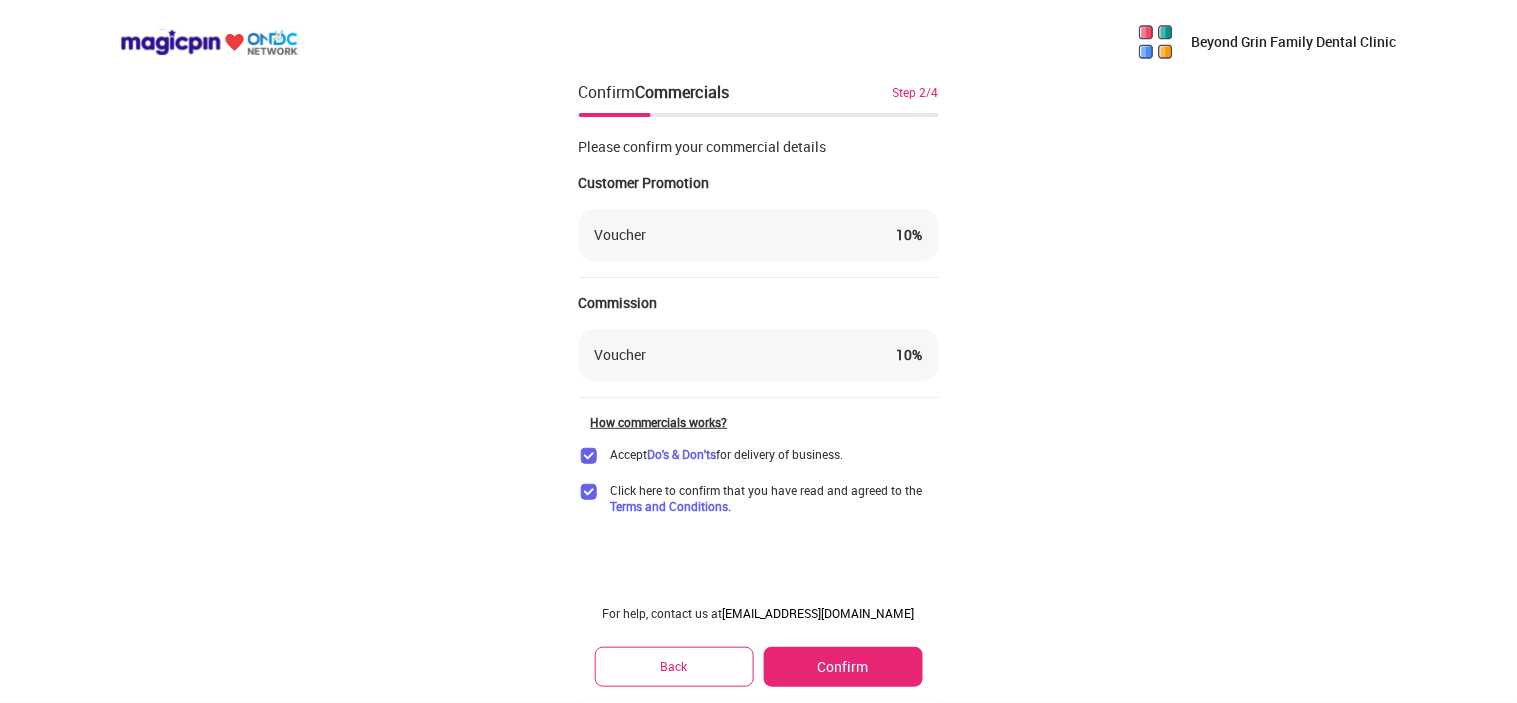 click on "Confirm" at bounding box center [843, 667] 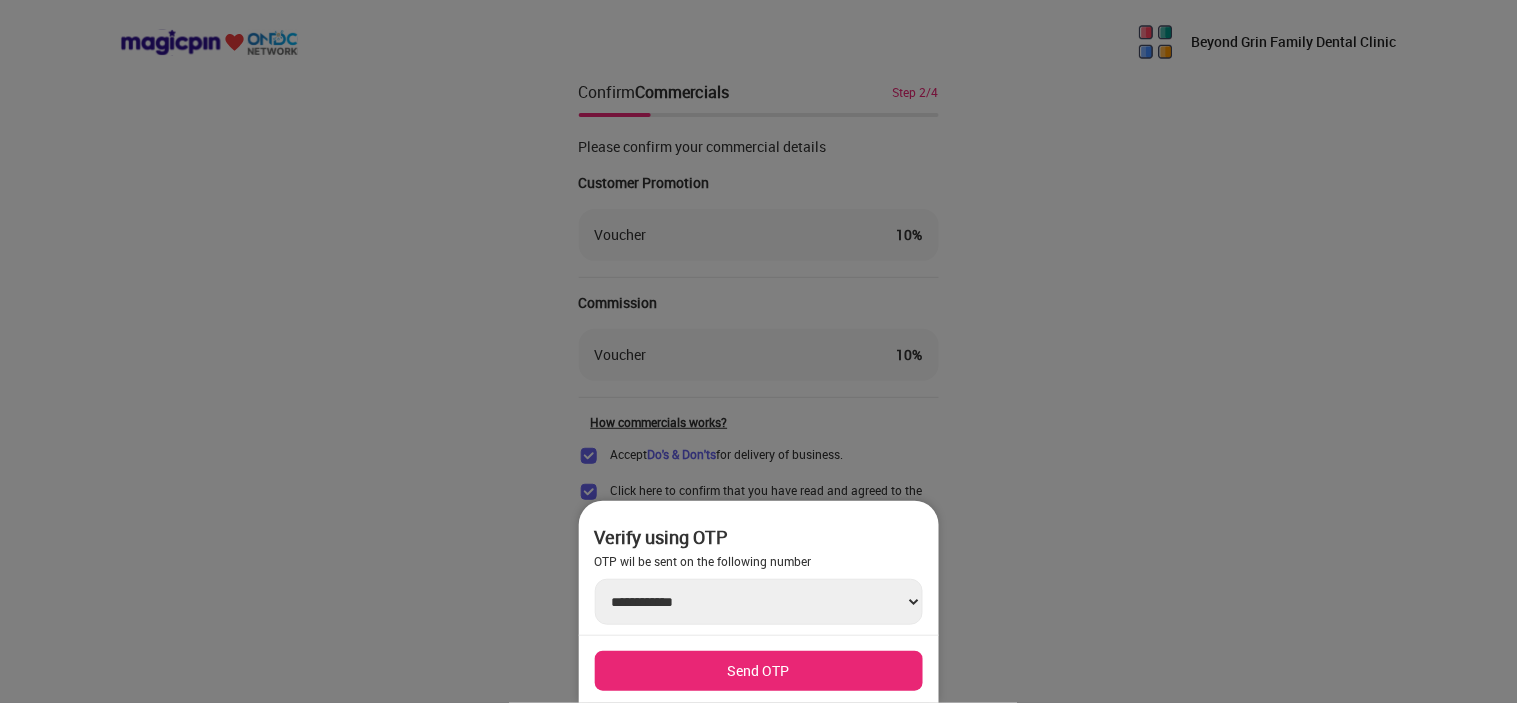 click on "Send OTP" at bounding box center [759, 671] 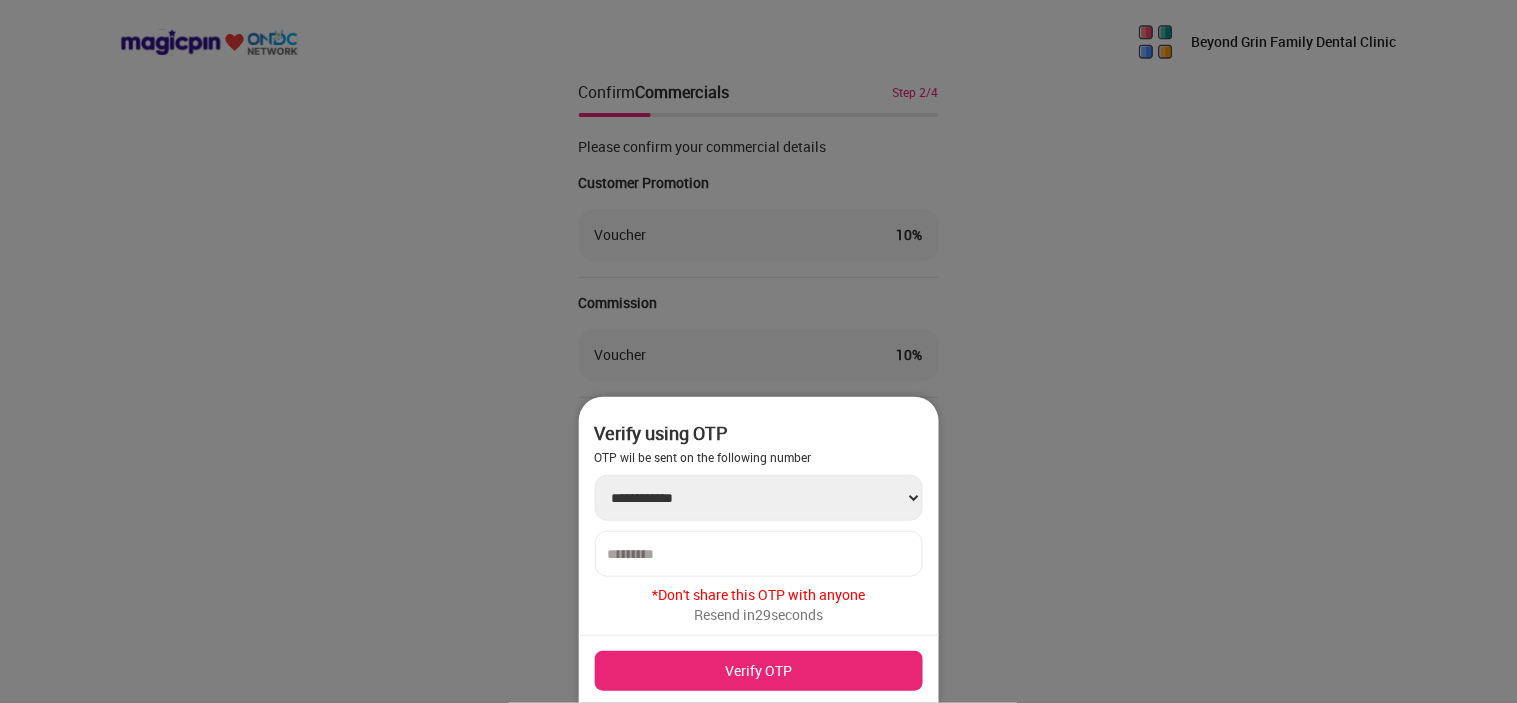 click at bounding box center [759, 554] 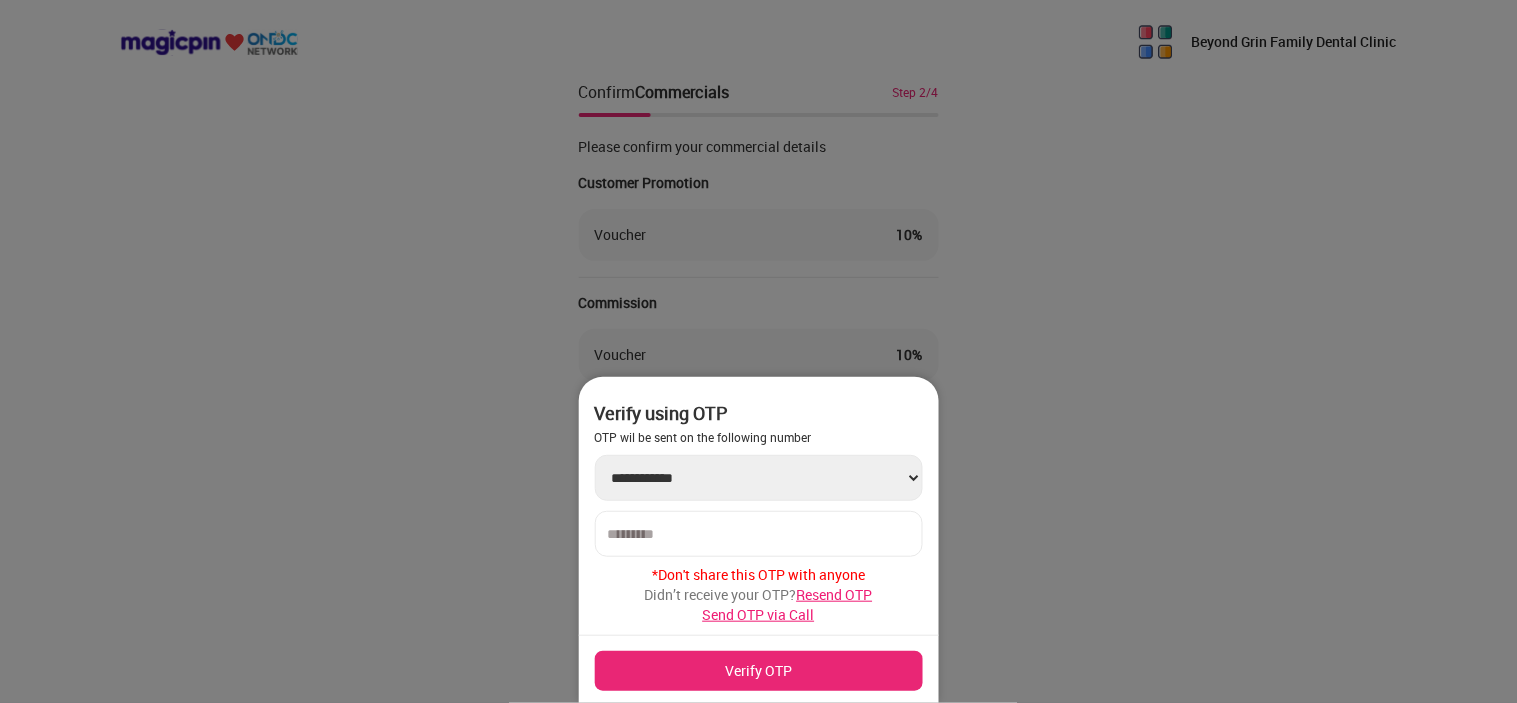 paste on "******" 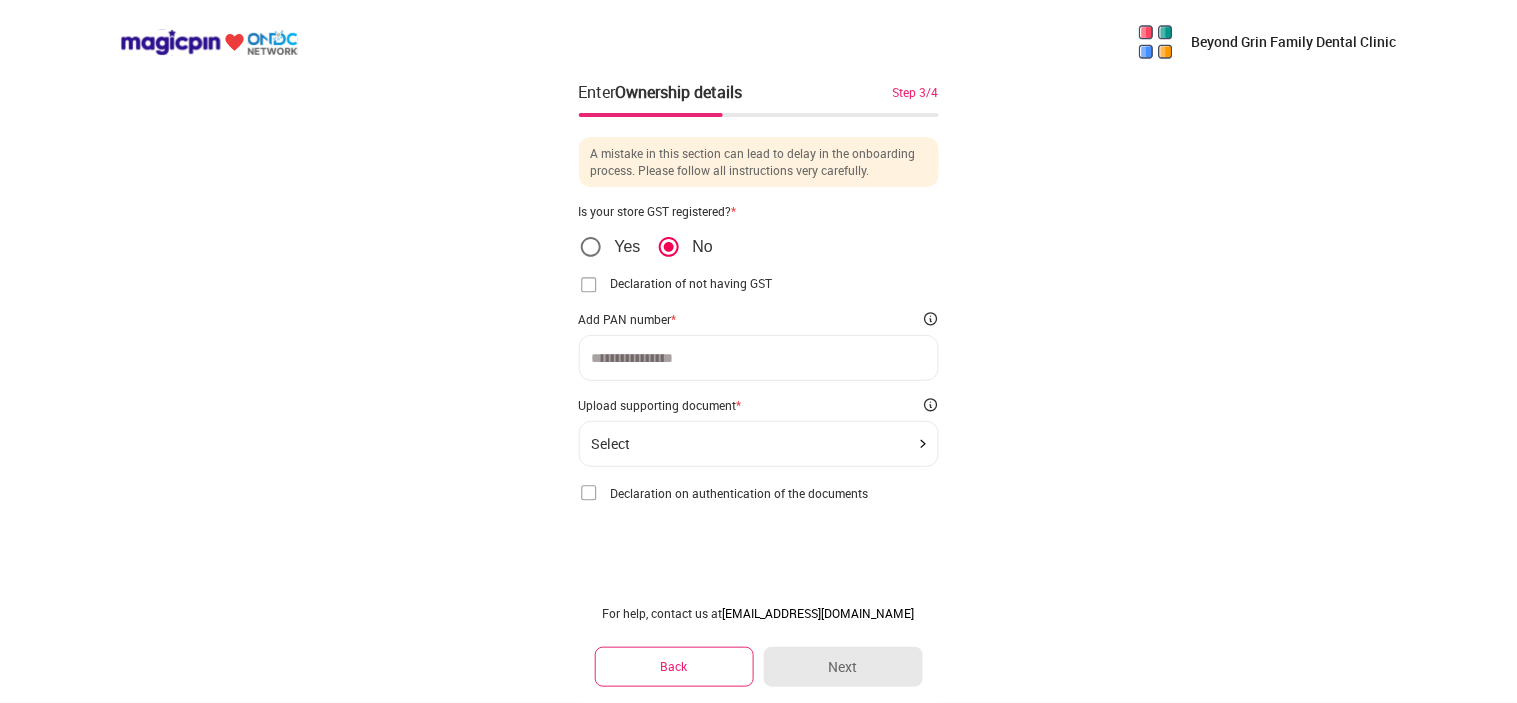 click at bounding box center (759, 358) 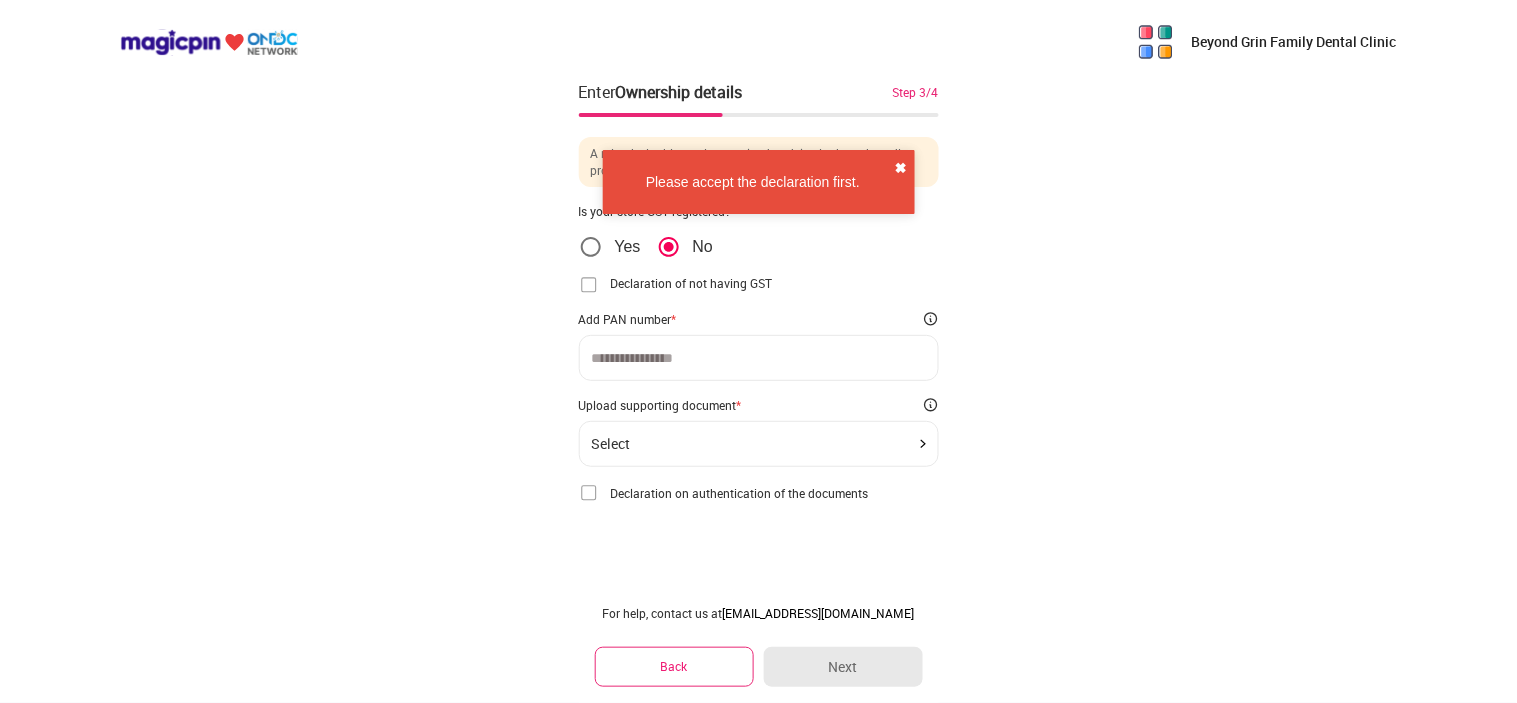 click on "✖" at bounding box center (901, 168) 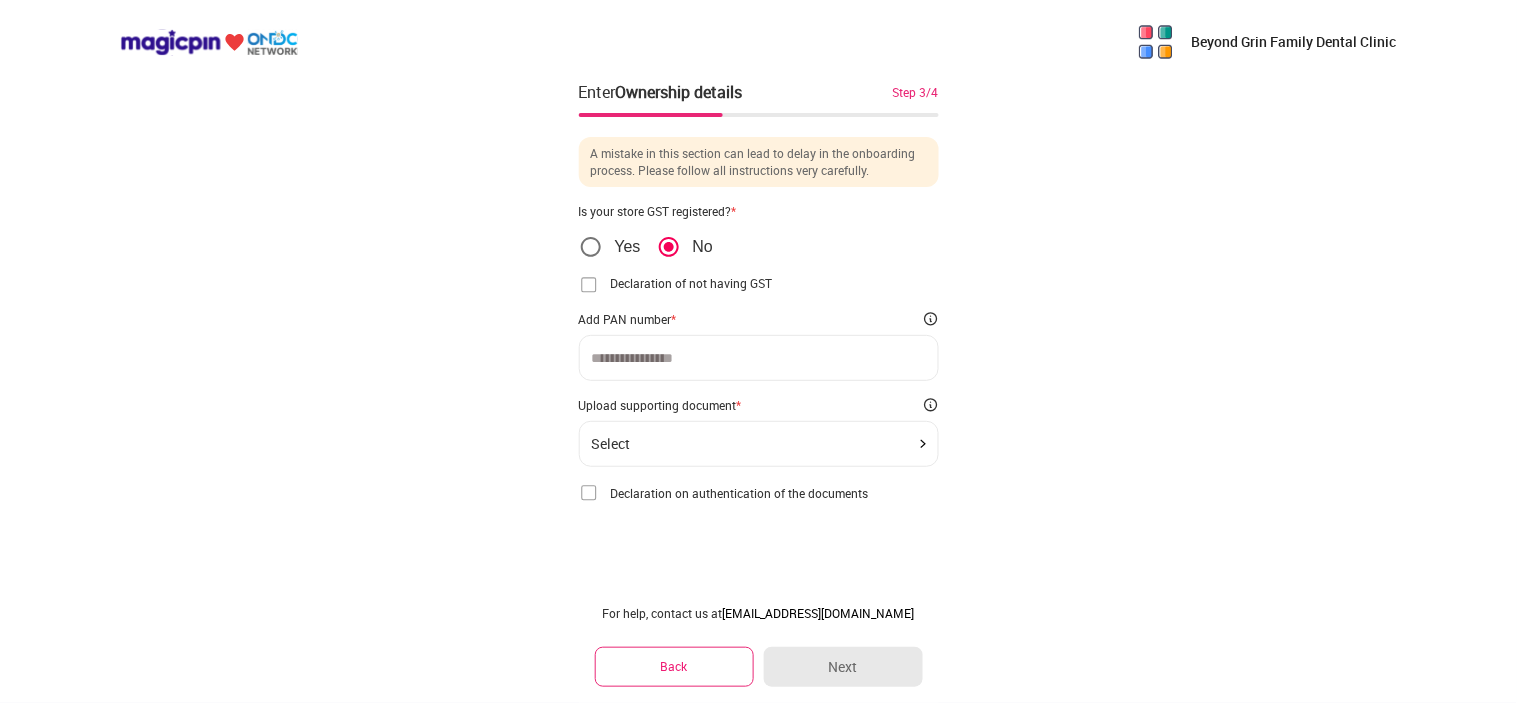 click at bounding box center [589, 285] 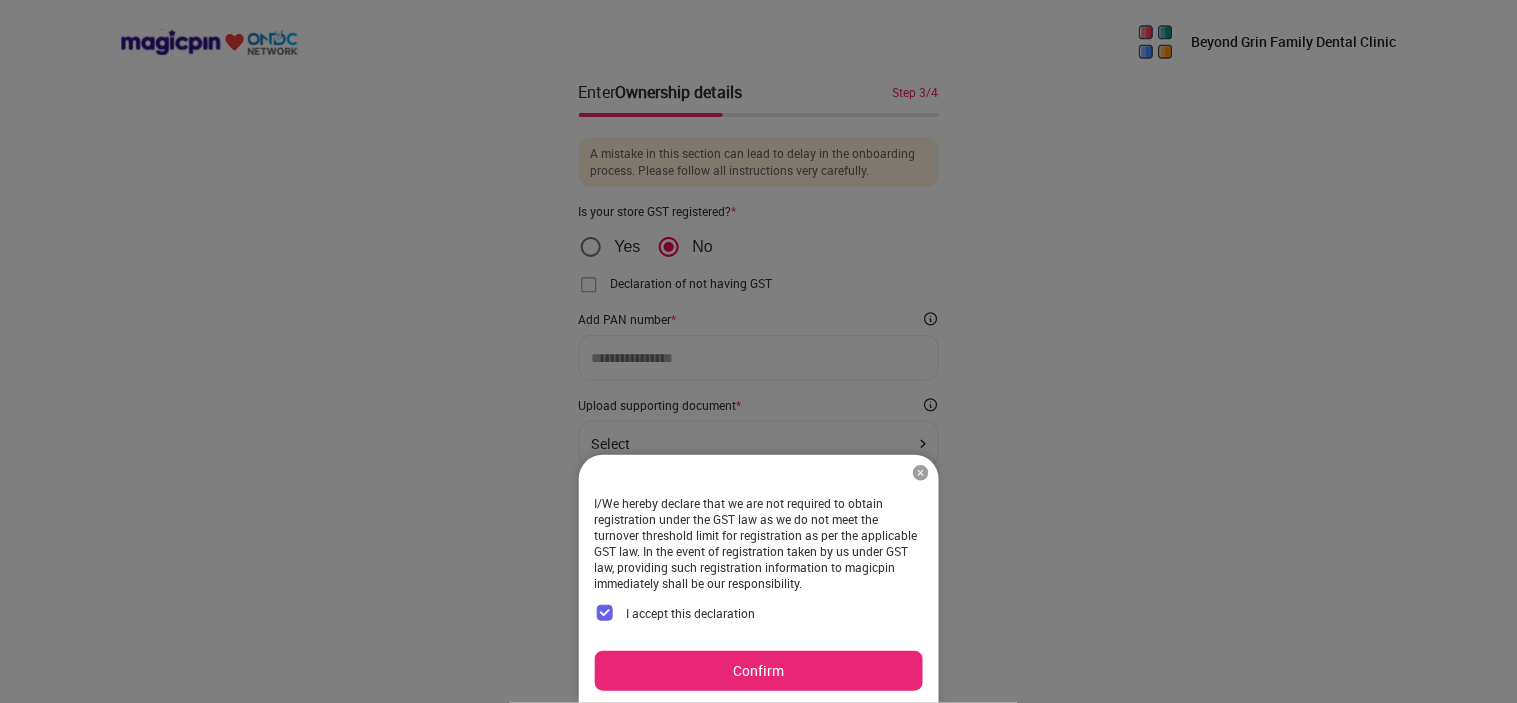 click on "Confirm" at bounding box center (759, 671) 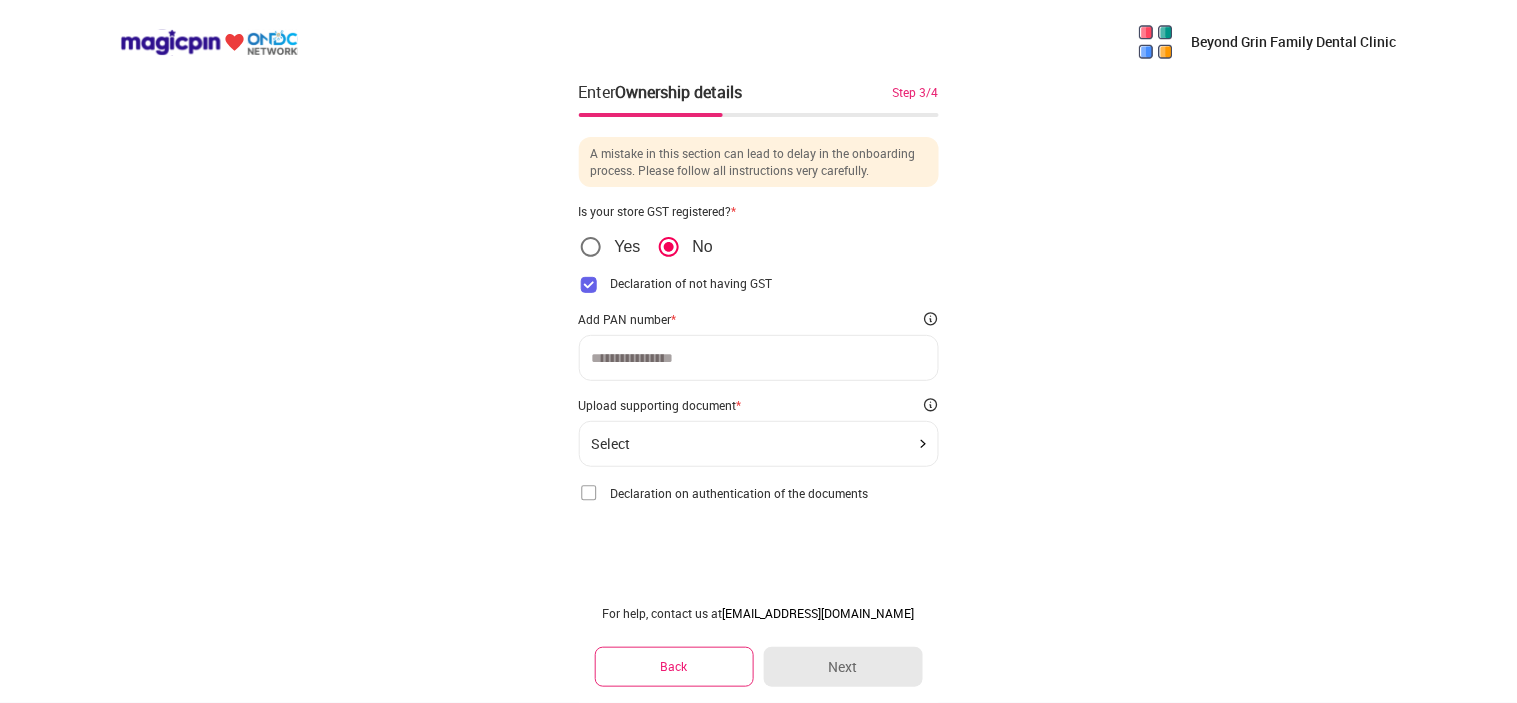 click at bounding box center (759, 358) 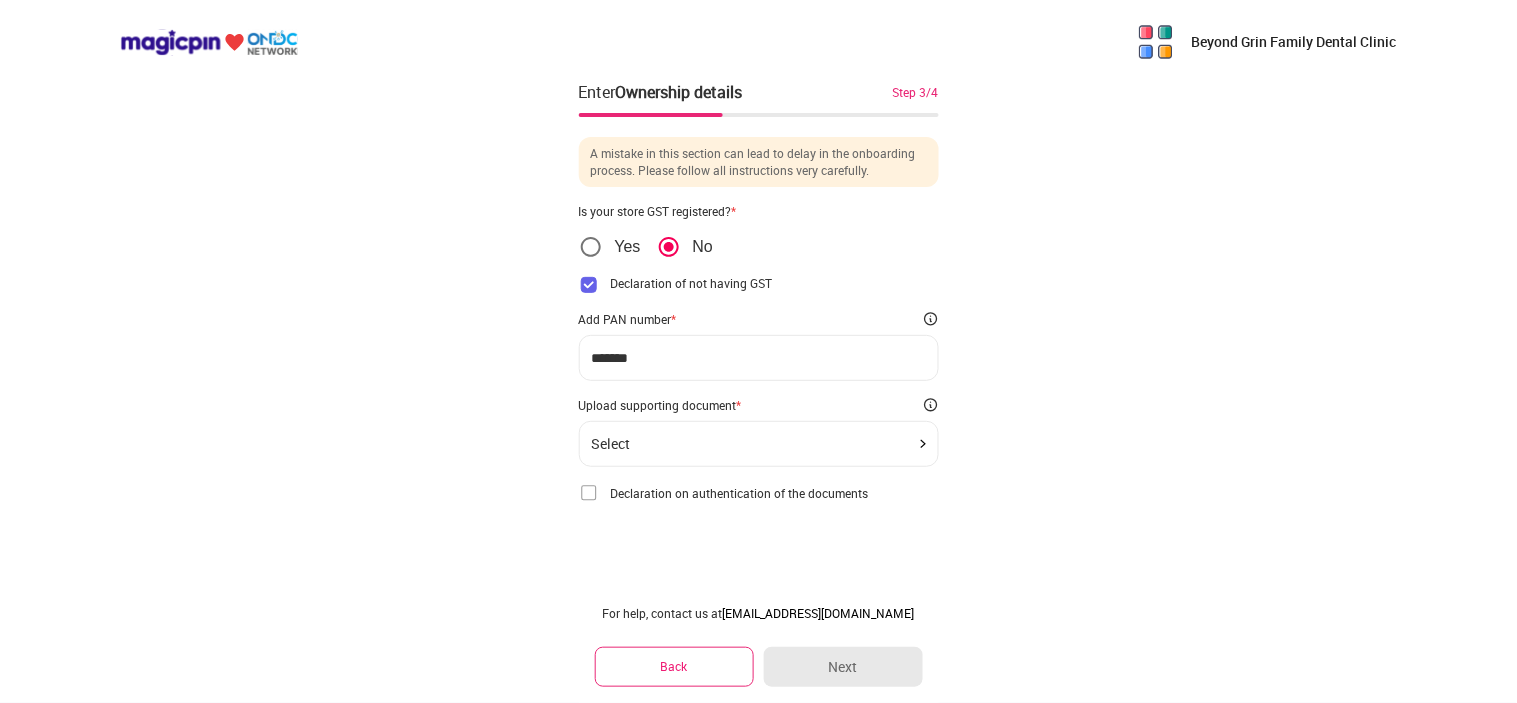 type on "*******" 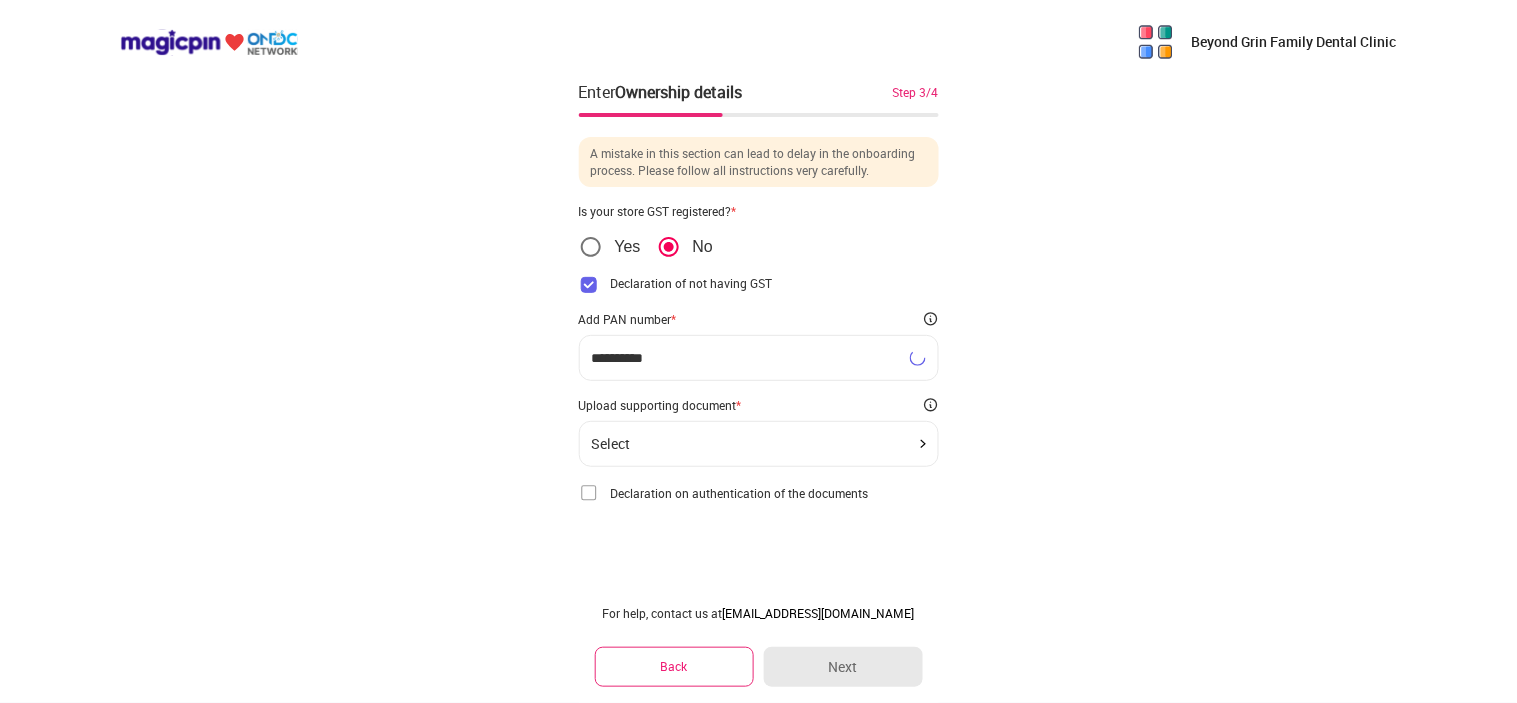 type on "**********" 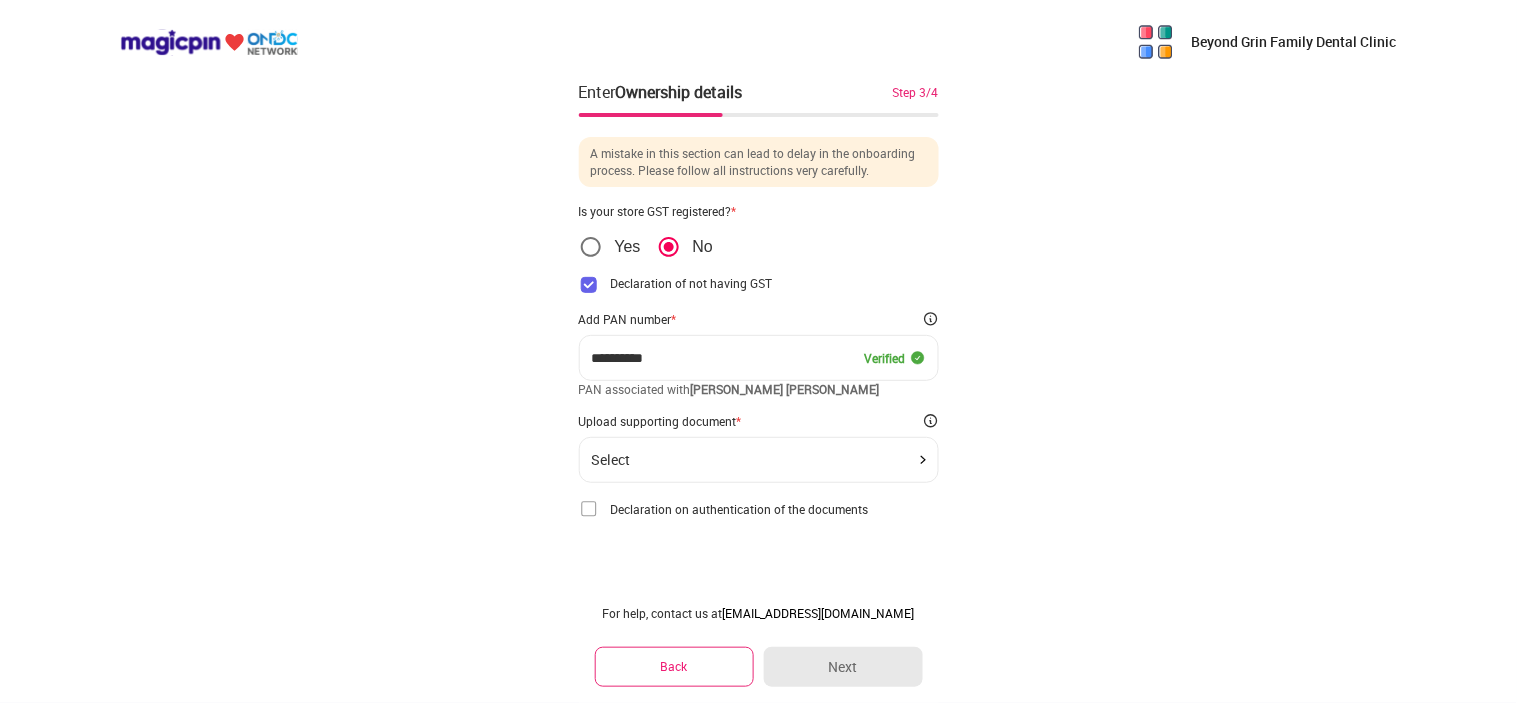 click on "Select" 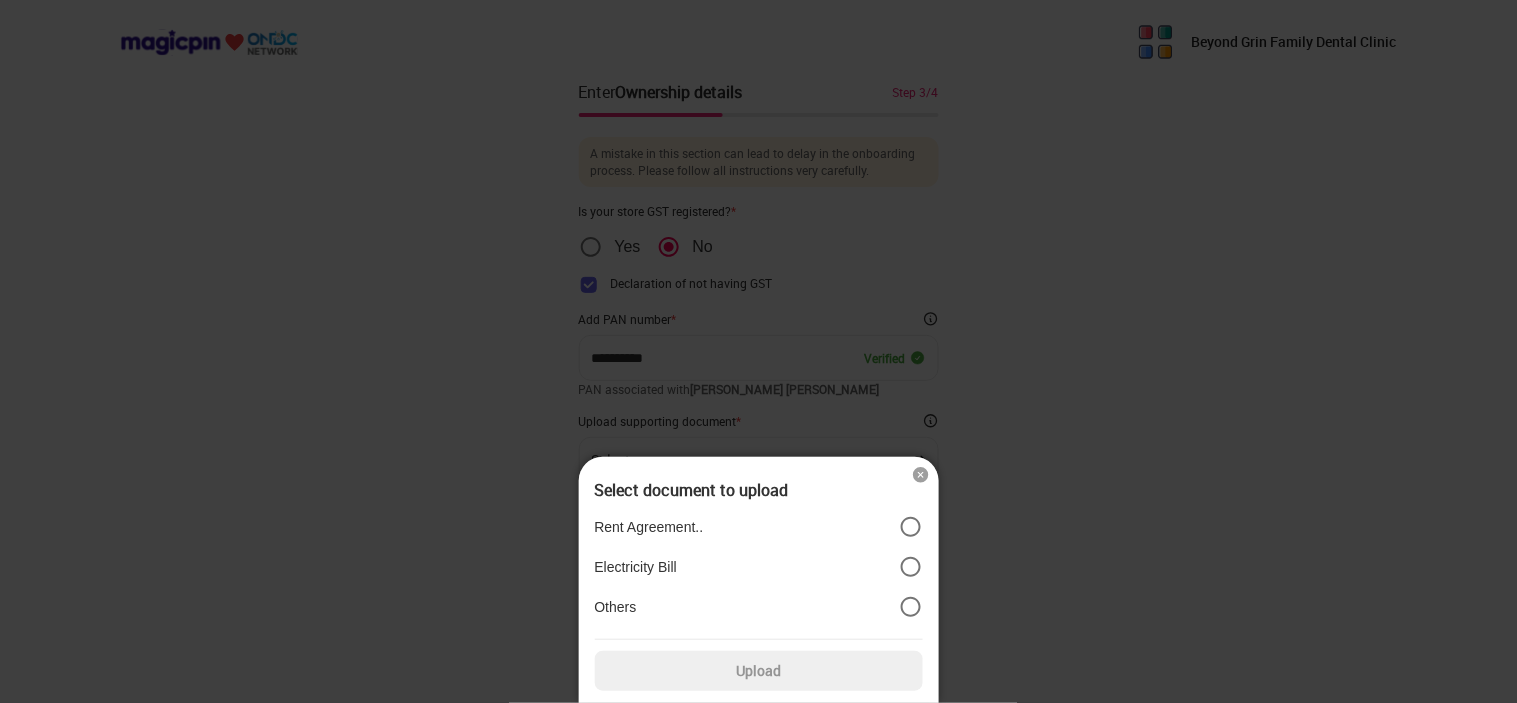click on "Others" at bounding box center (759, 607) 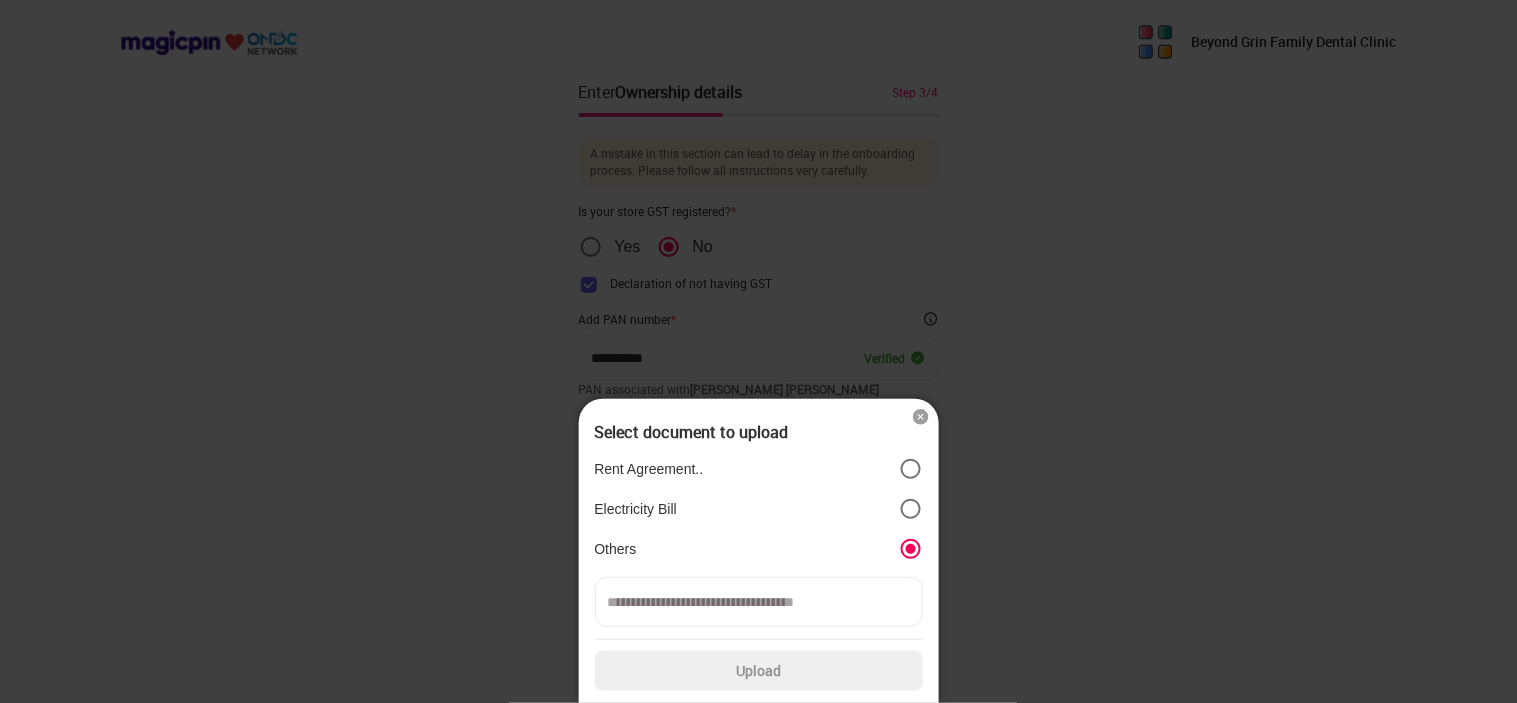click at bounding box center (759, 602) 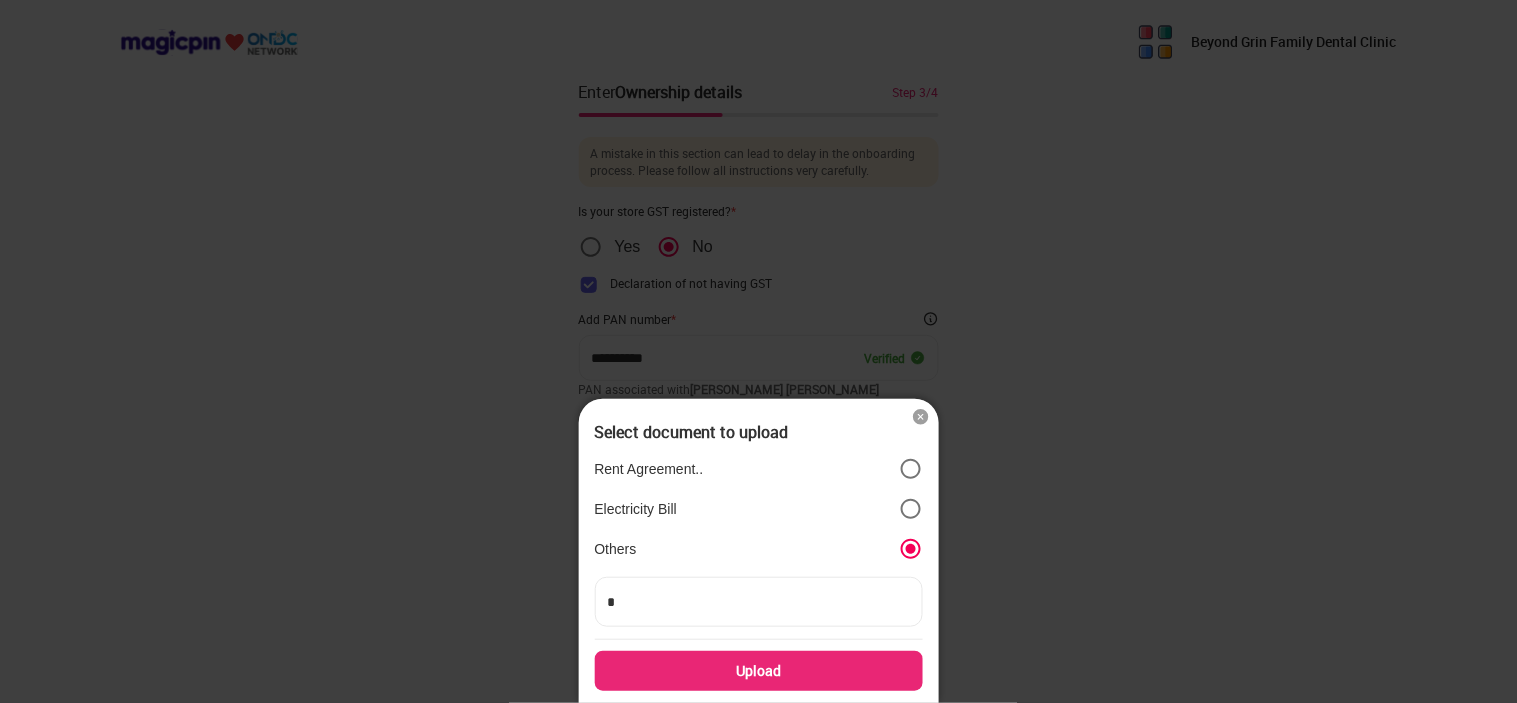 type on "**" 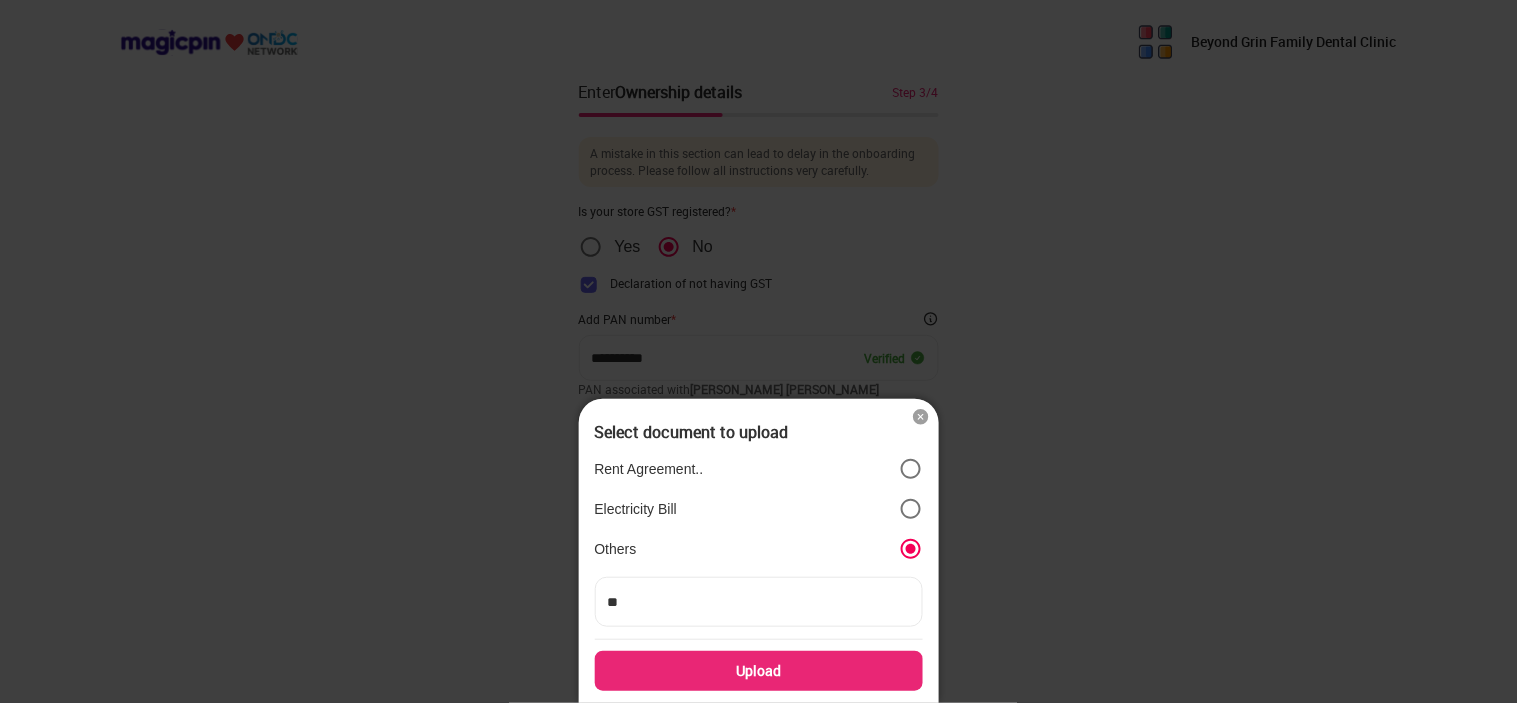 type on "***" 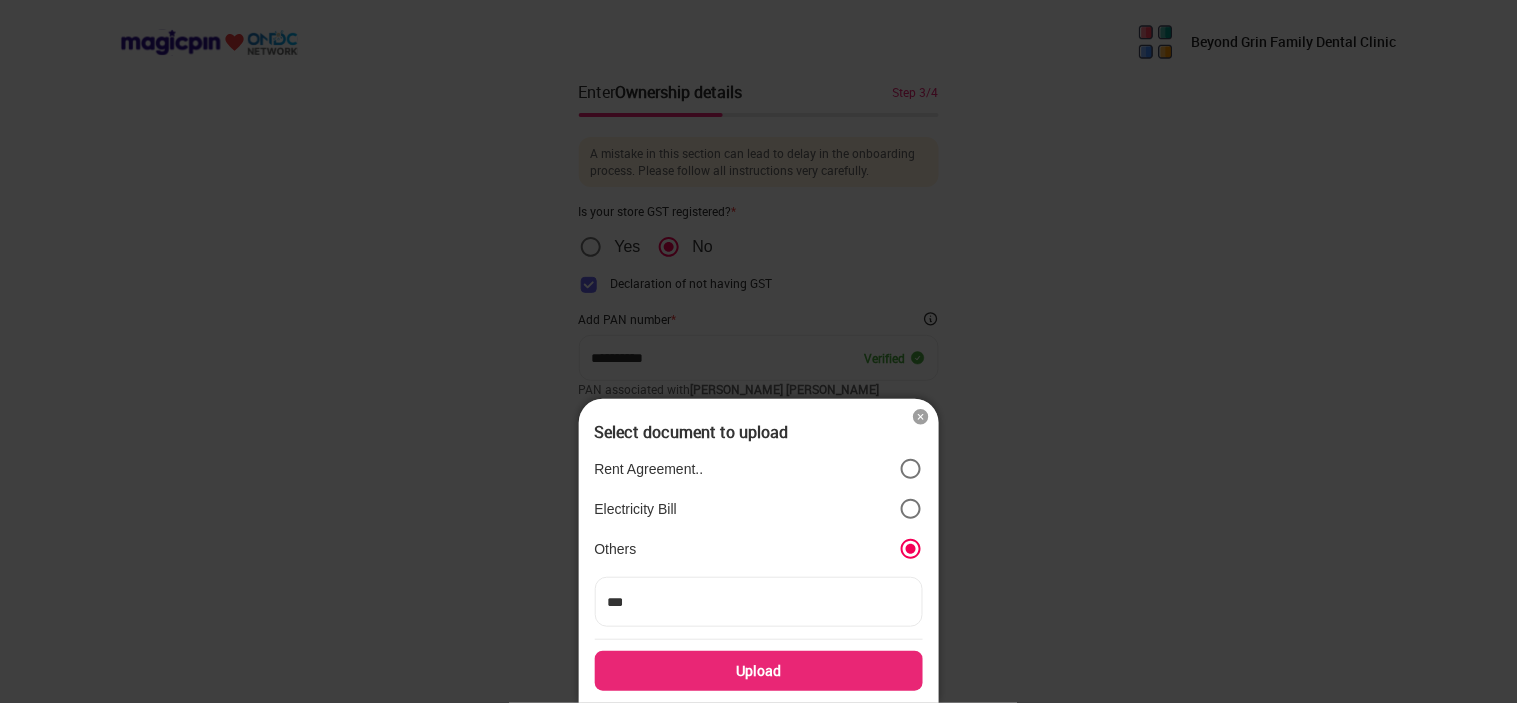 type on "****" 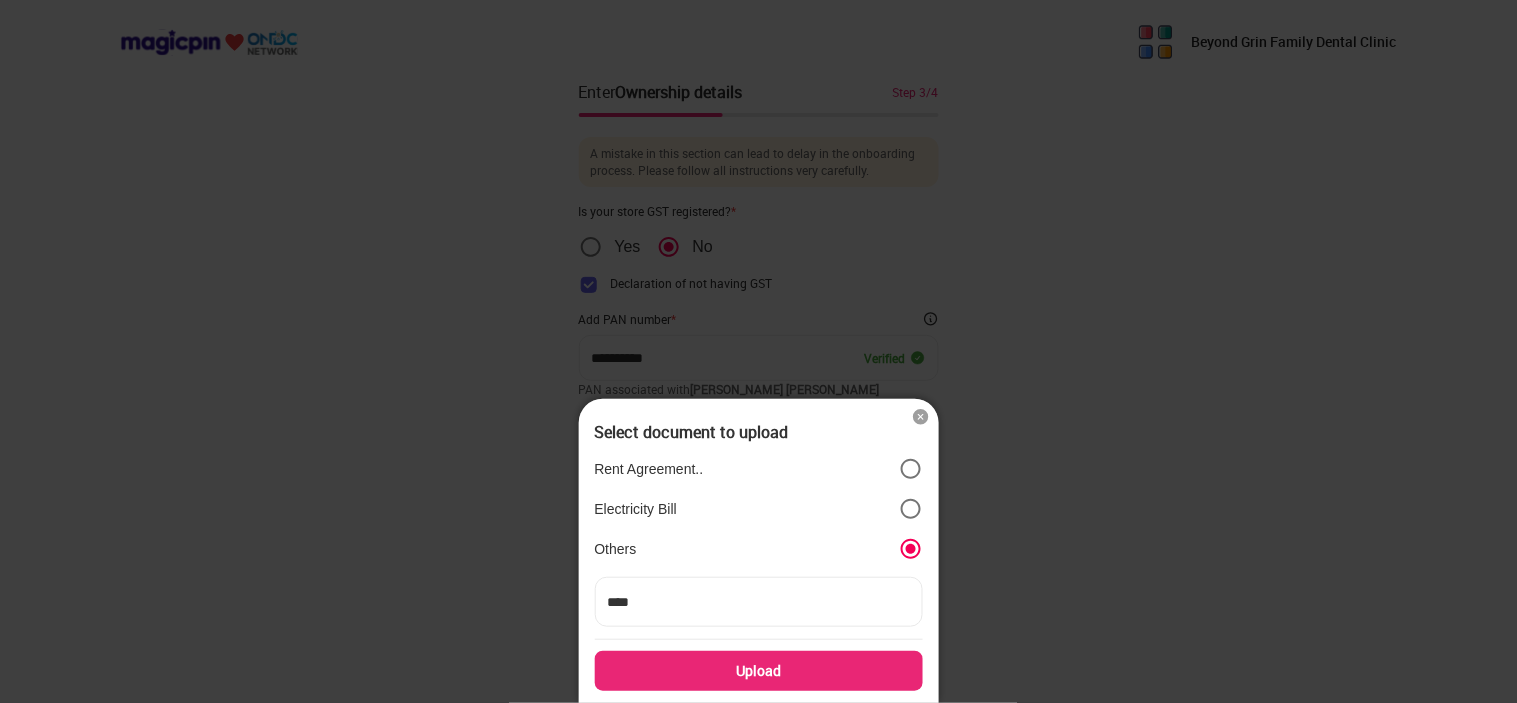type on "*****" 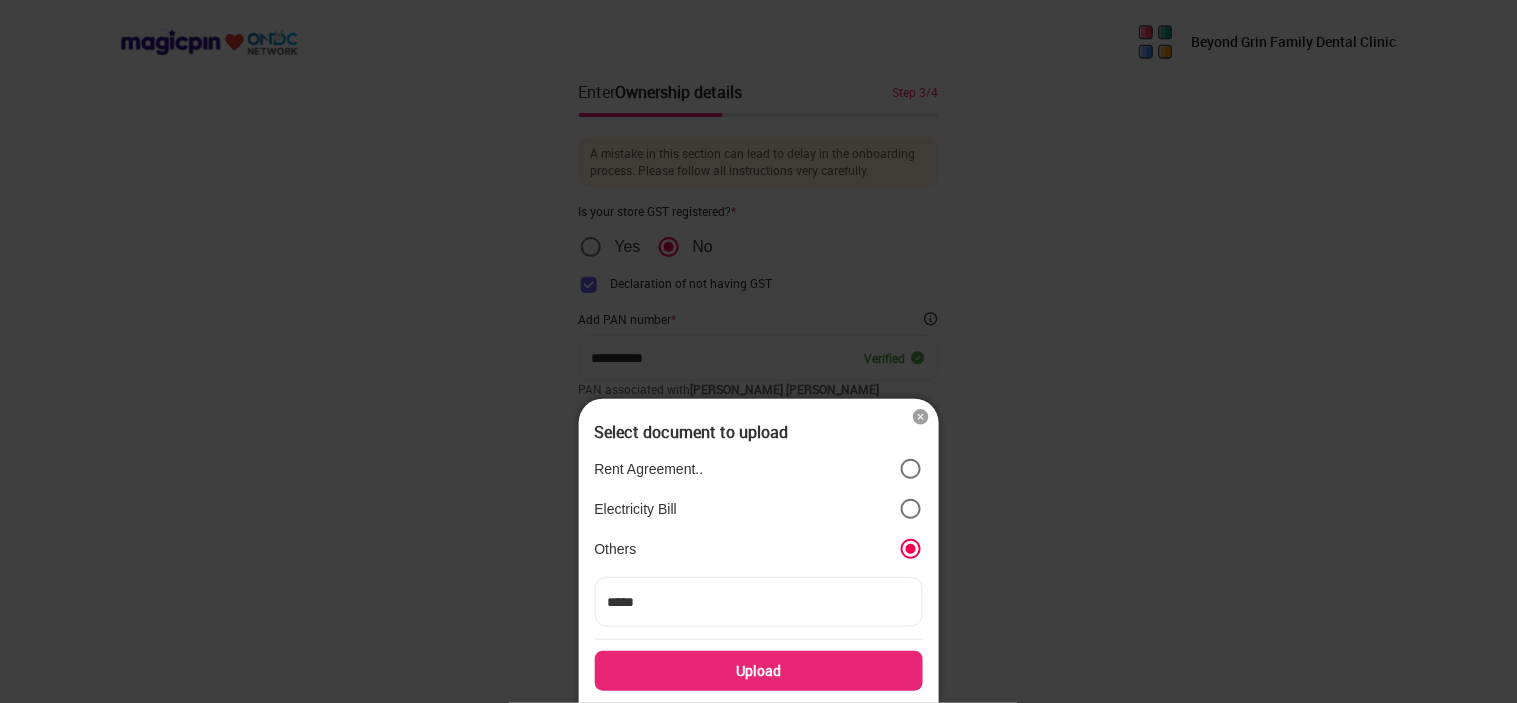 type on "****" 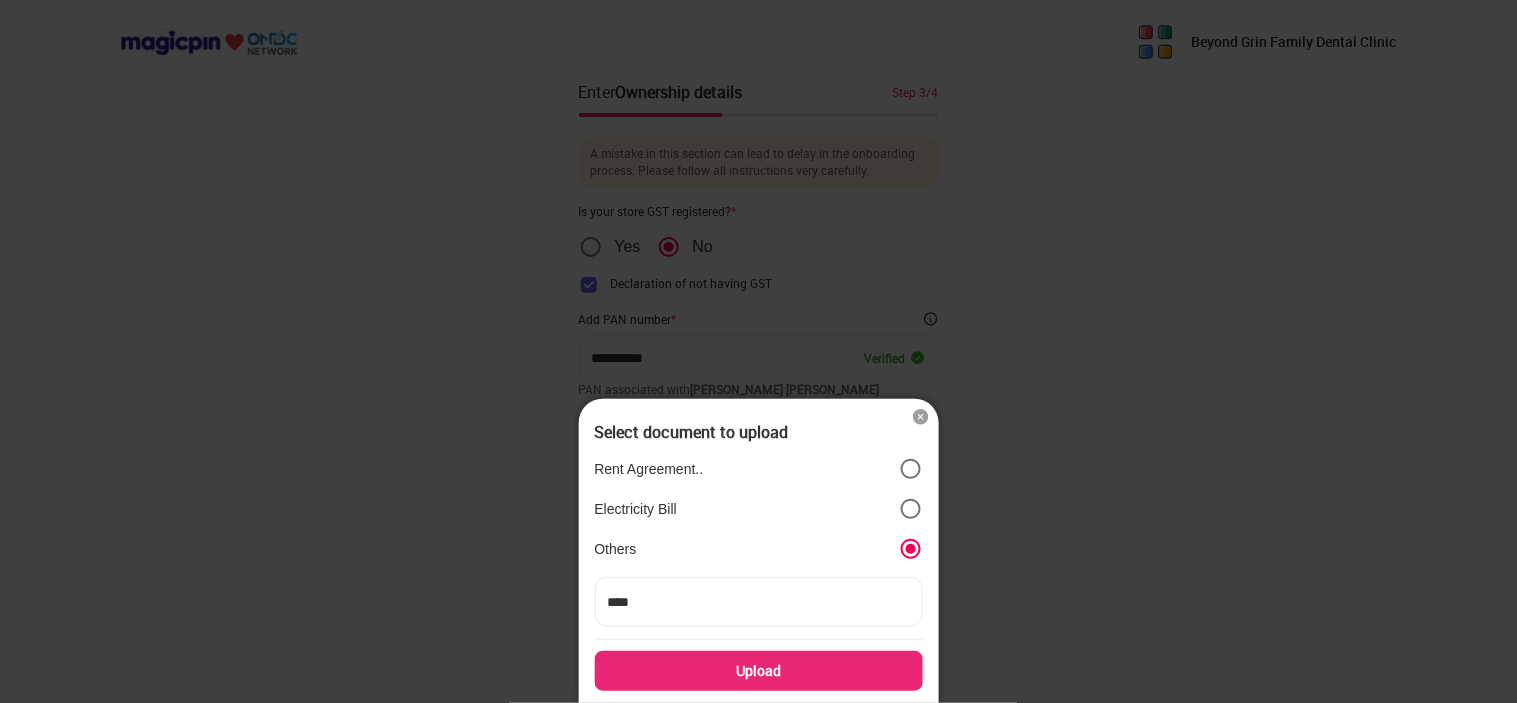 type on "***" 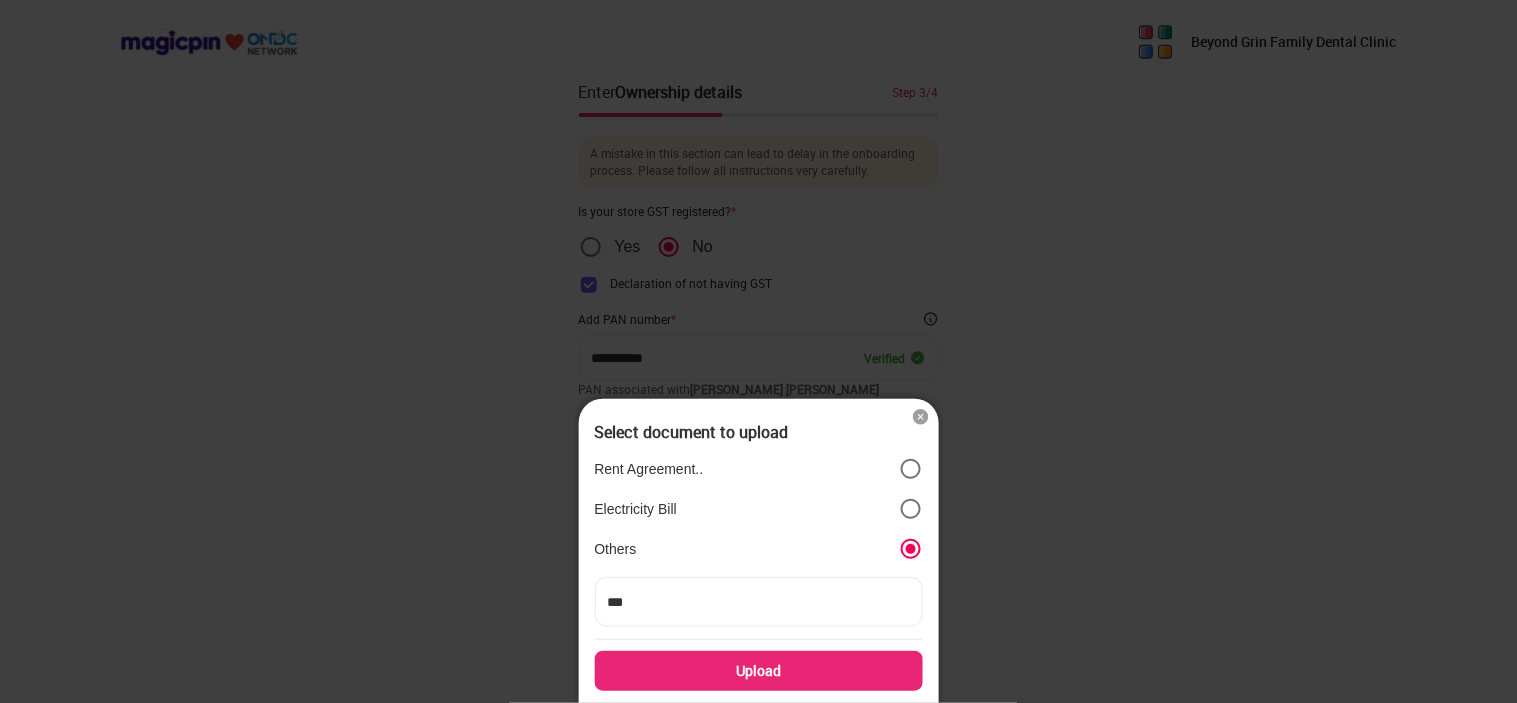 type on "**" 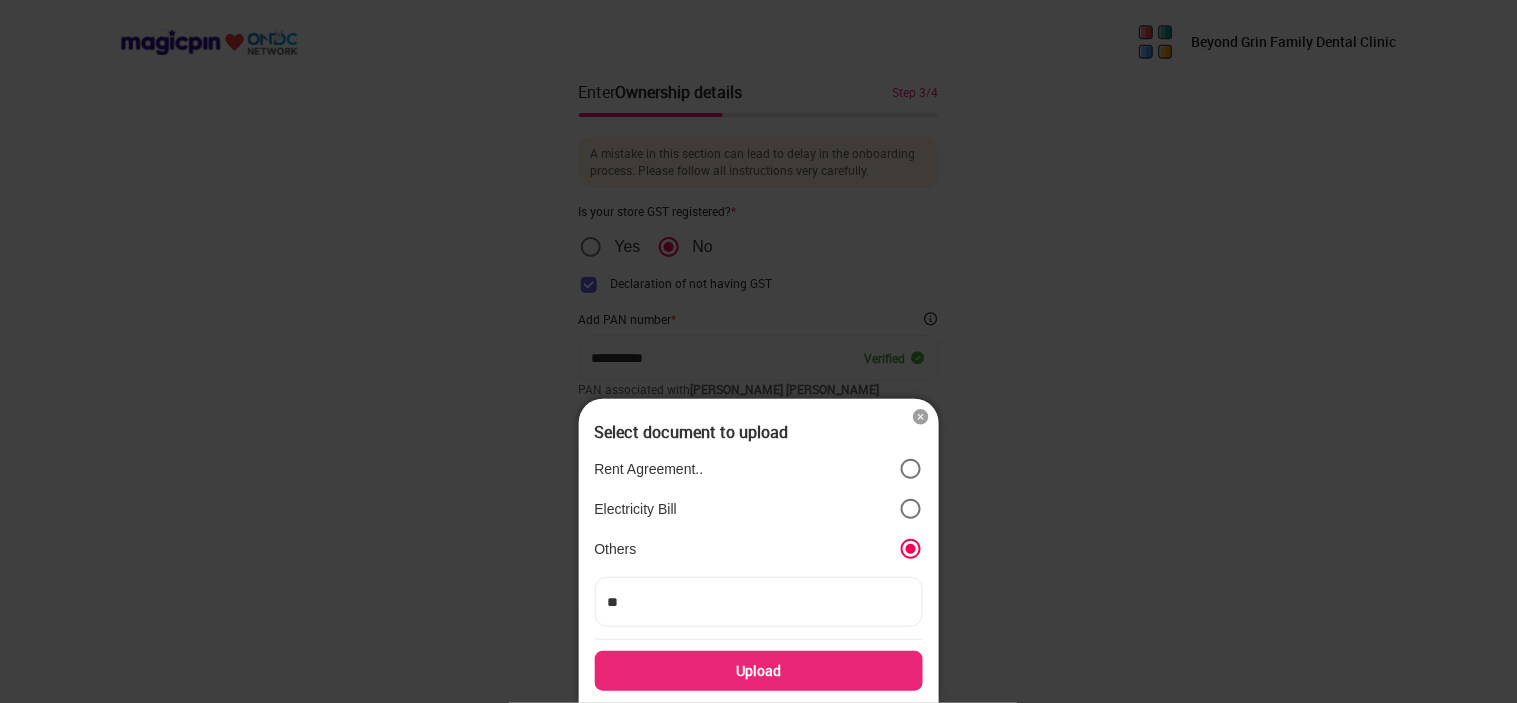 type on "***" 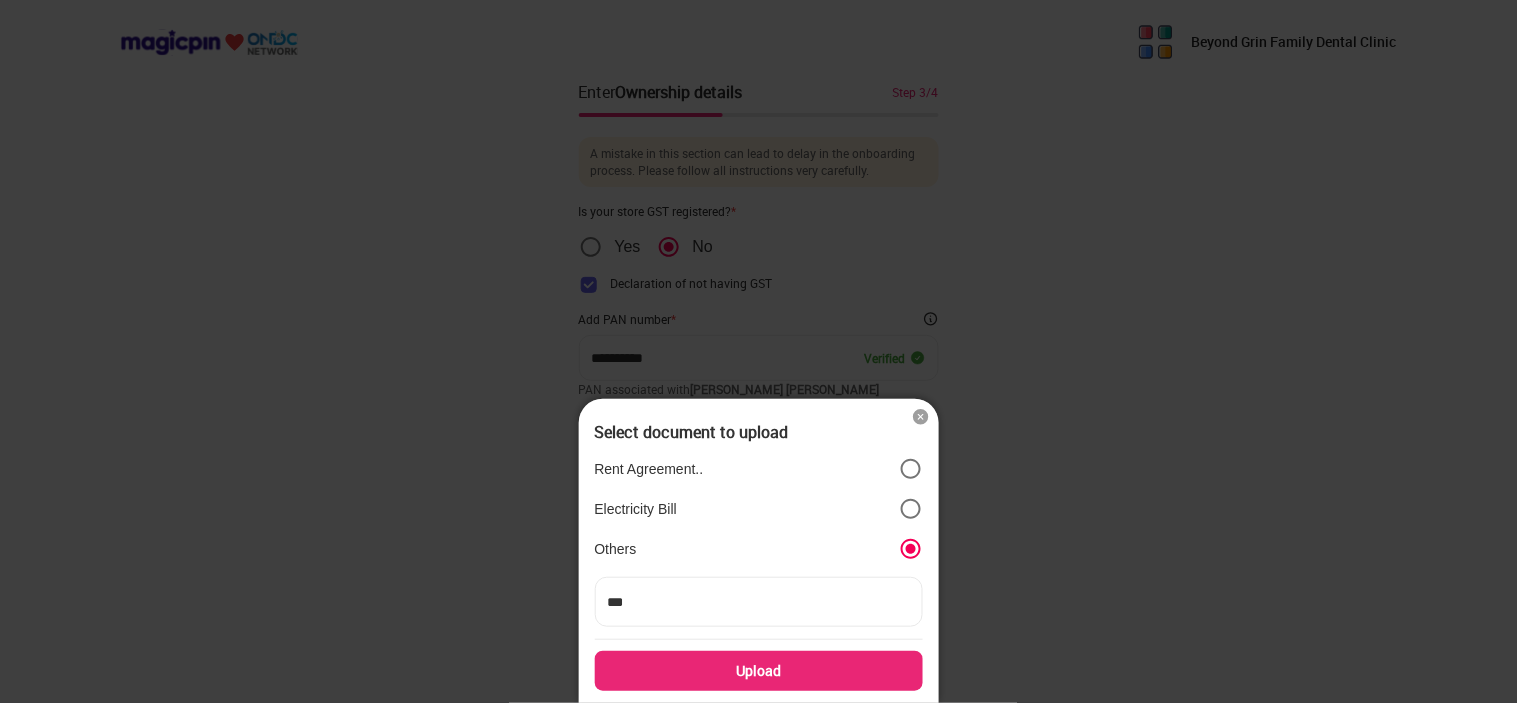 type on "****" 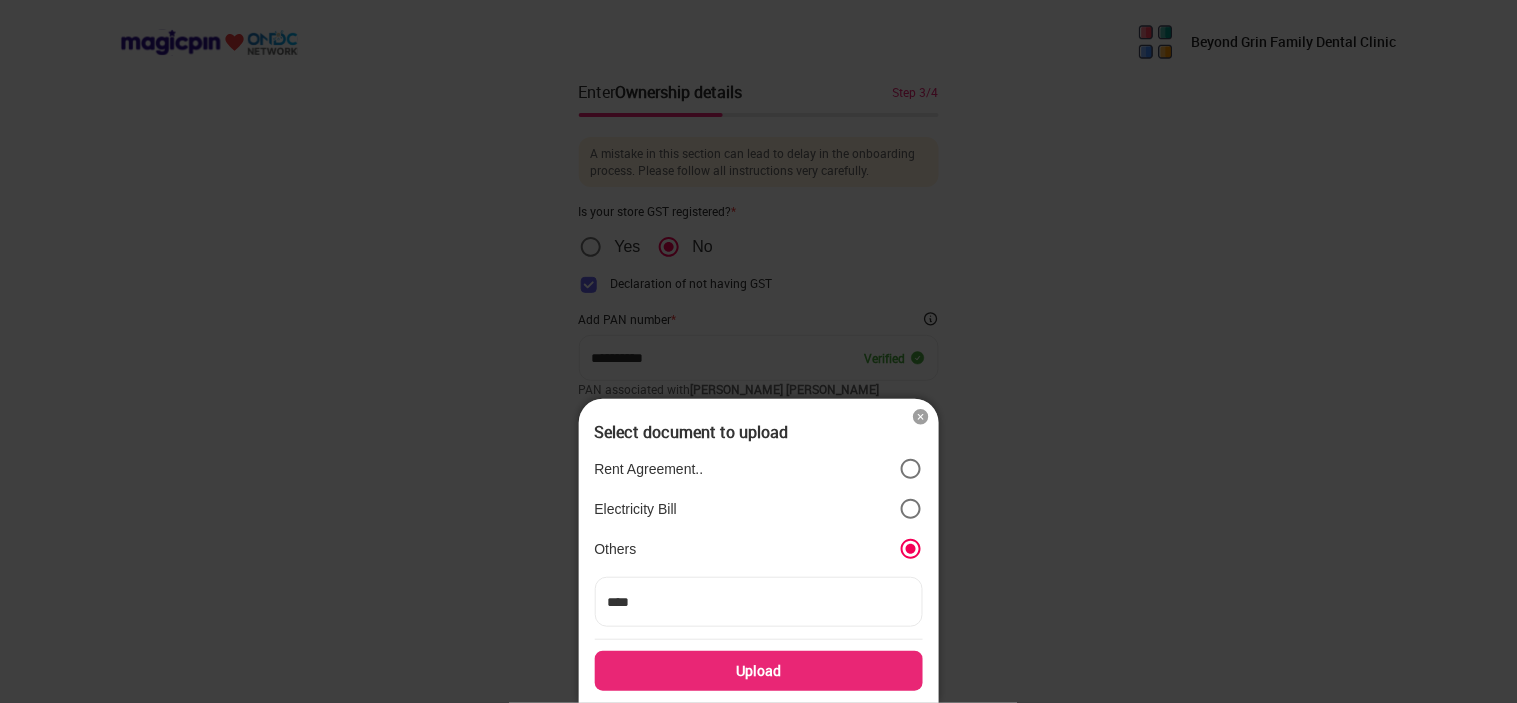 type on "****" 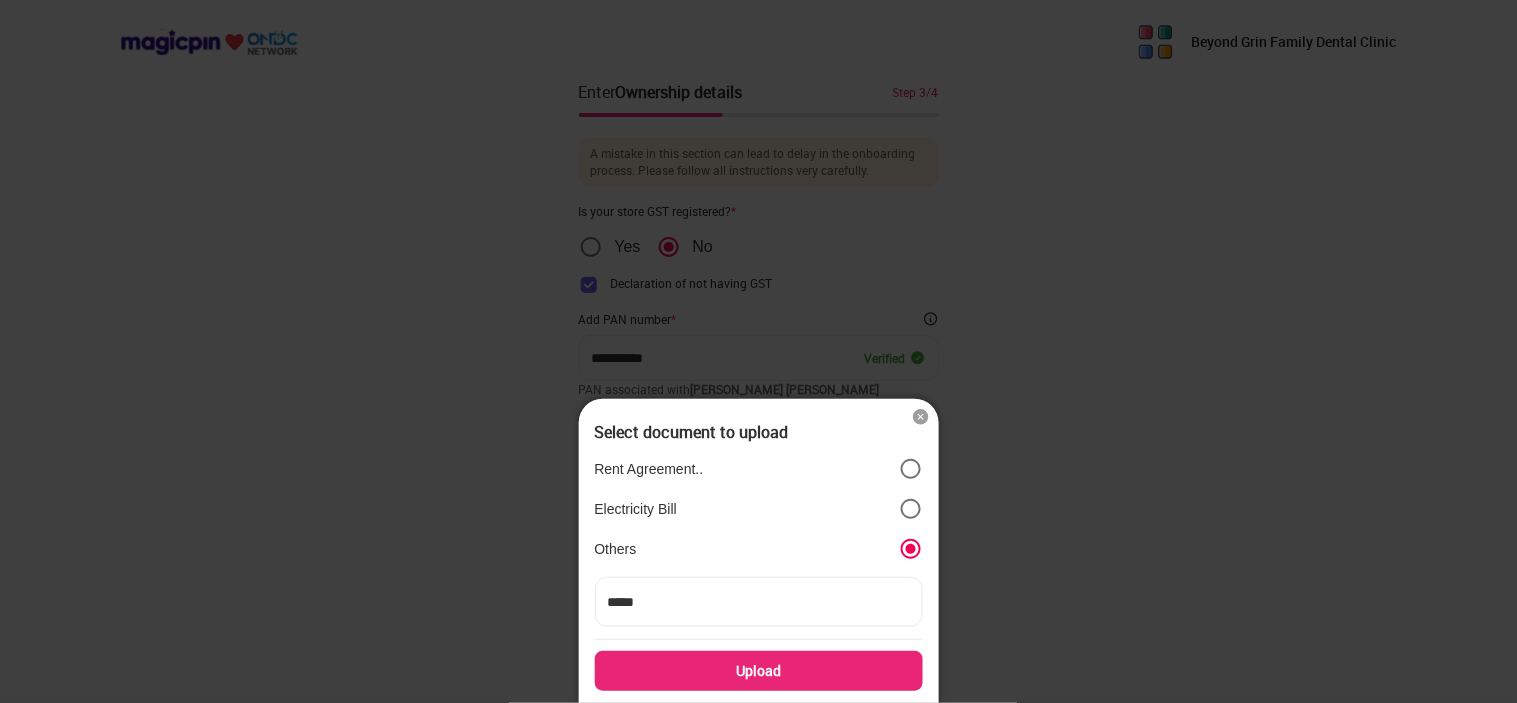 type on "****" 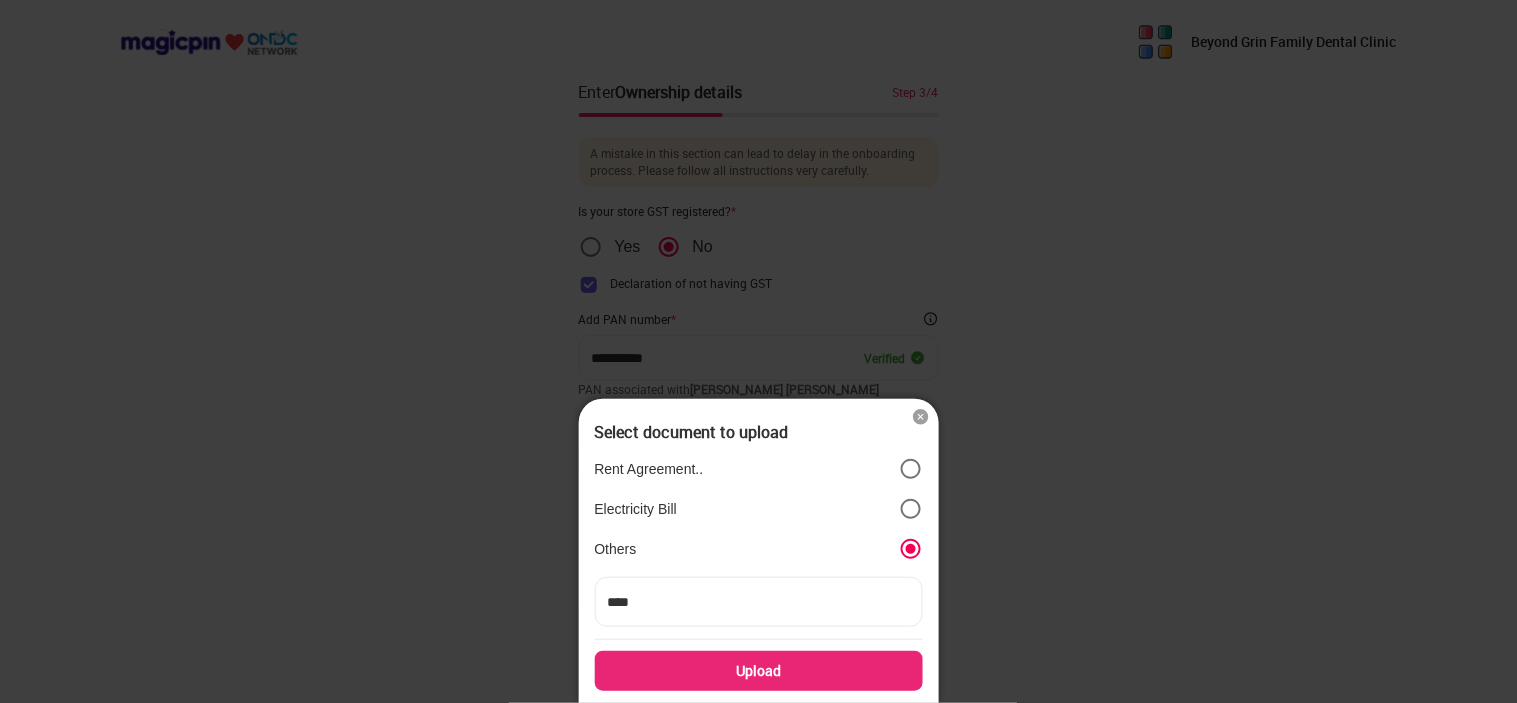 type on "***" 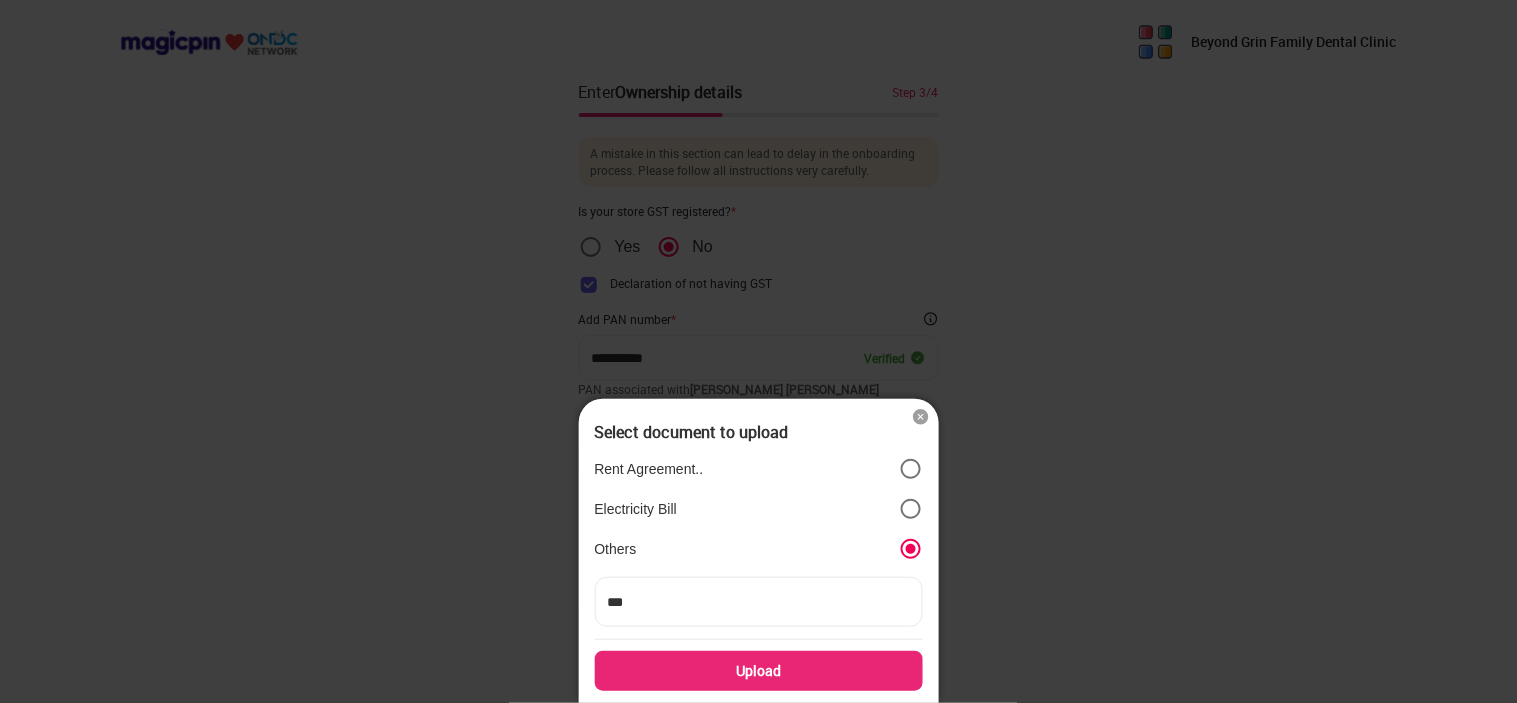 type on "**" 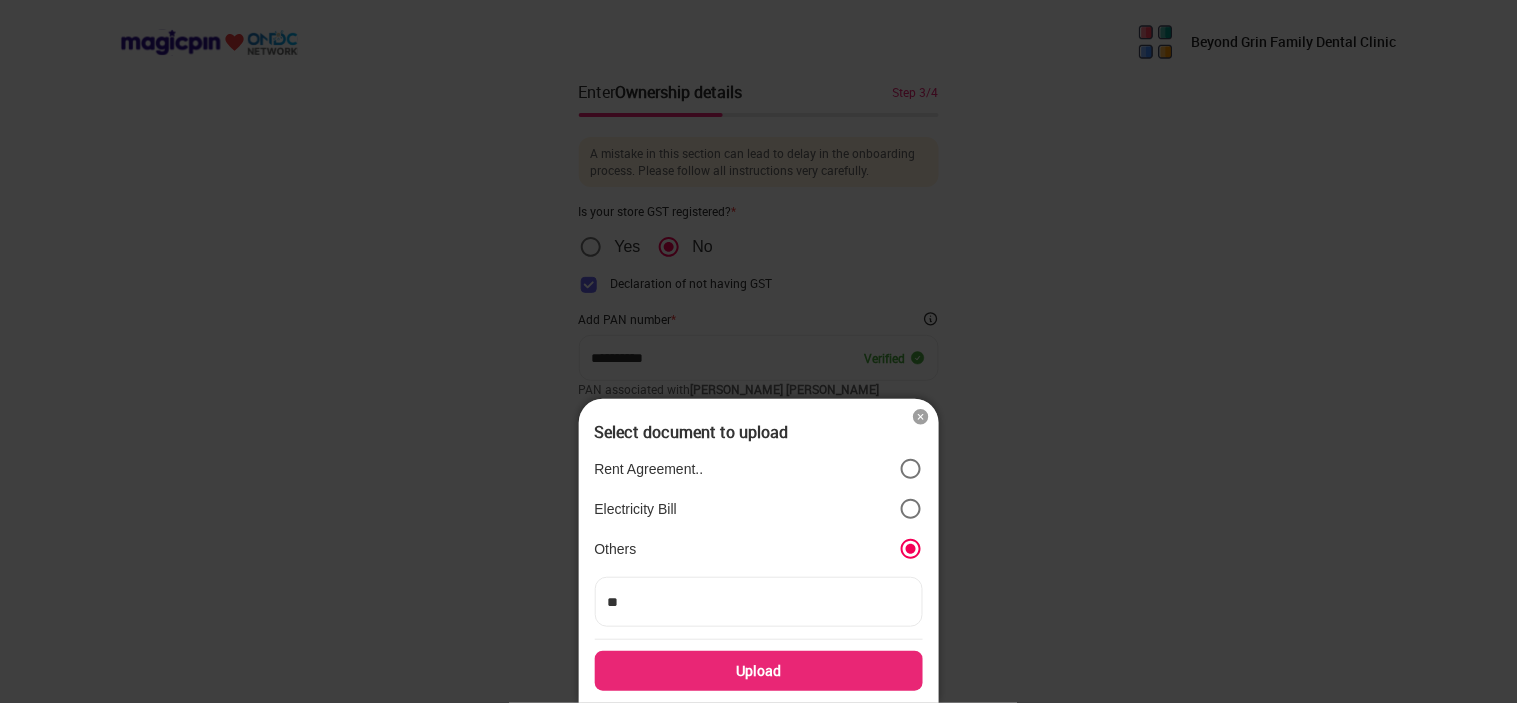 type on "*" 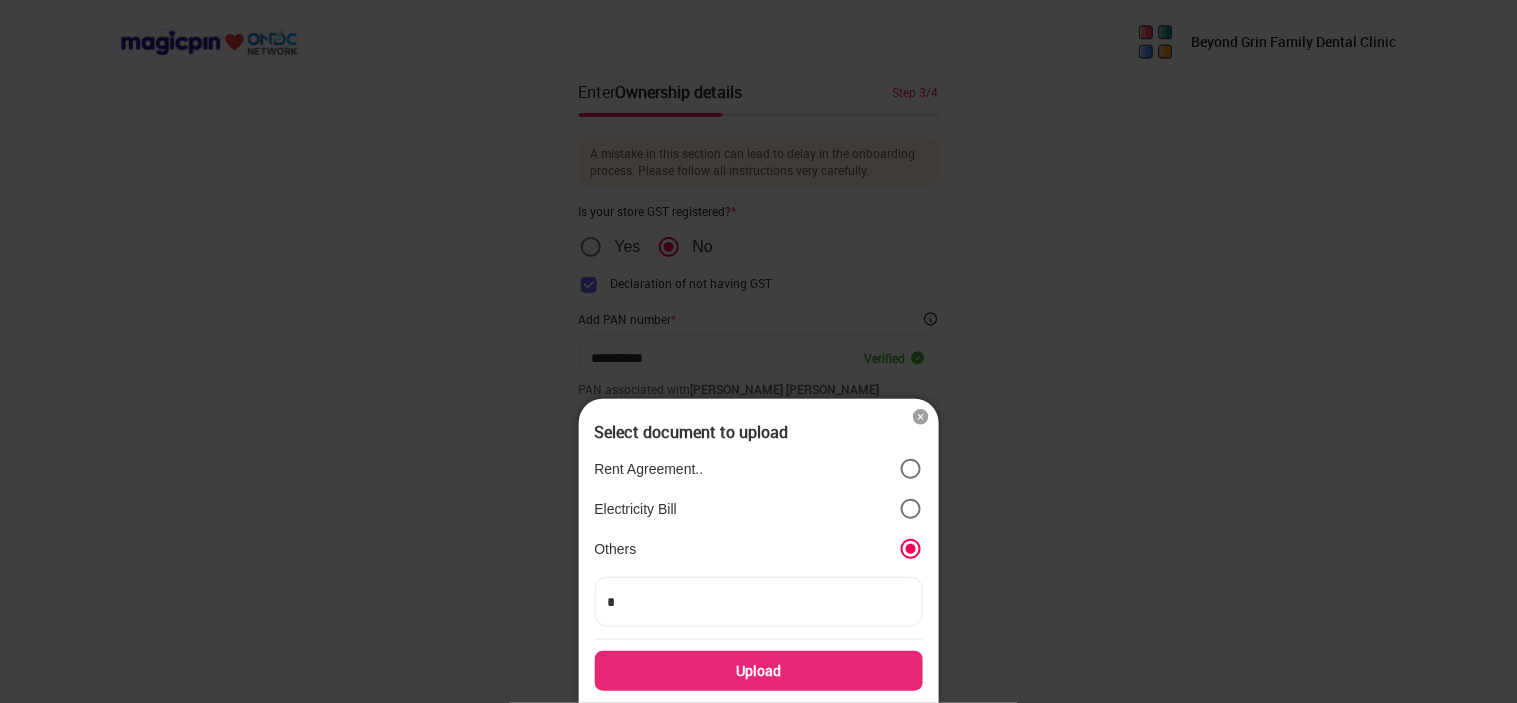 type 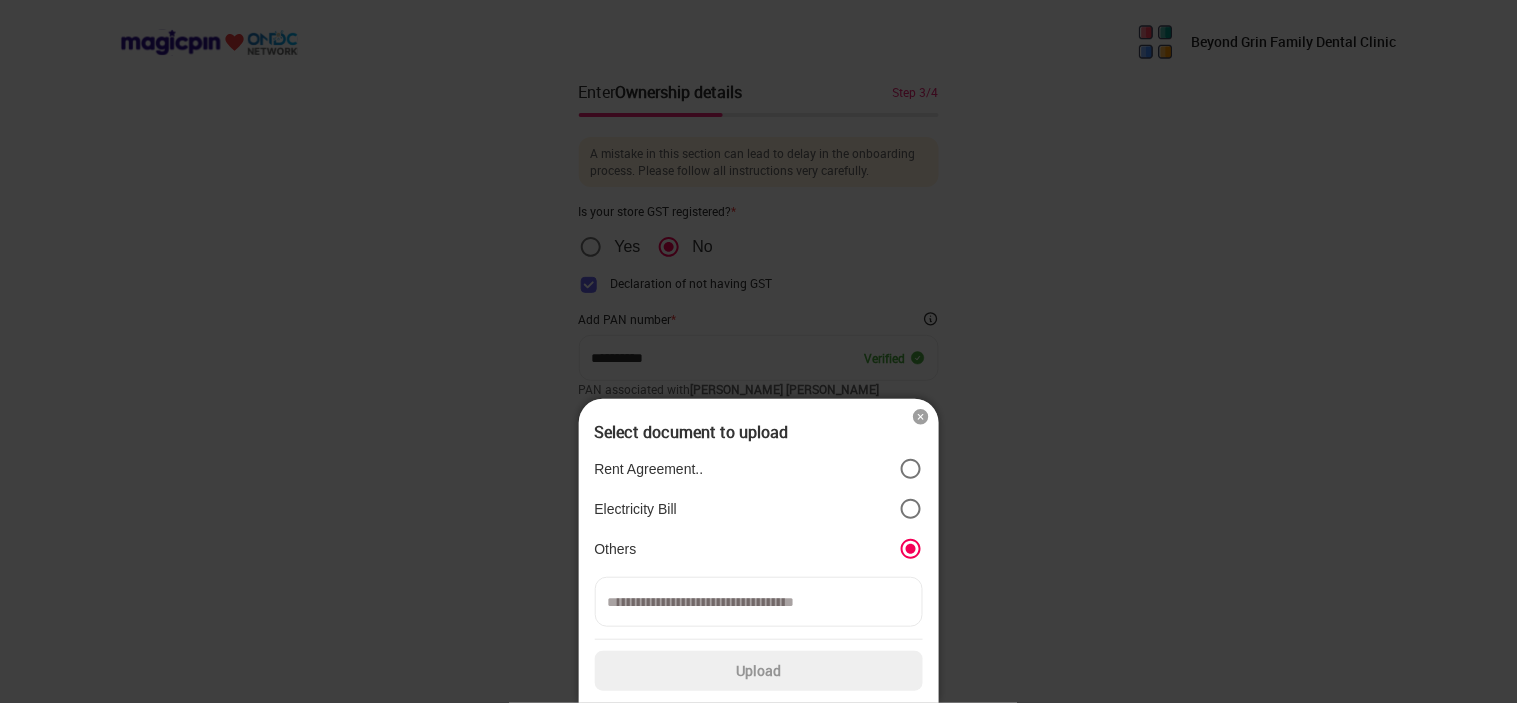 type on "*" 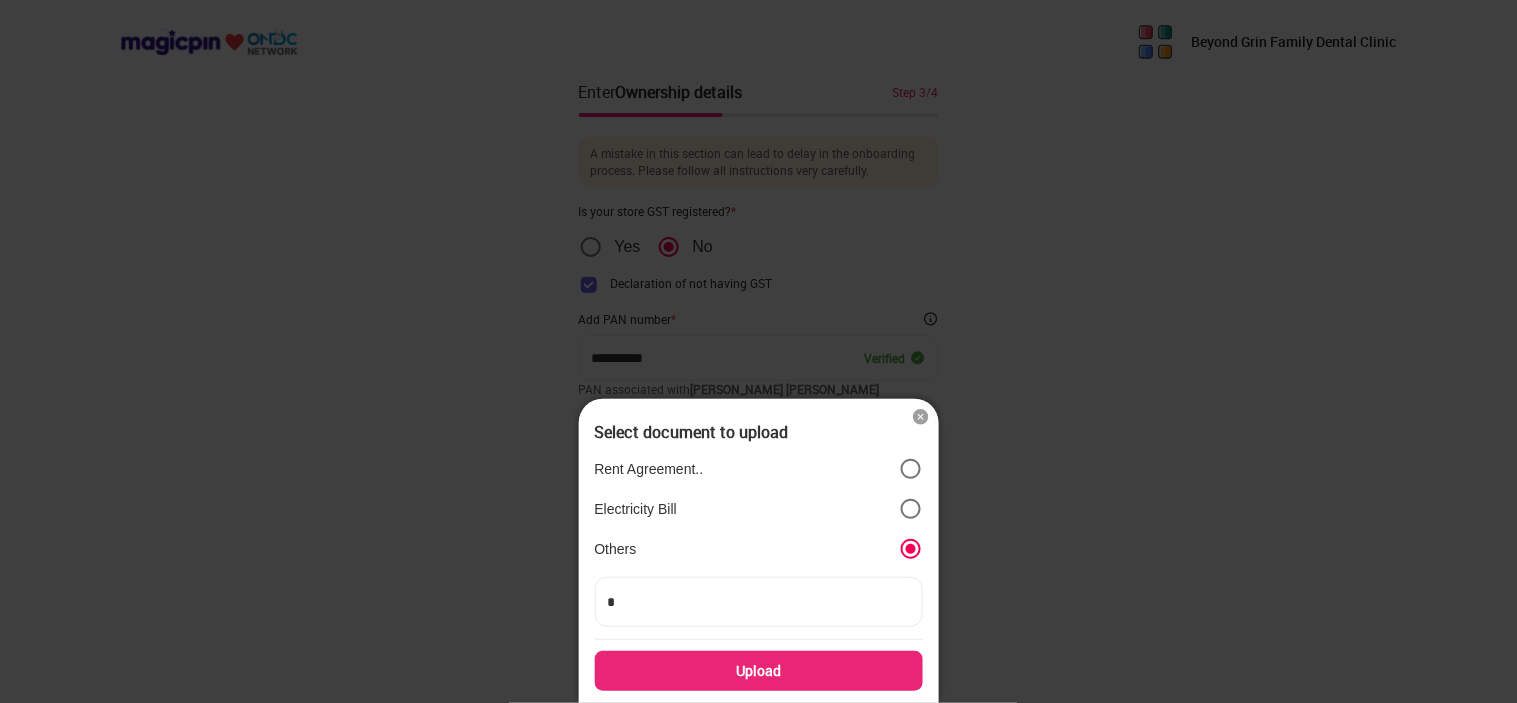 type on "**" 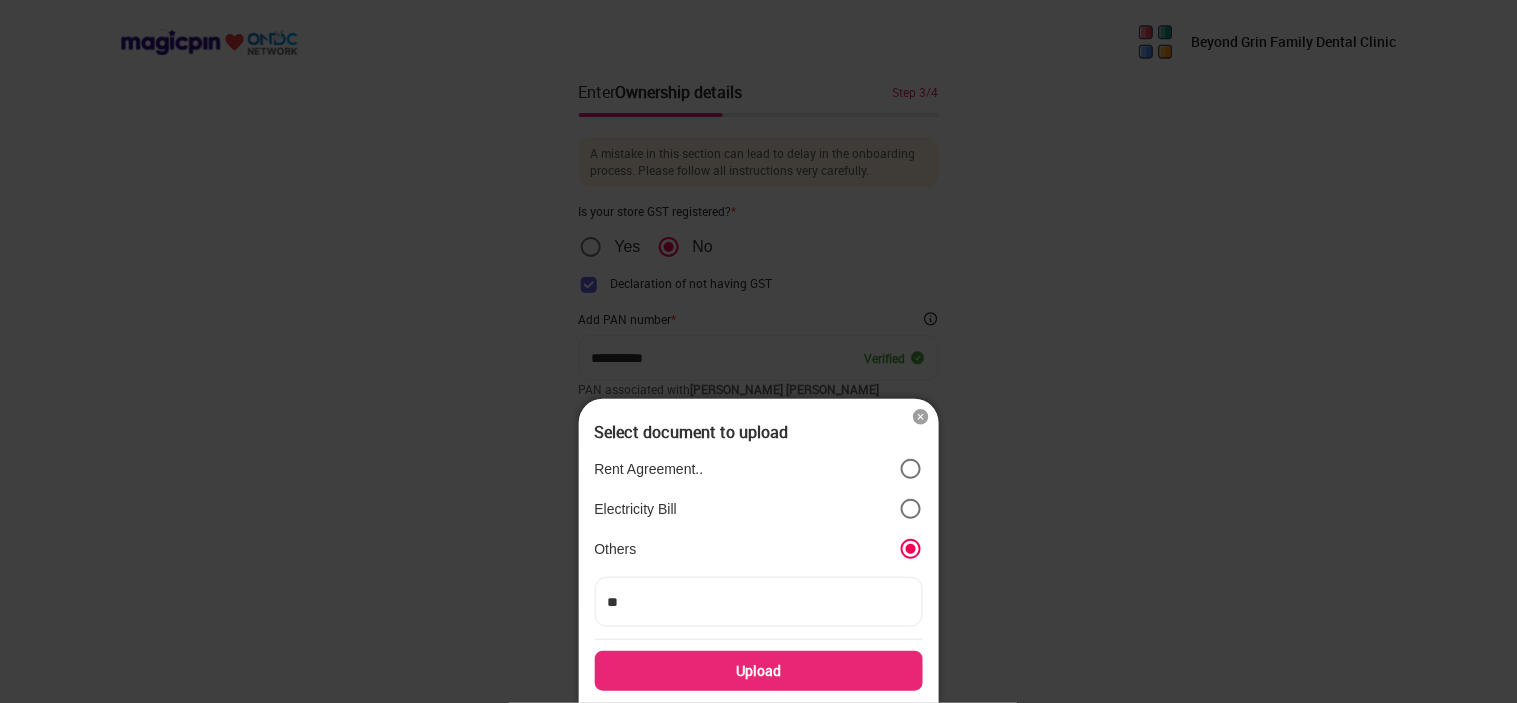 type on "***" 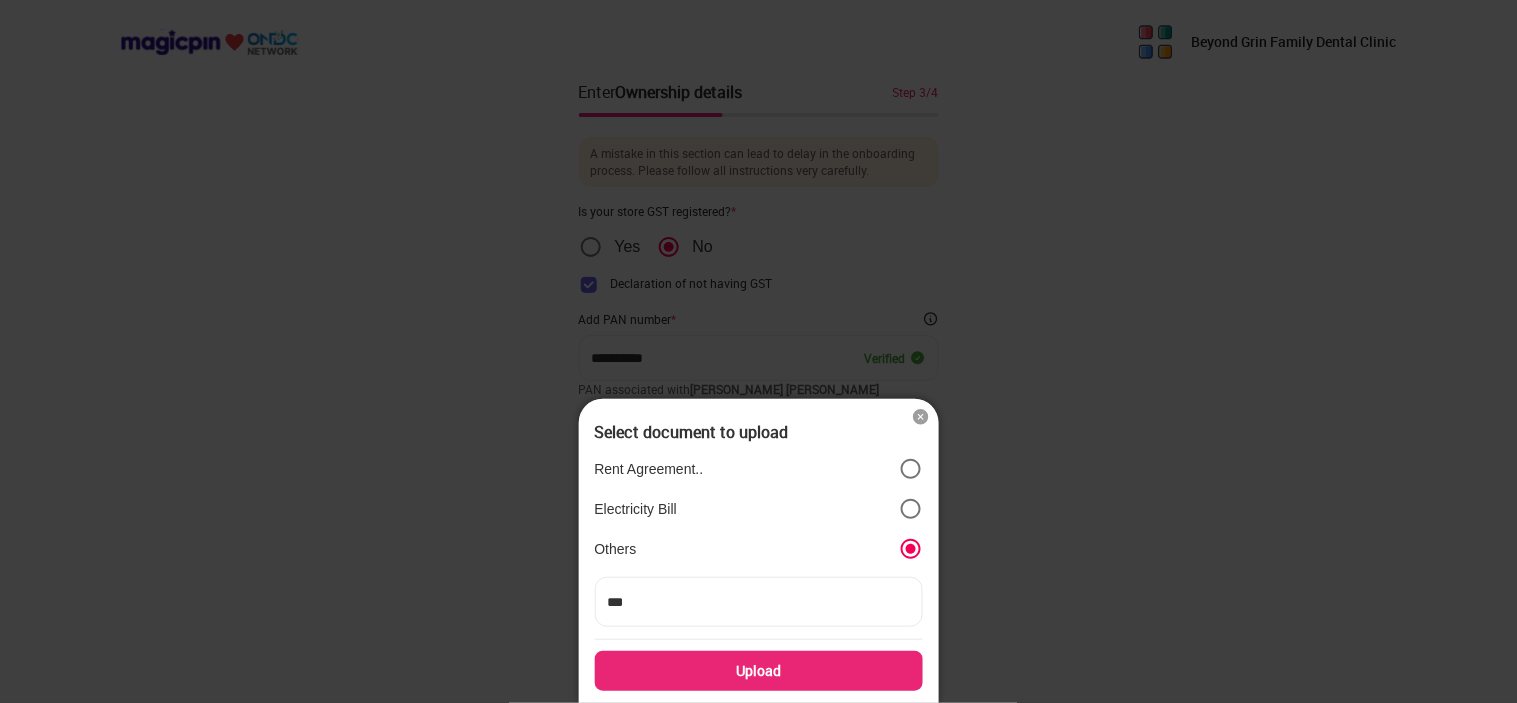 type on "****" 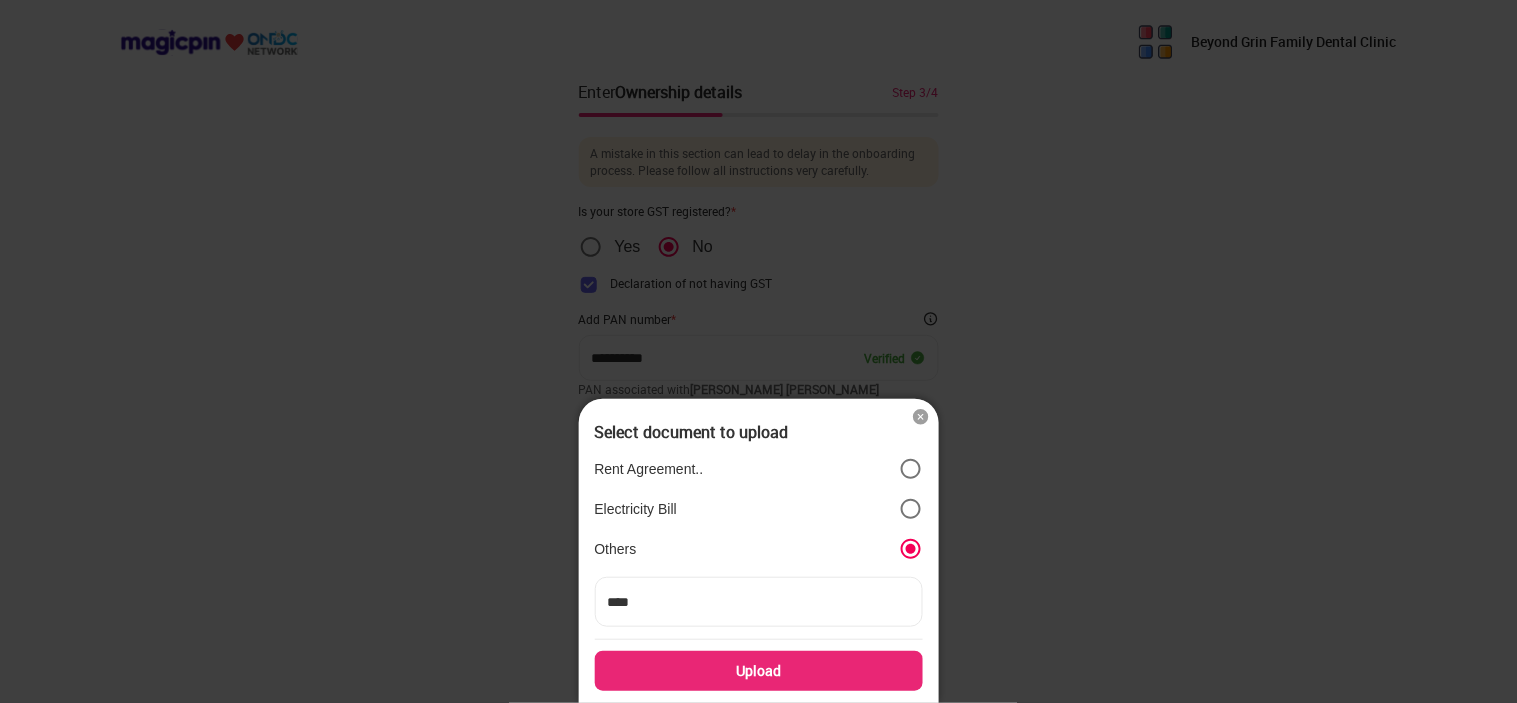type on "*****" 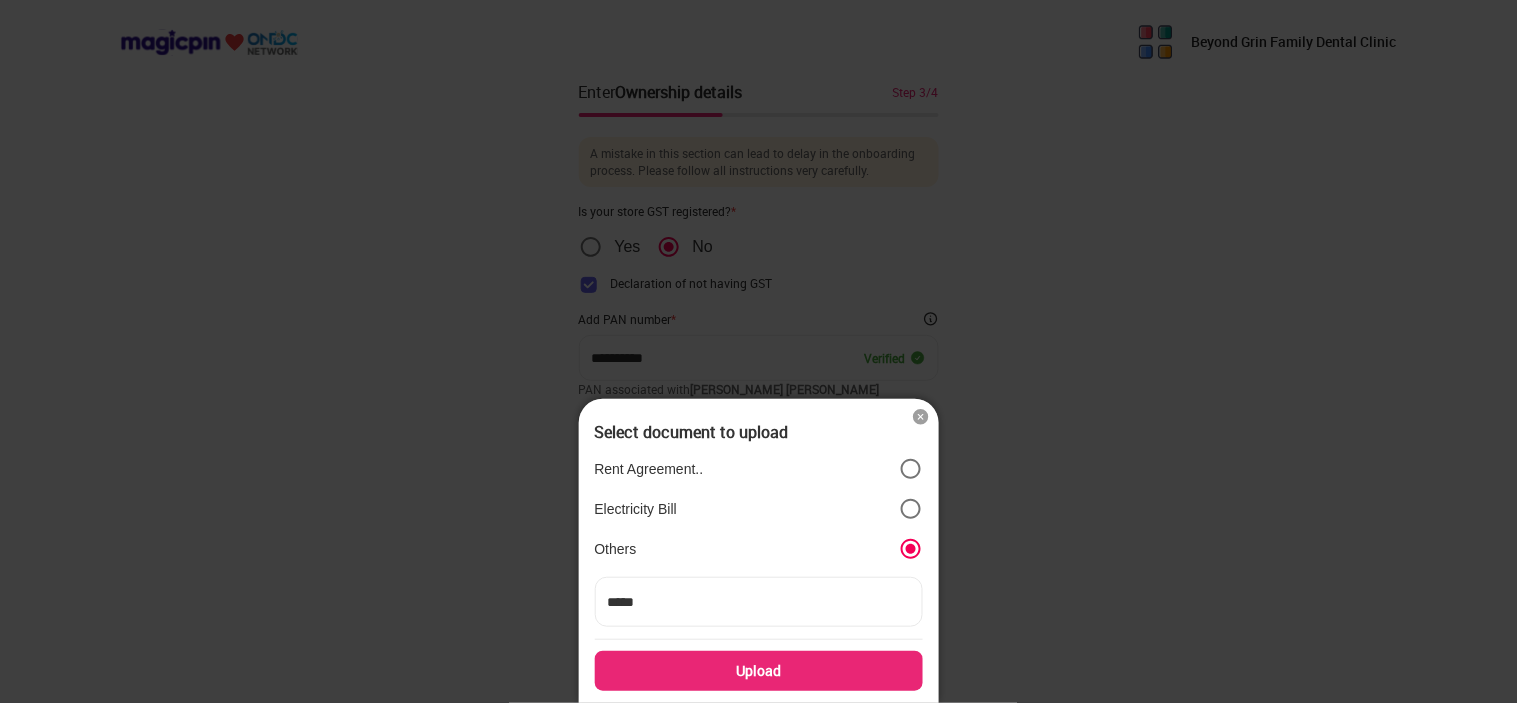 type on "*****" 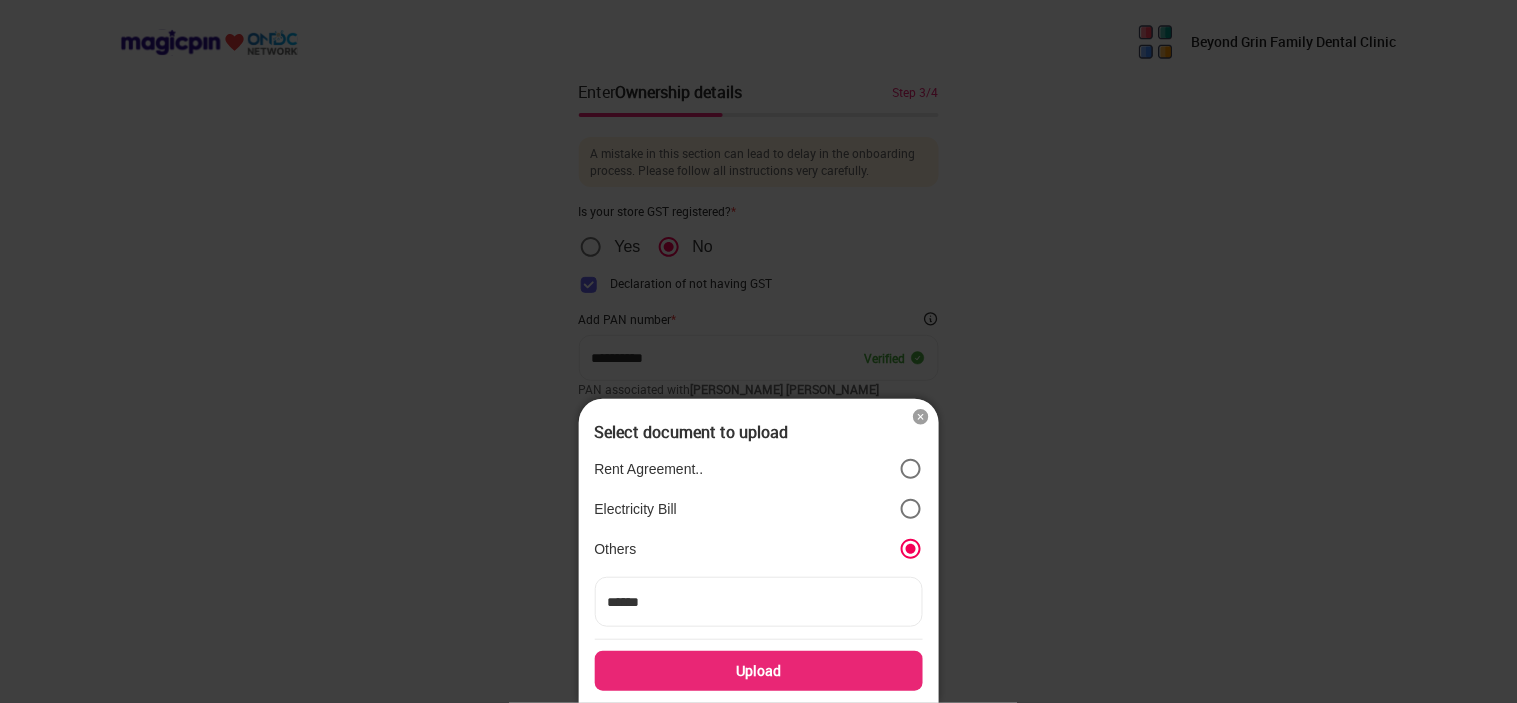 type on "******" 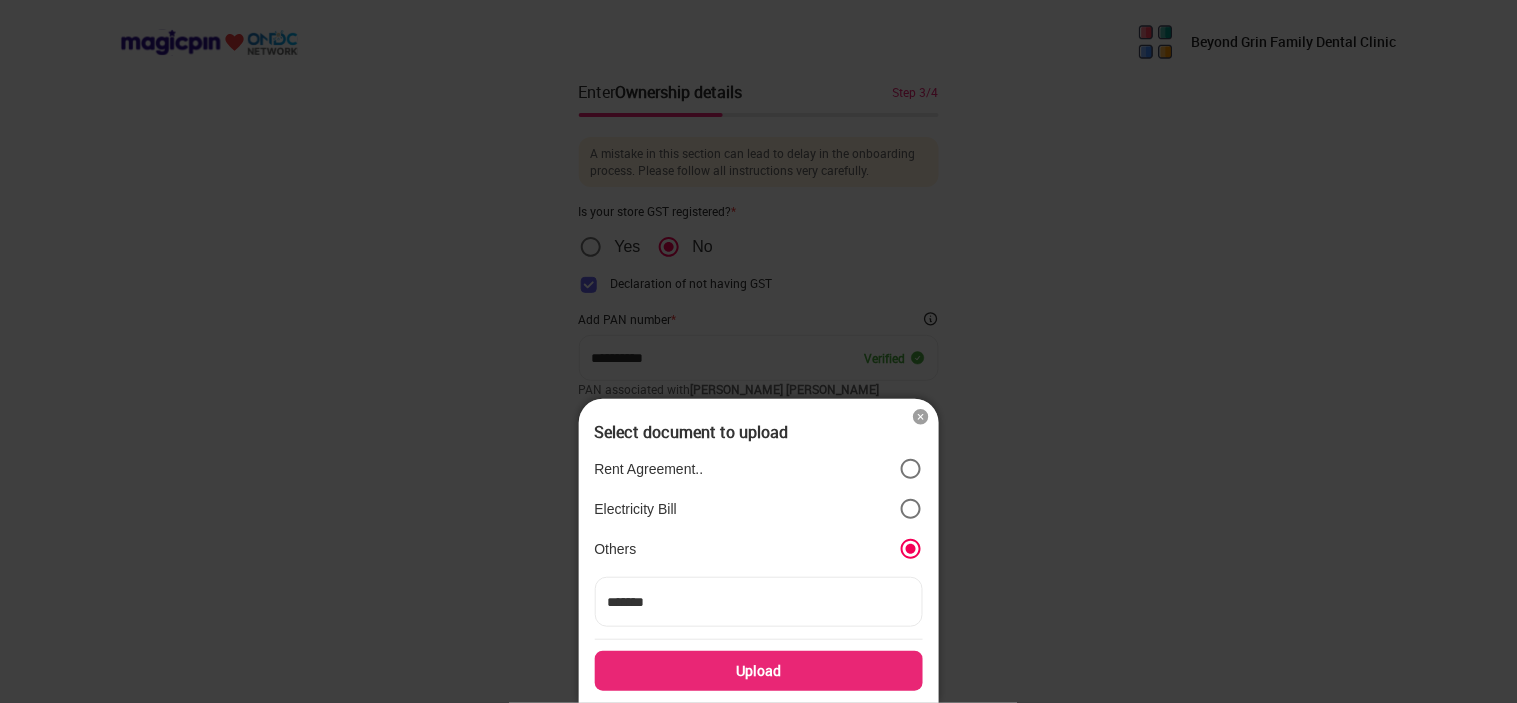 type on "********" 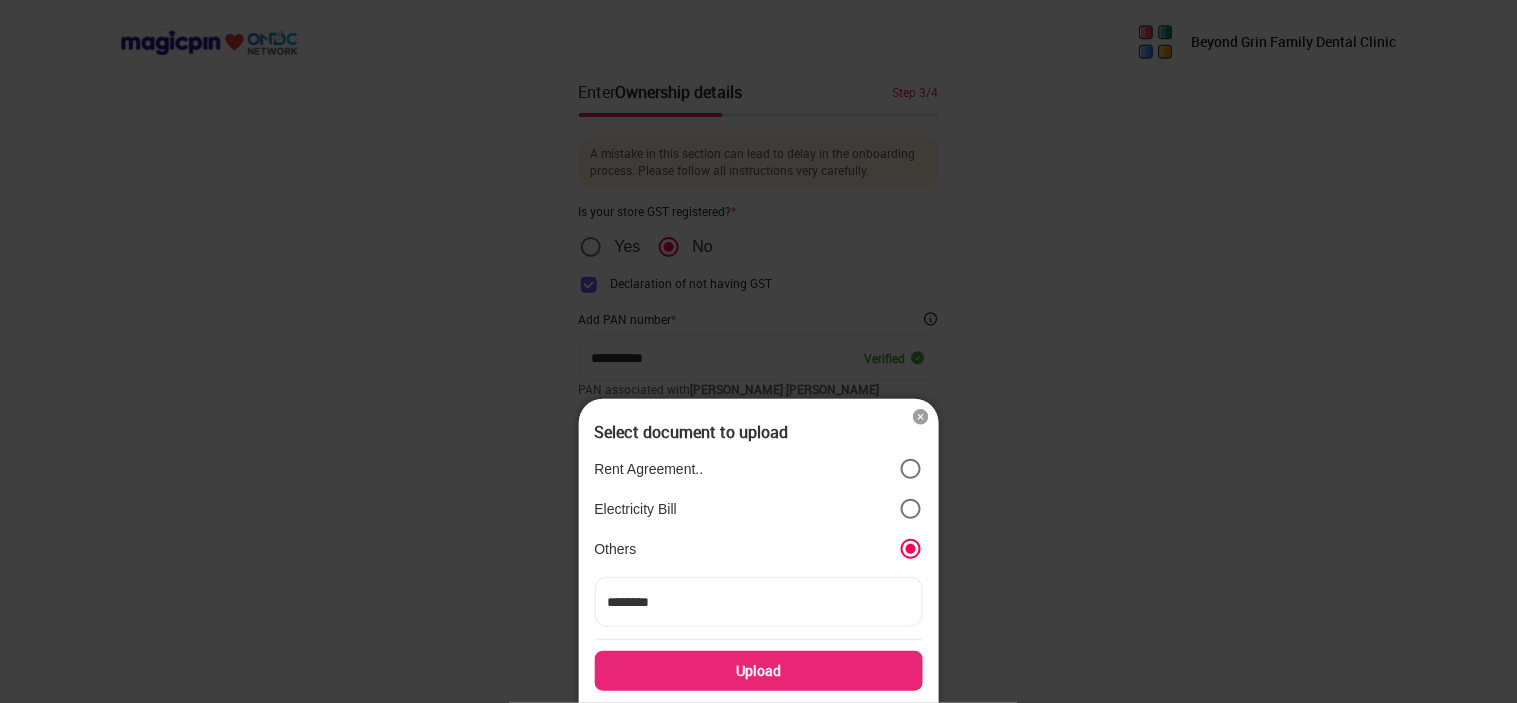 type on "*********" 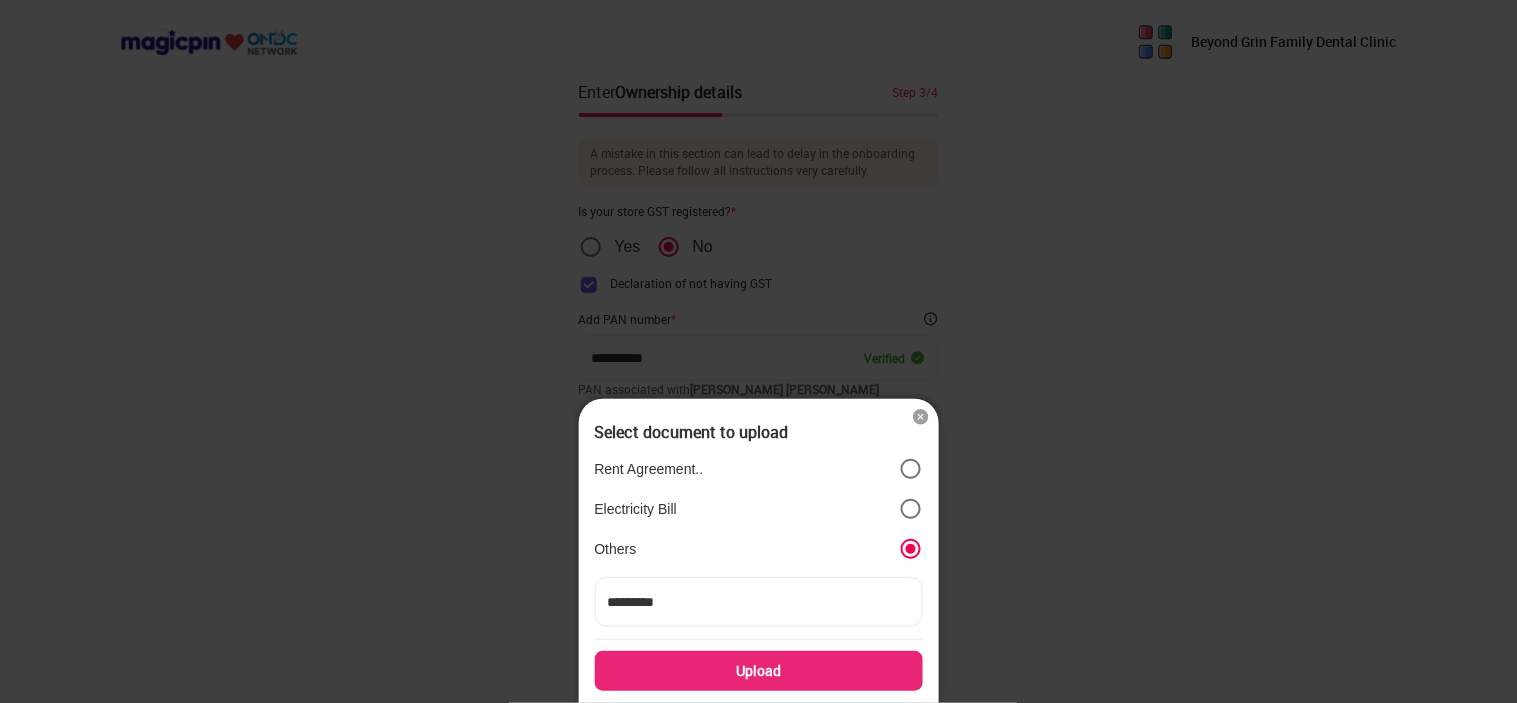 type on "**********" 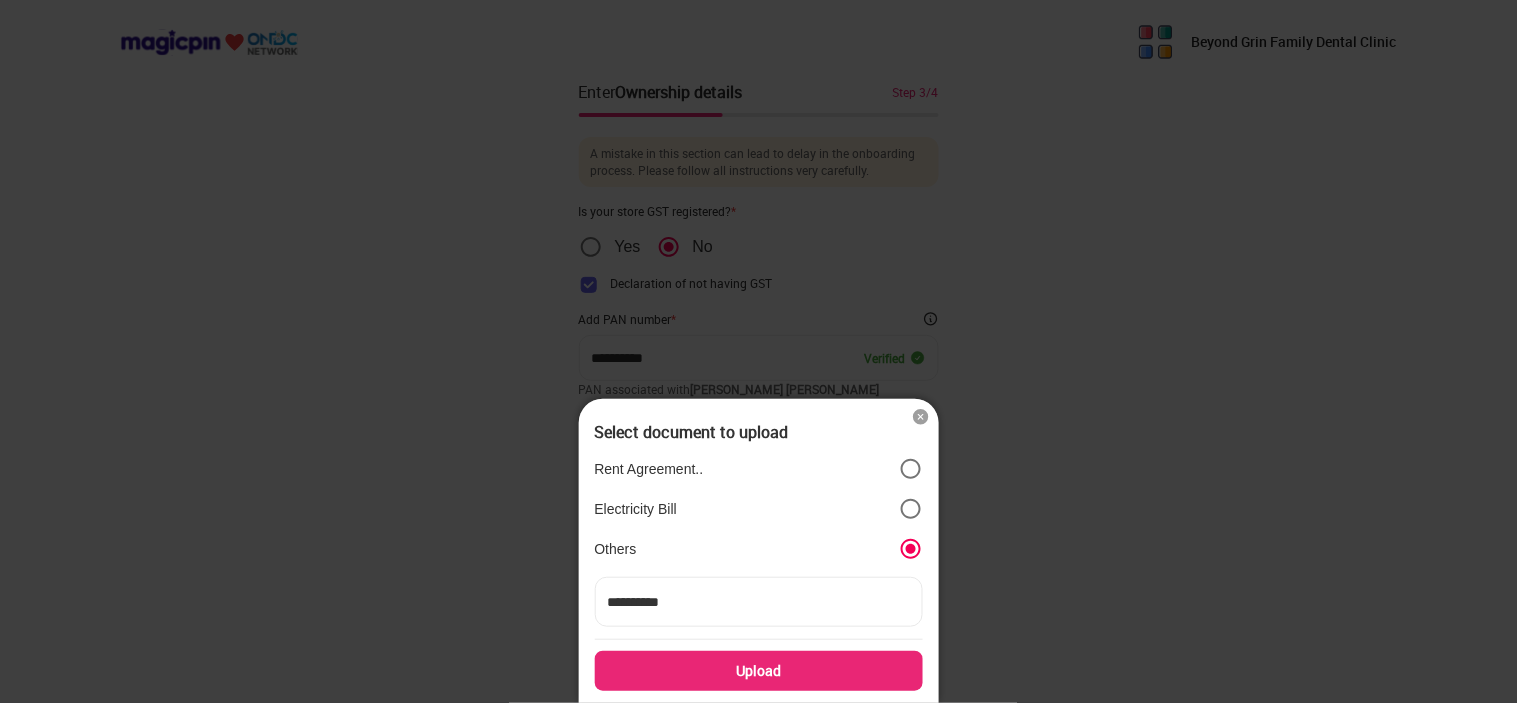 type on "**********" 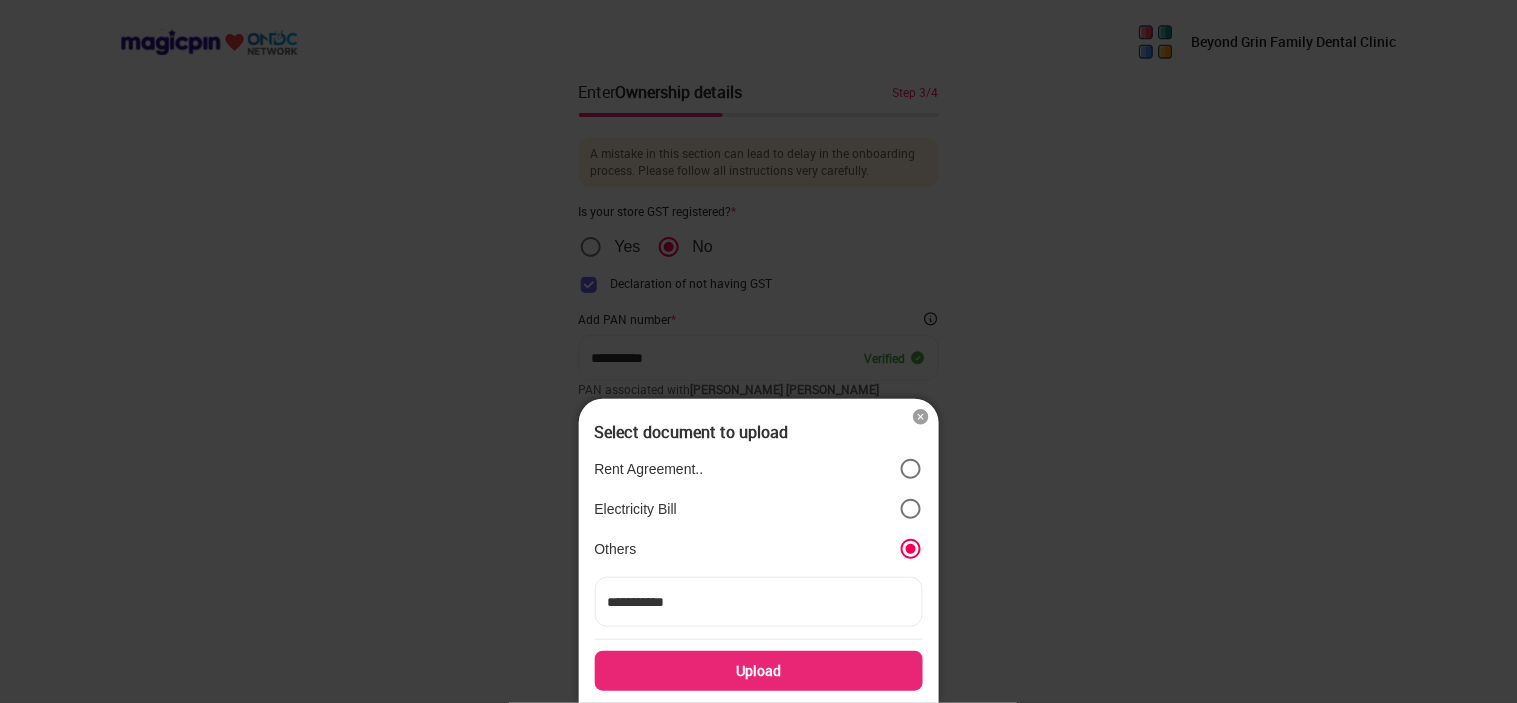 type on "**********" 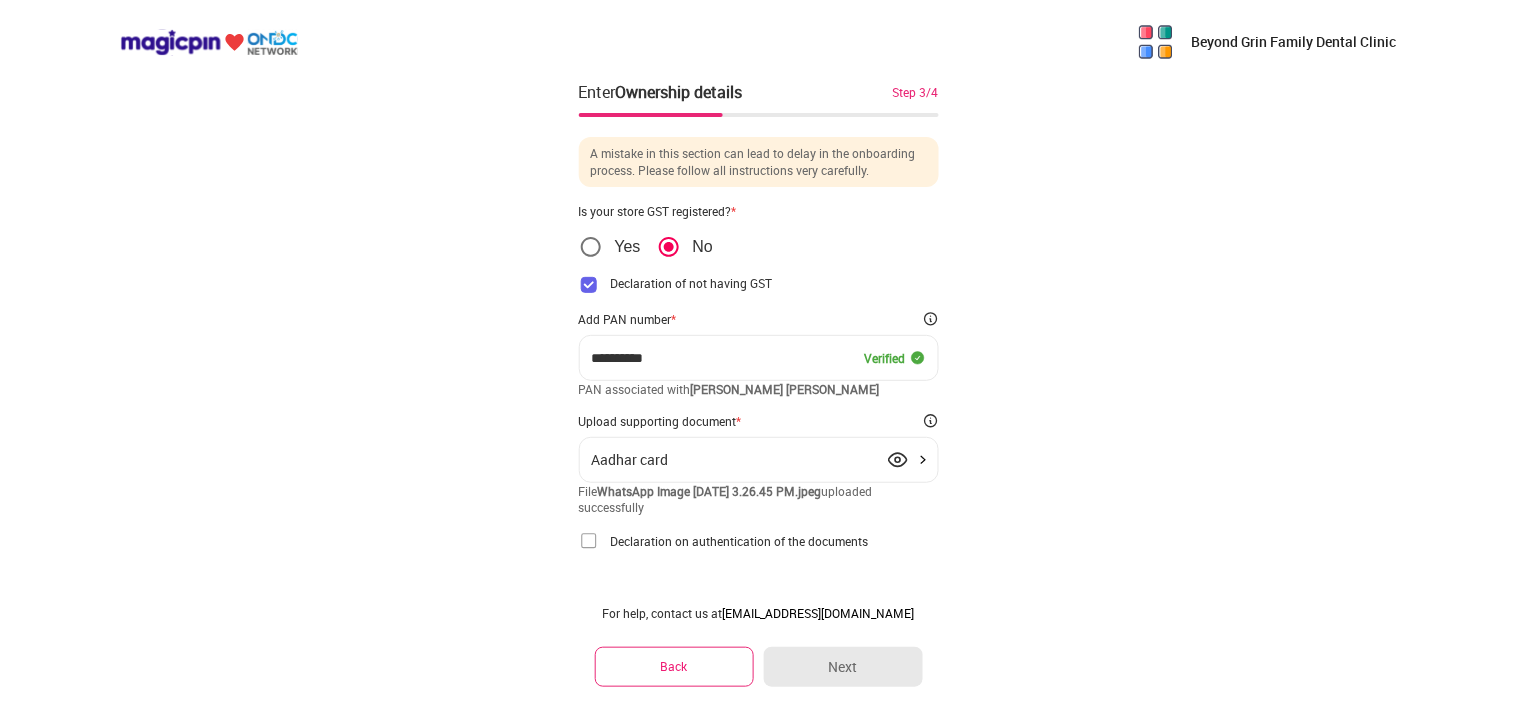 click at bounding box center [898, 460] 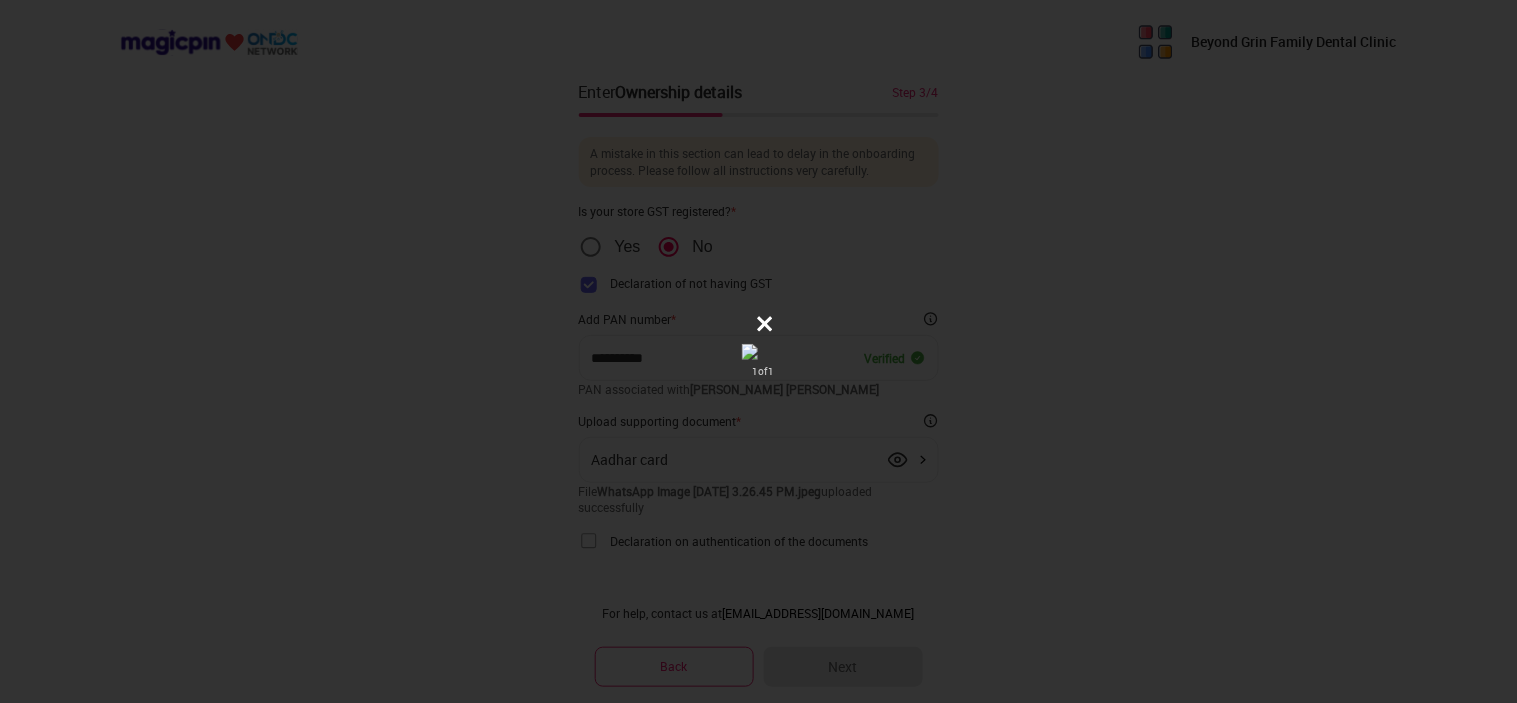 click on "1  of  1" at bounding box center (758, 351) 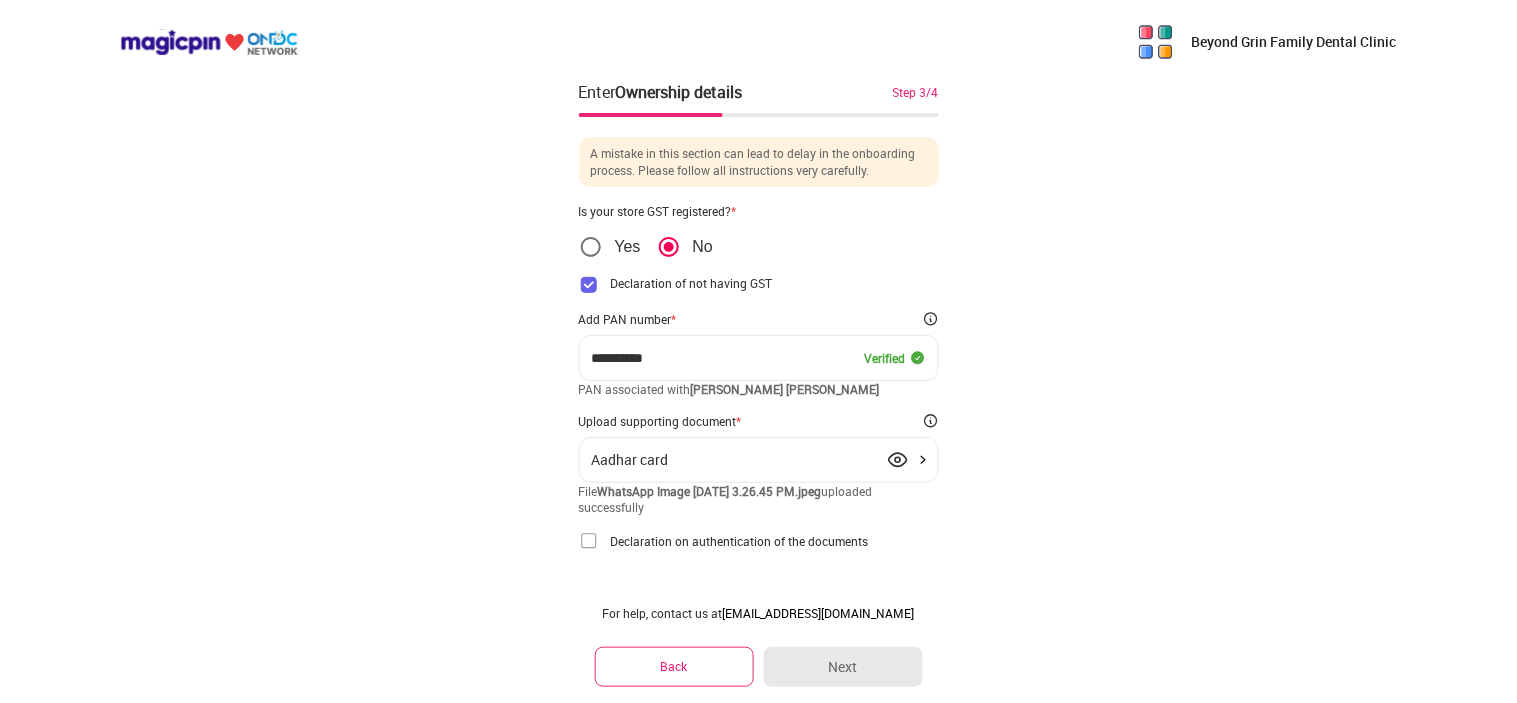 click at bounding box center (589, 541) 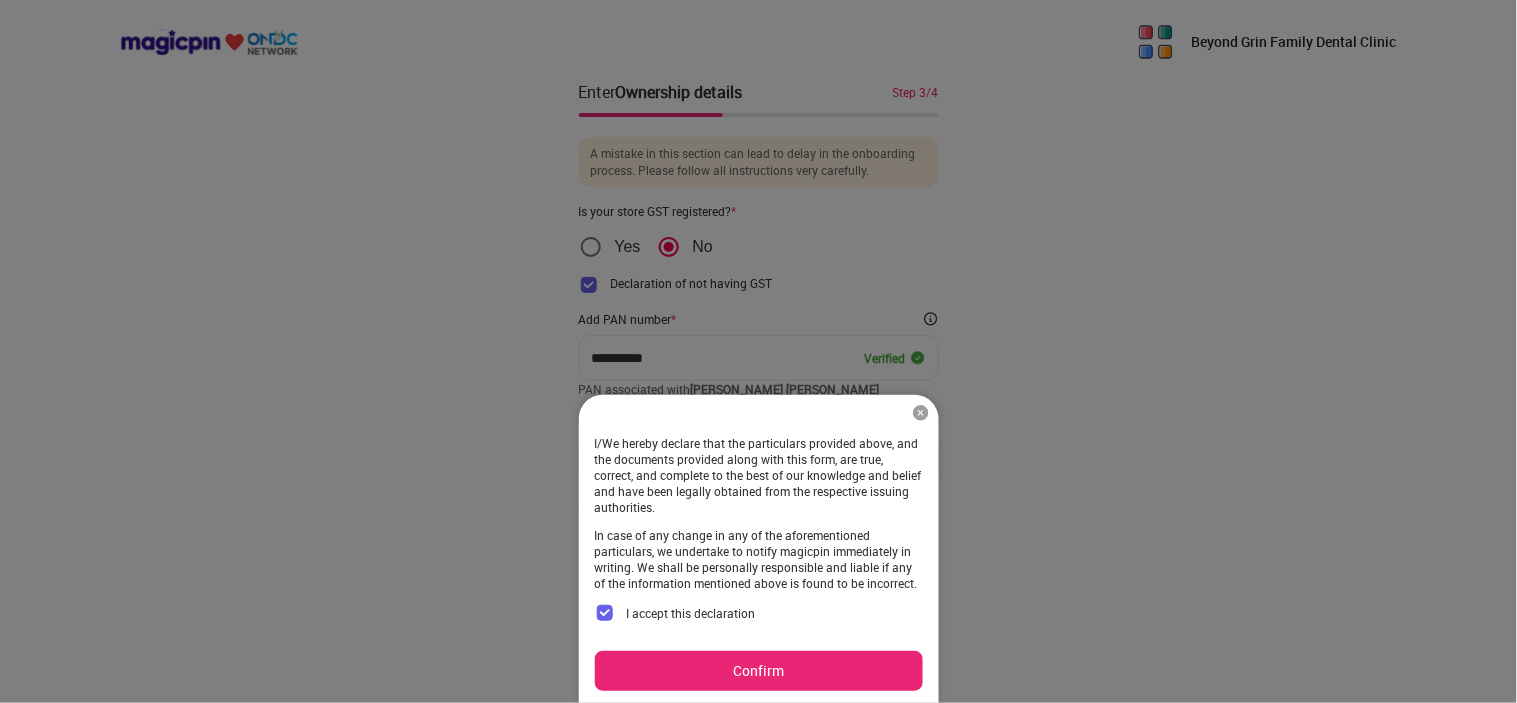 click on "Confirm" at bounding box center [759, 671] 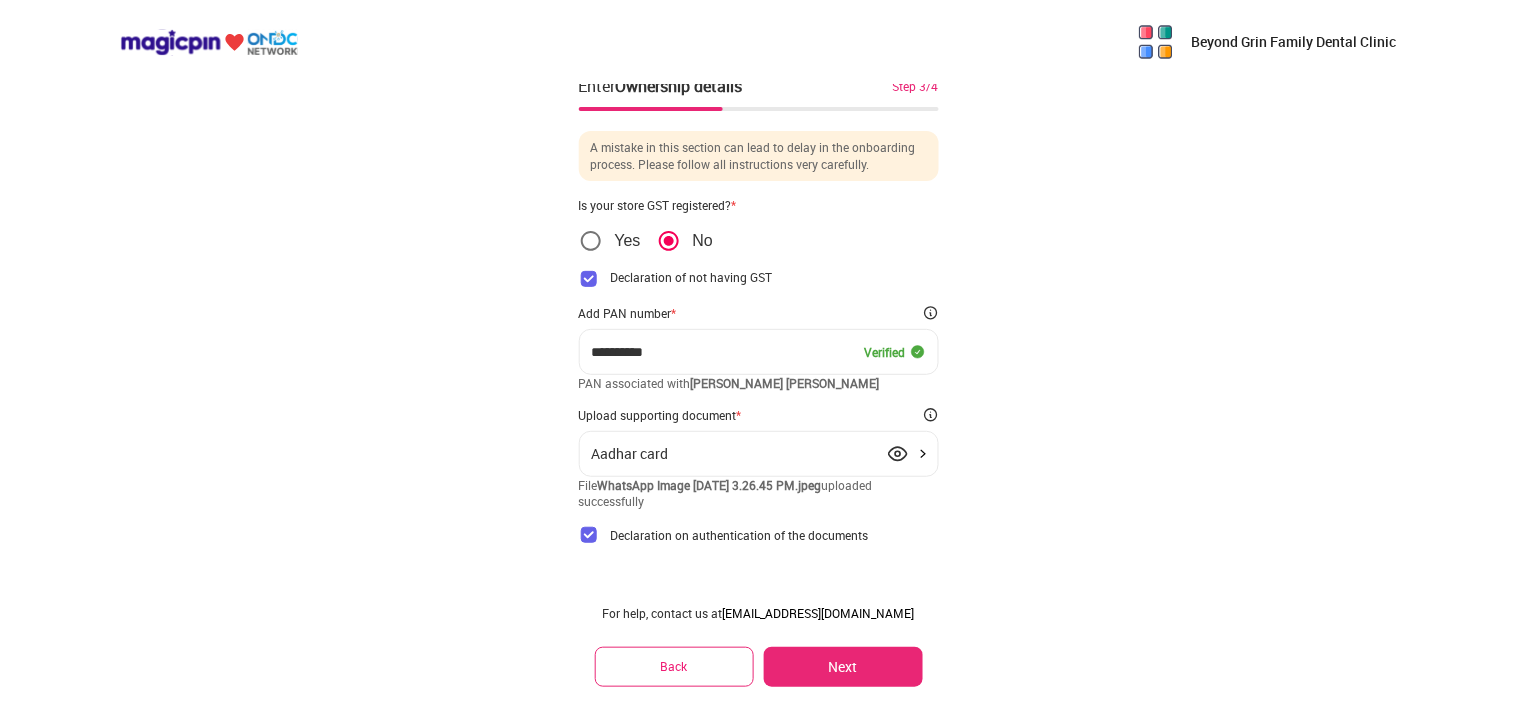 scroll, scrollTop: 0, scrollLeft: 0, axis: both 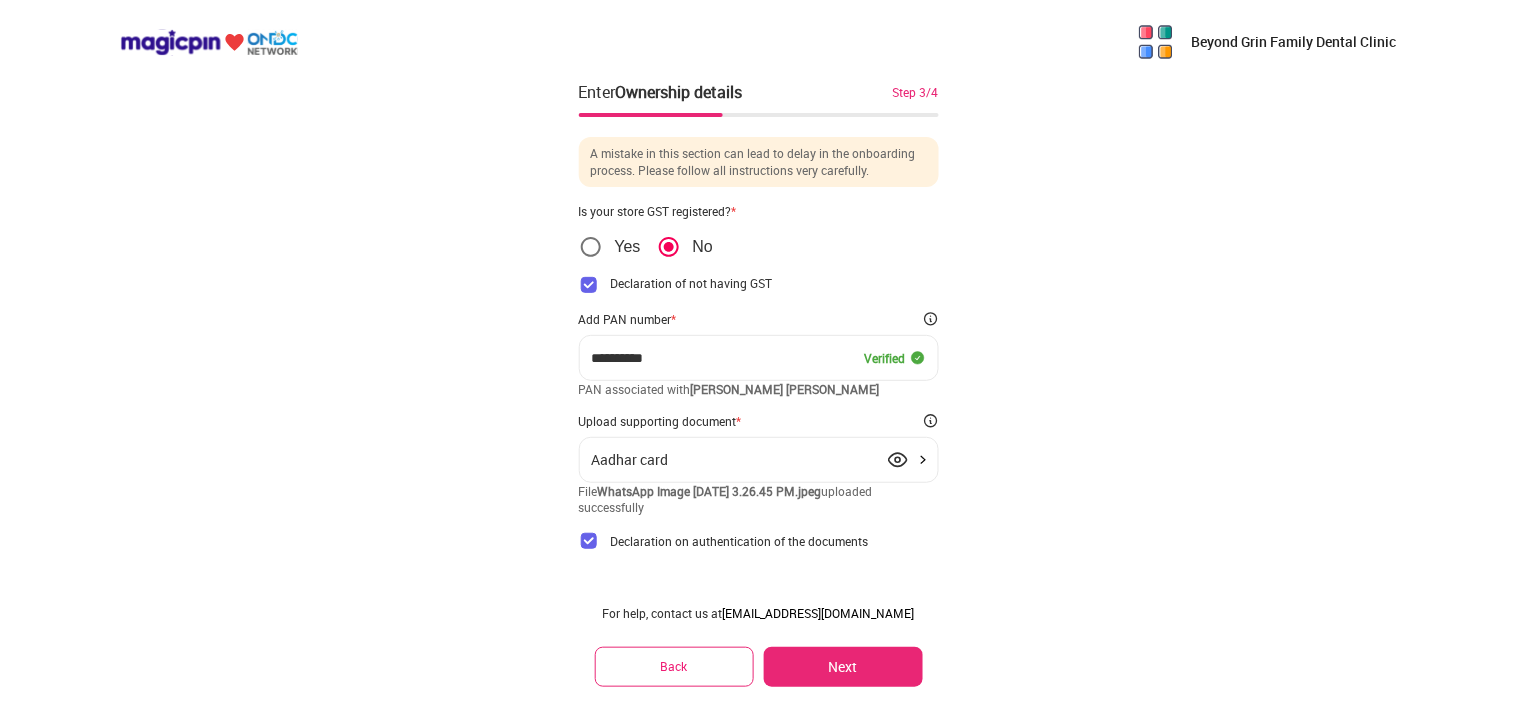 click on "Next" at bounding box center [843, 667] 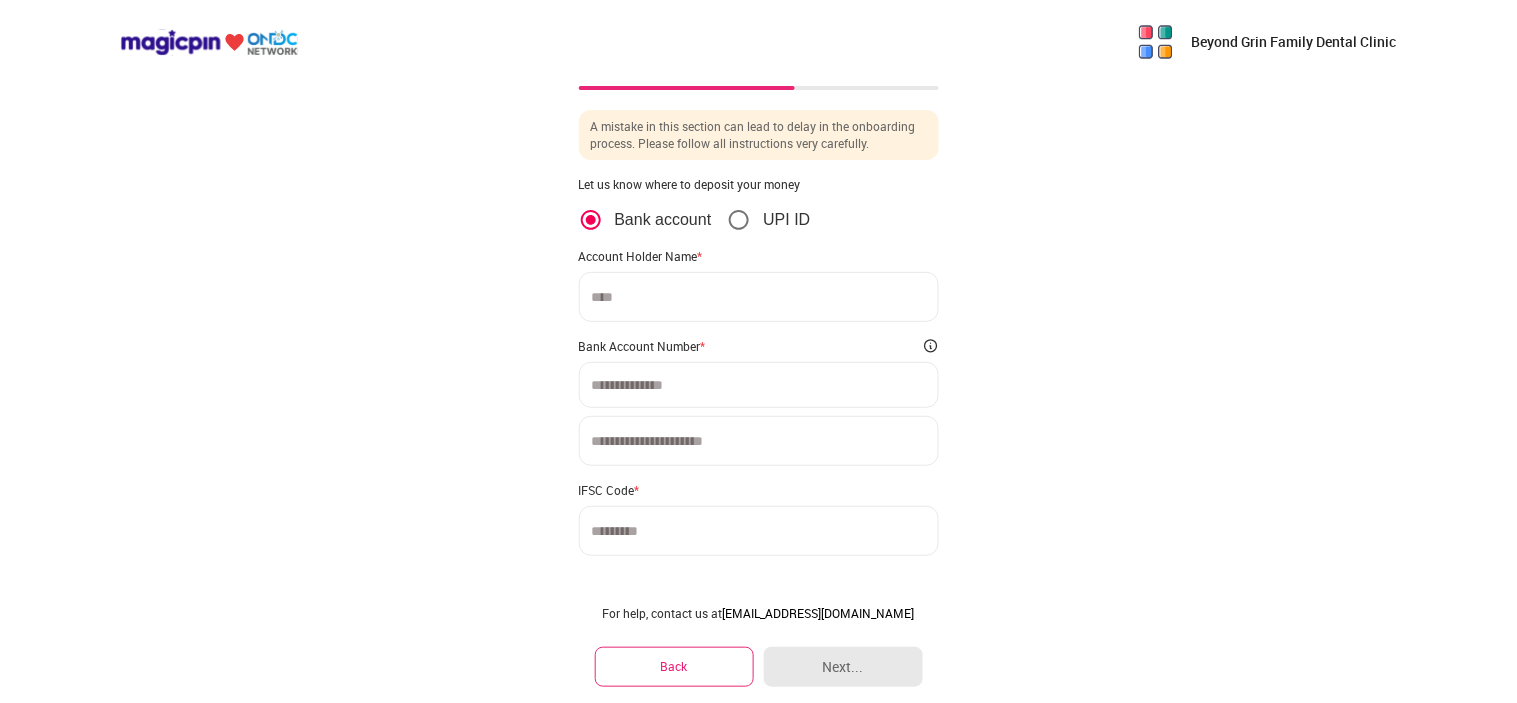 scroll, scrollTop: 0, scrollLeft: 0, axis: both 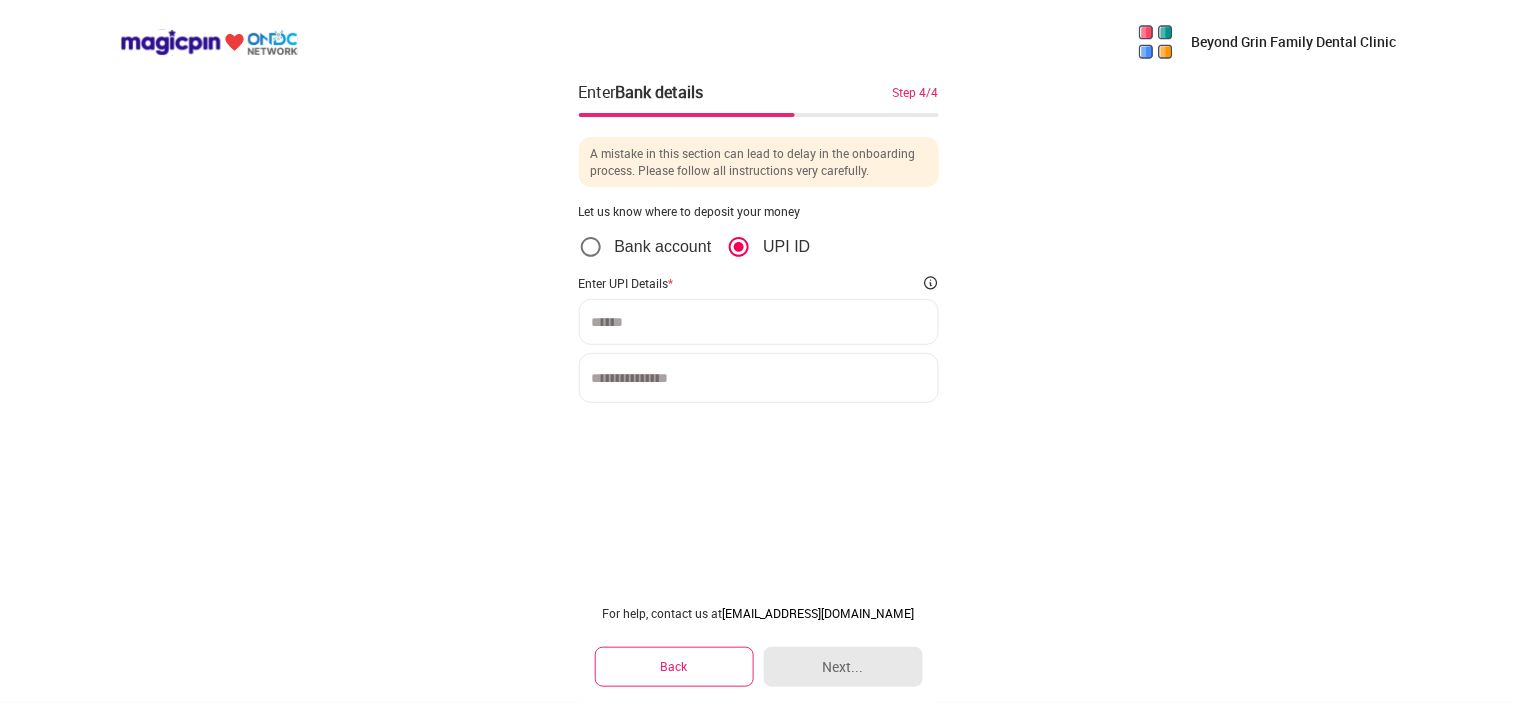 click at bounding box center [759, 378] 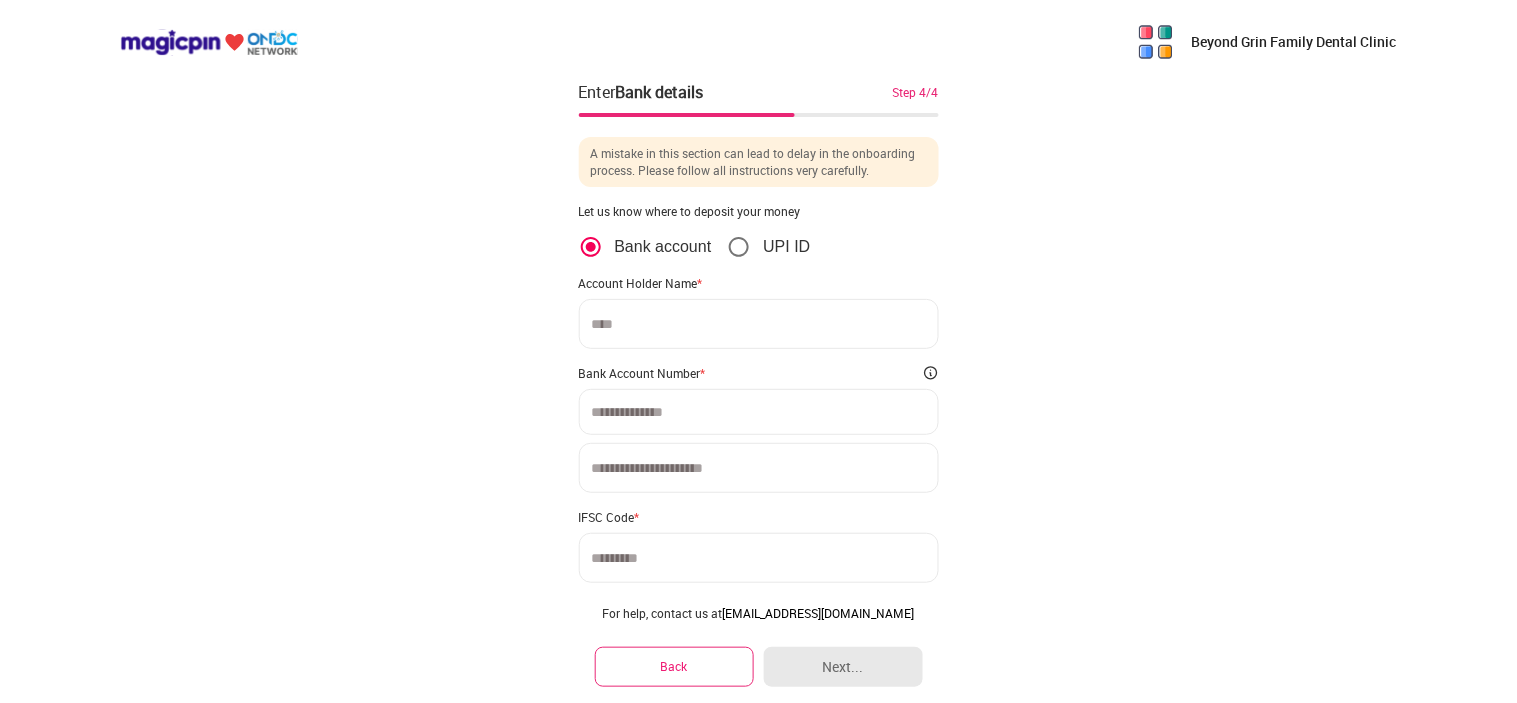 click 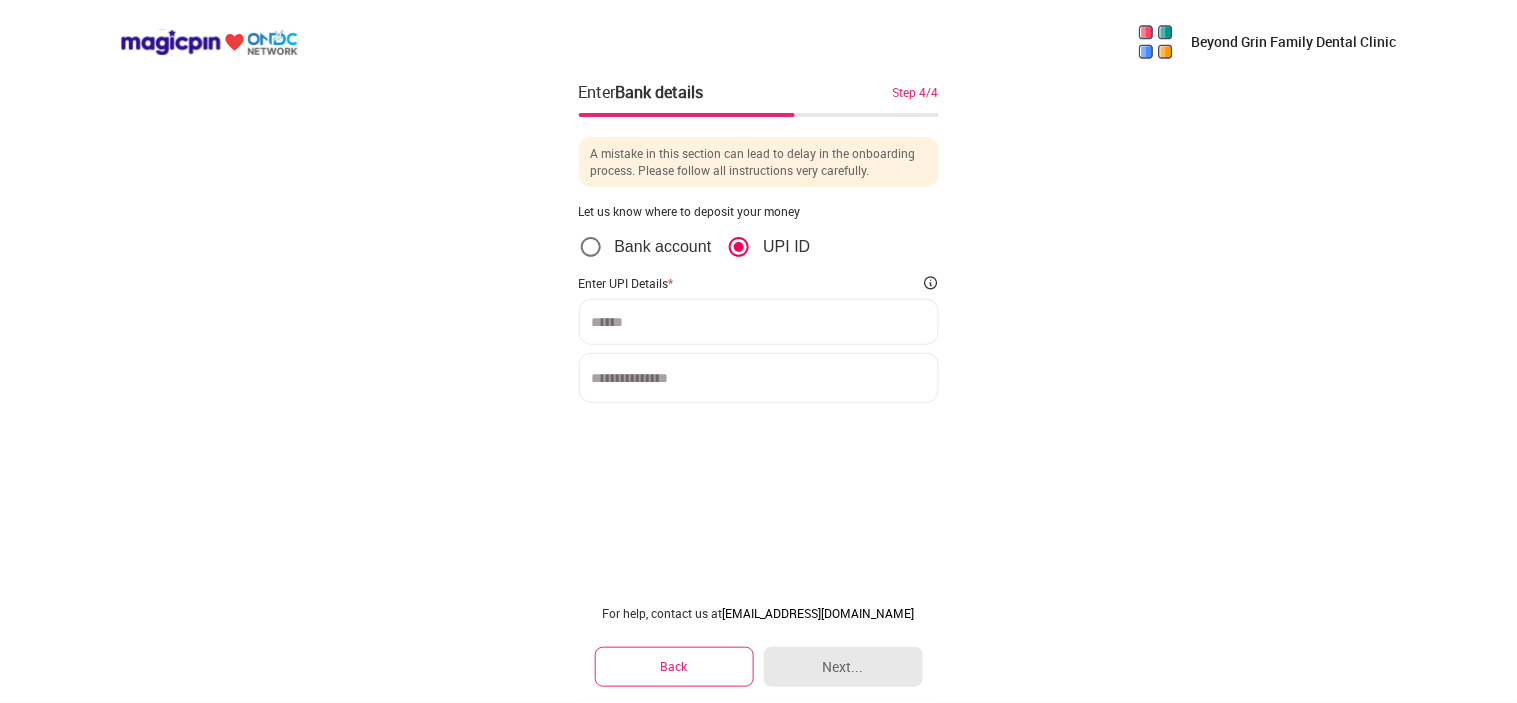 click on "Beyond Grin Family Dental Clinic Enter  Bank details Step 4/4 A mistake in this section can lead to delay in the onboarding process. Please follow all instructions very carefully. Let us know where to deposit your money Bank account UPI ID Enter UPI Details * Please confirm only if the below Bank details belongs to you. Not your Bank details?  Click here Confirm For help, contact us at  [EMAIL_ADDRESS][DOMAIN_NAME] Back Next..." at bounding box center [758, 351] 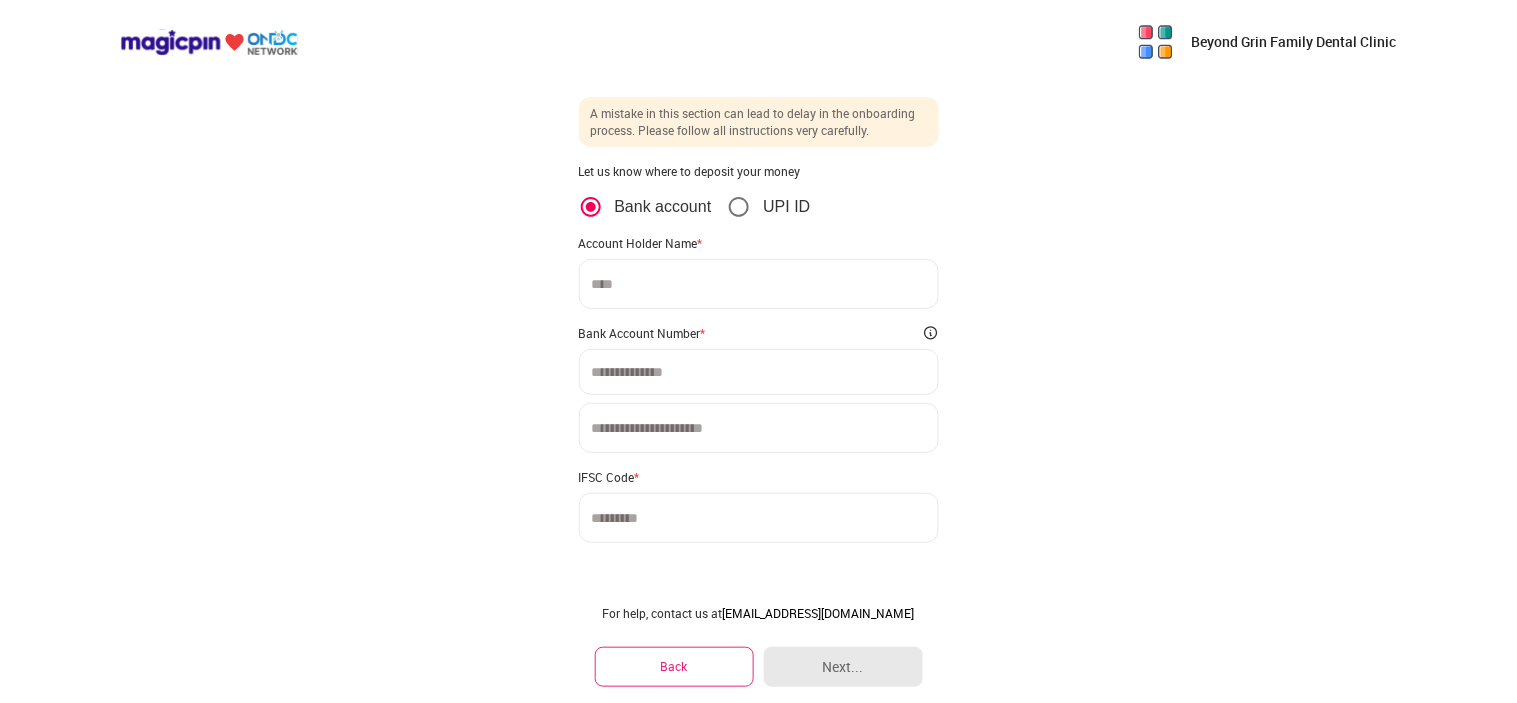 scroll, scrollTop: 60, scrollLeft: 0, axis: vertical 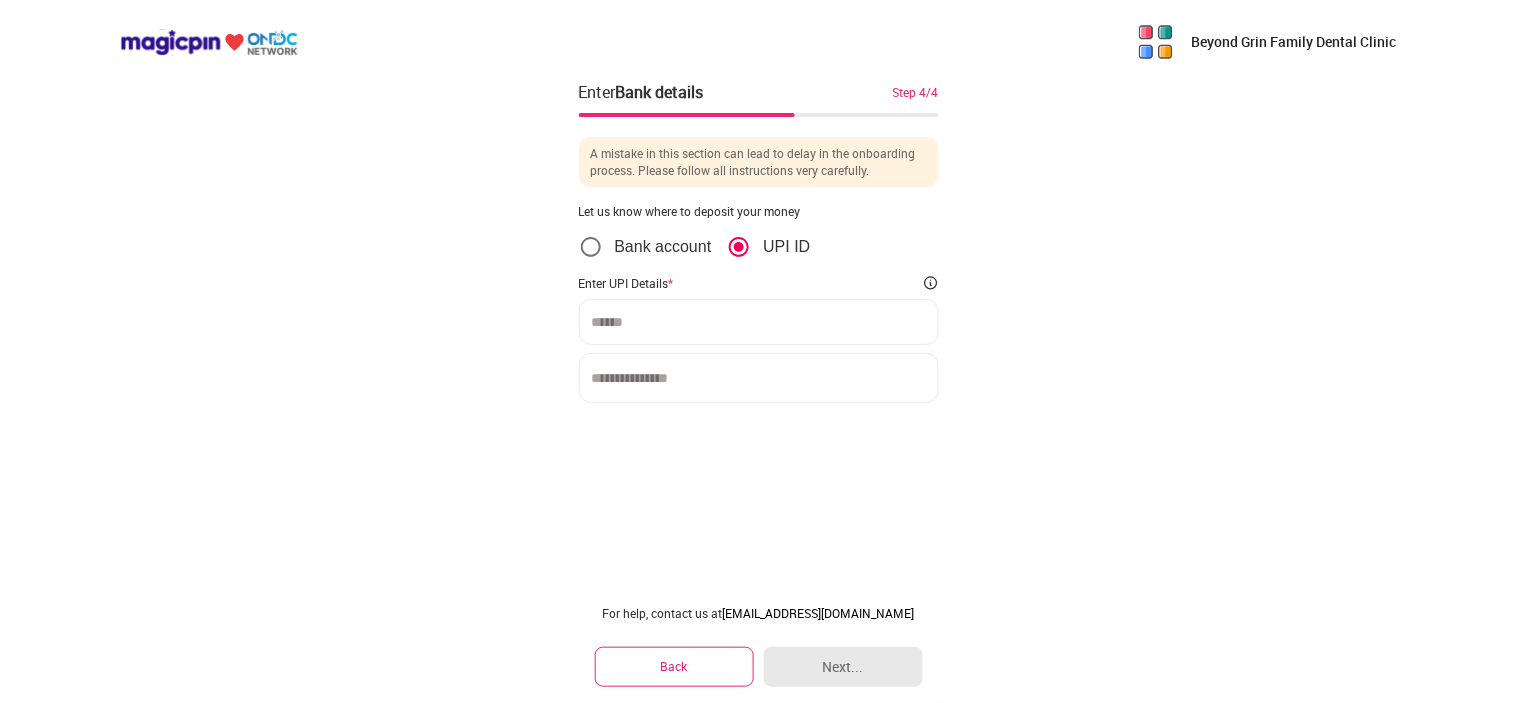 drag, startPoint x: 613, startPoint y: 311, endPoint x: 658, endPoint y: 336, distance: 51.47815 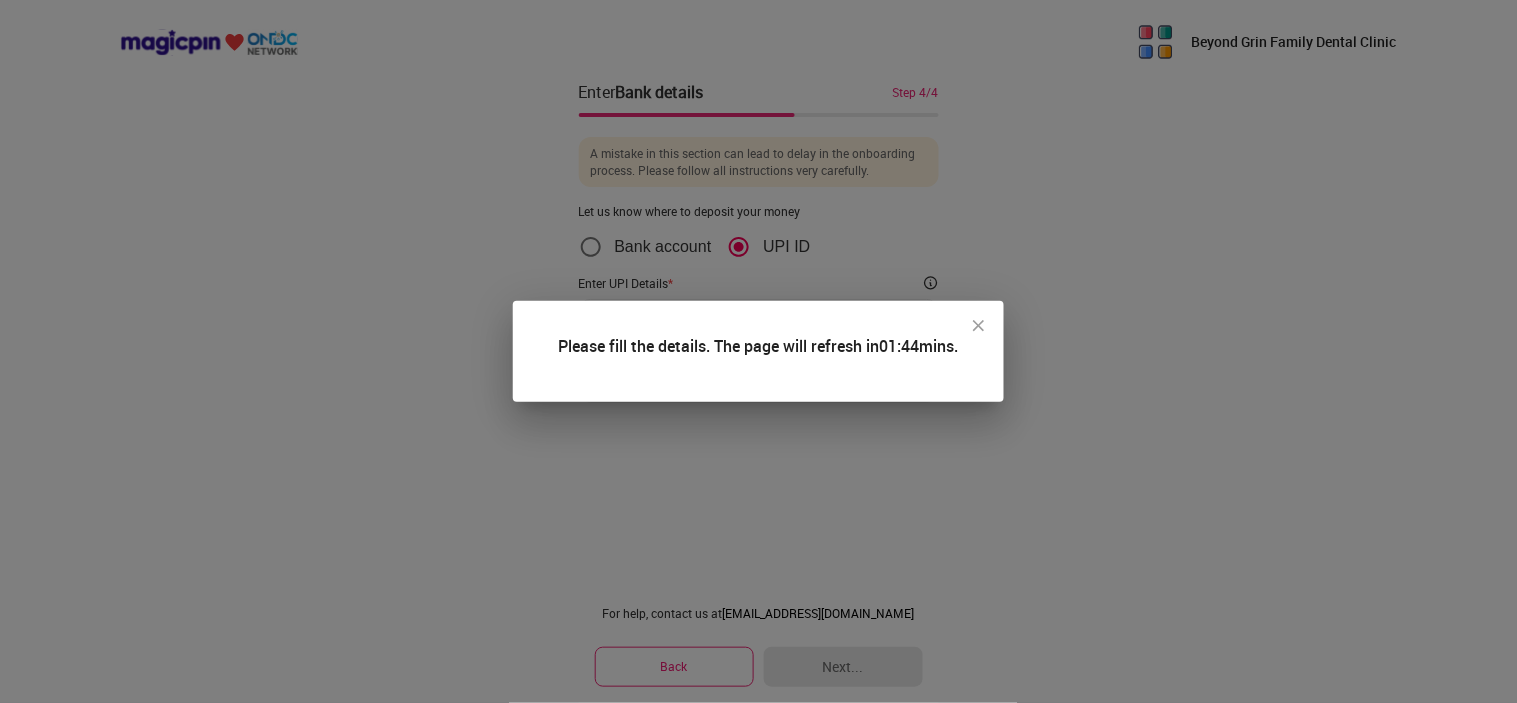 click on "Please fill the details. The page will refresh in  01:44  mins." at bounding box center [758, 351] 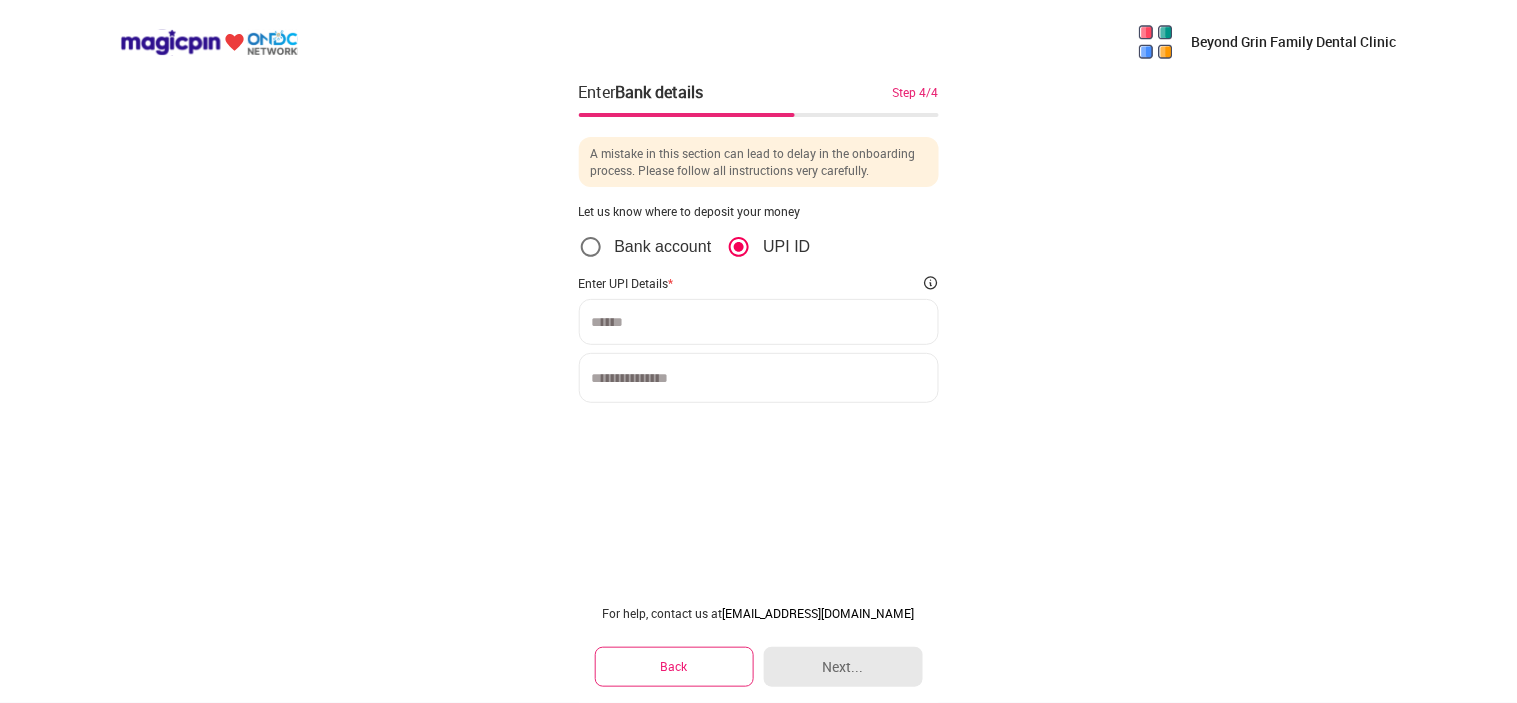 click at bounding box center (759, 322) 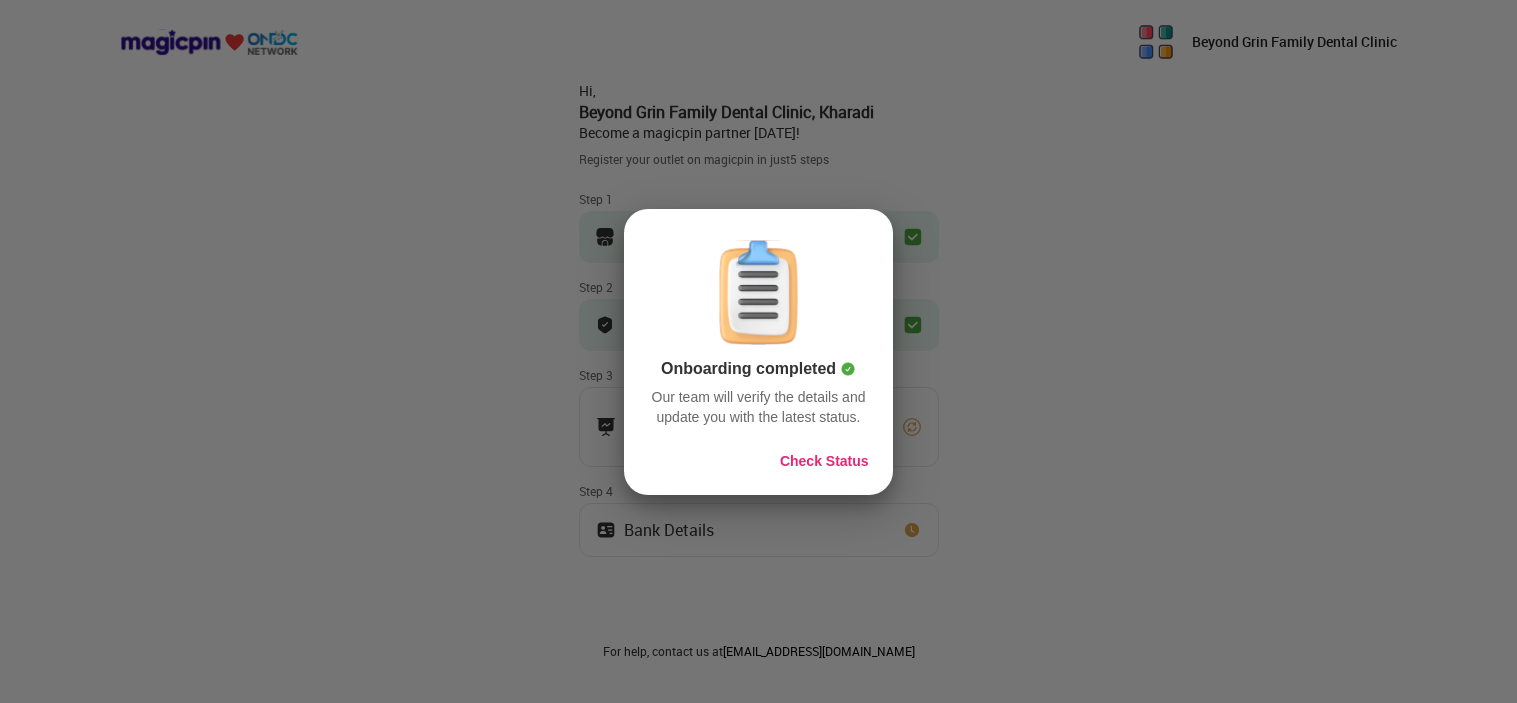 scroll, scrollTop: 0, scrollLeft: 0, axis: both 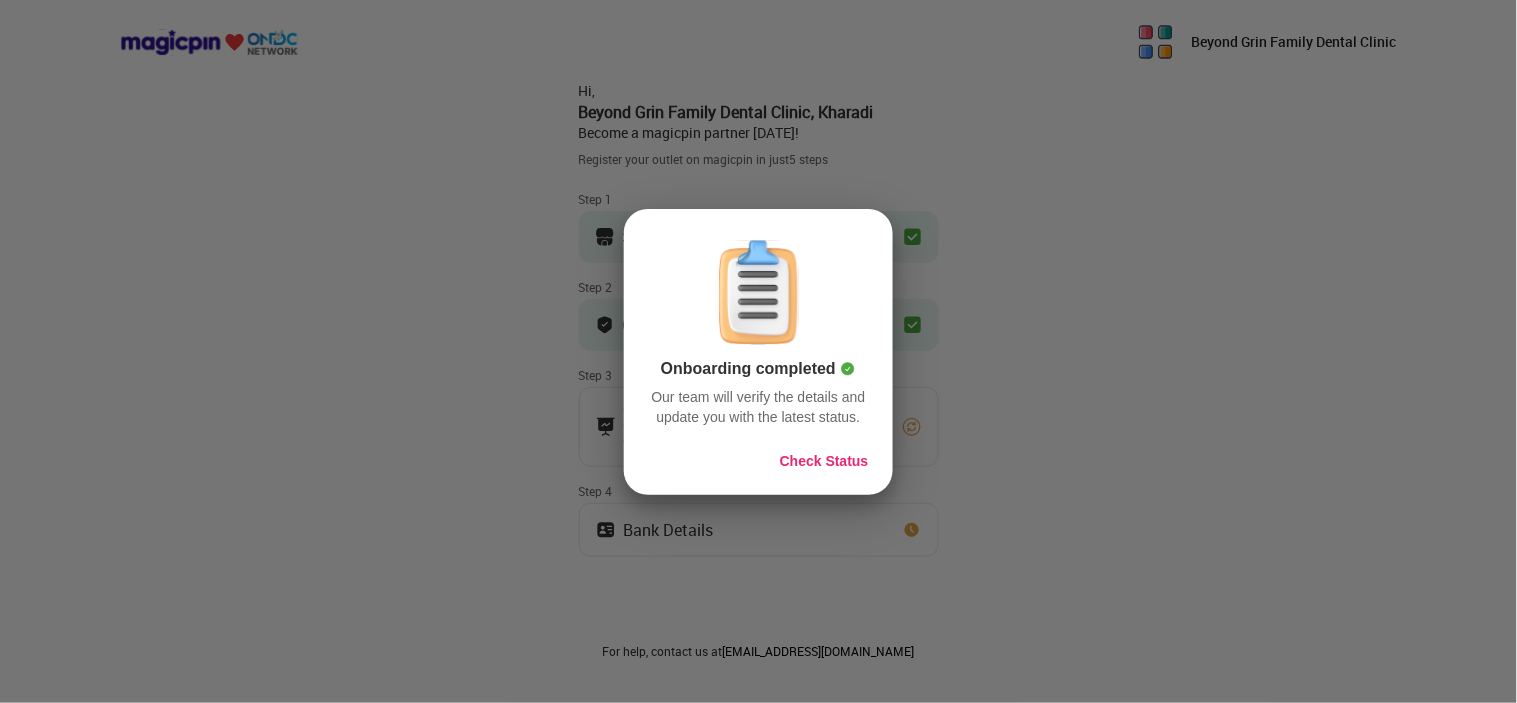drag, startPoint x: 823, startPoint y: 455, endPoint x: 928, endPoint y: 451, distance: 105.076164 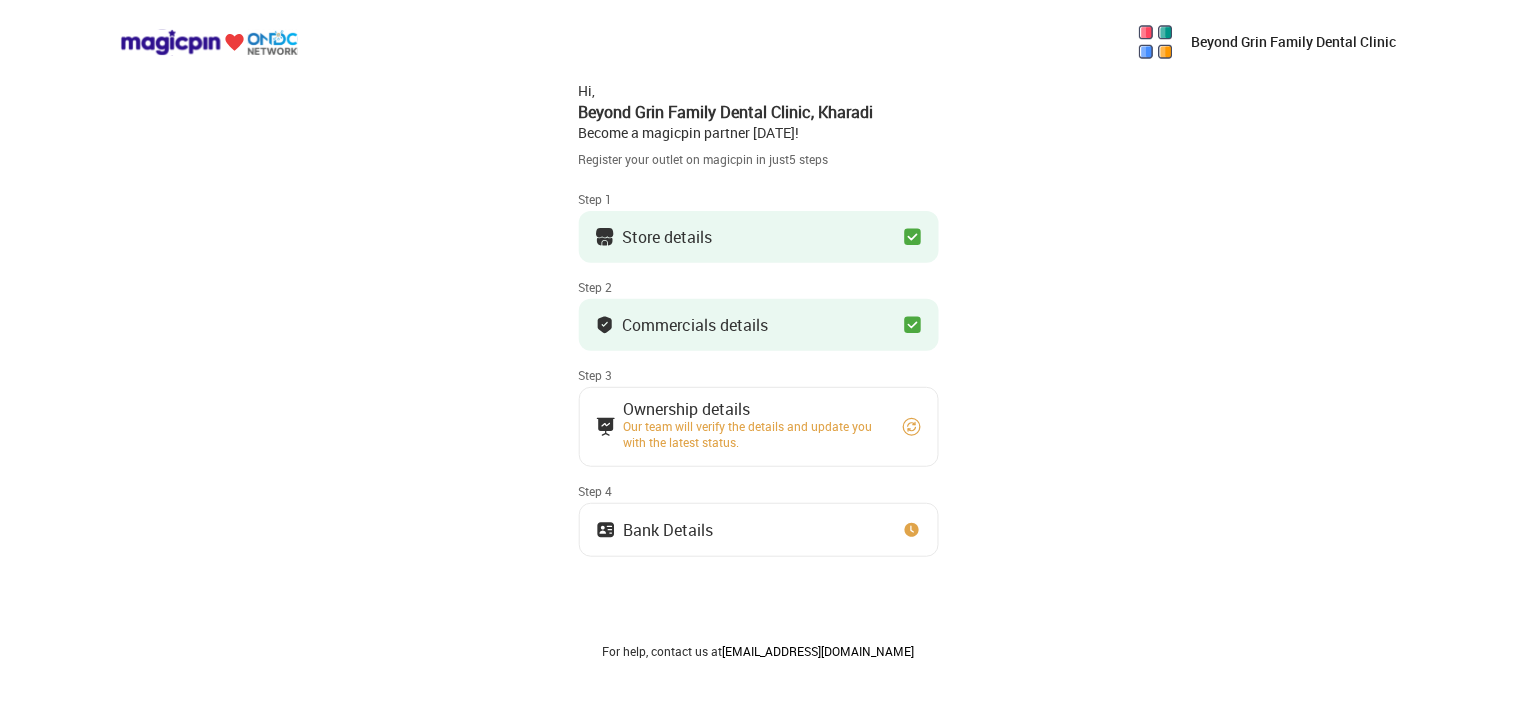 click on "Bank Details" at bounding box center (759, 530) 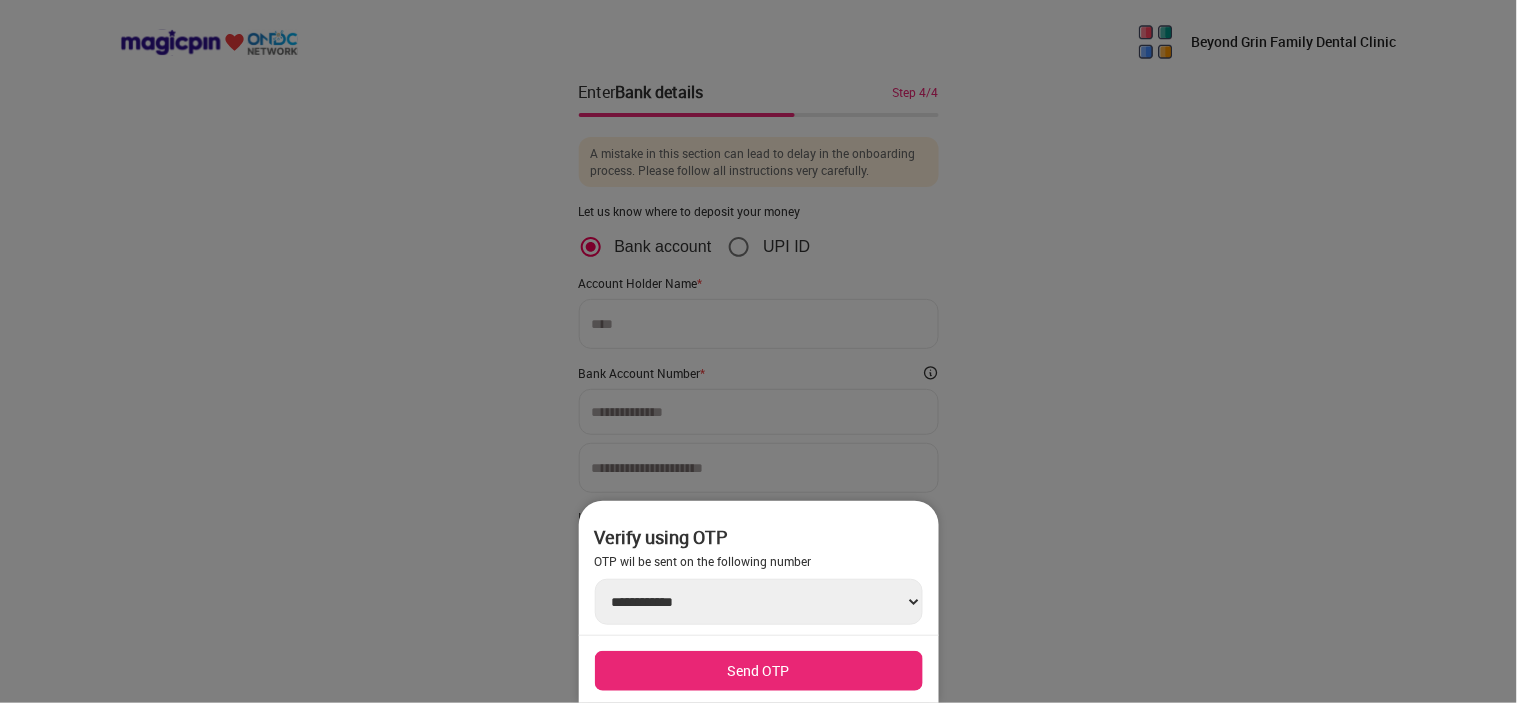 scroll, scrollTop: 60, scrollLeft: 0, axis: vertical 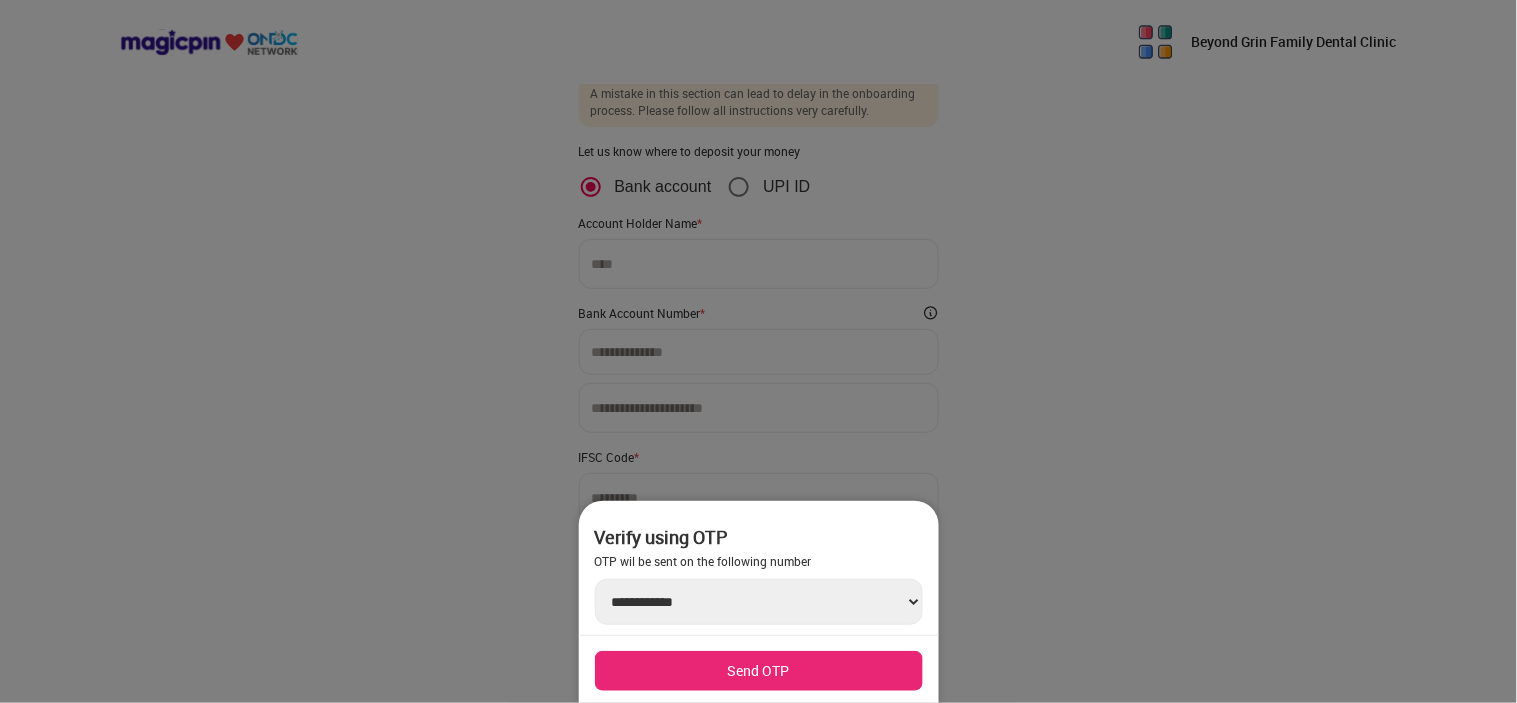 click on "Send OTP" at bounding box center [759, 671] 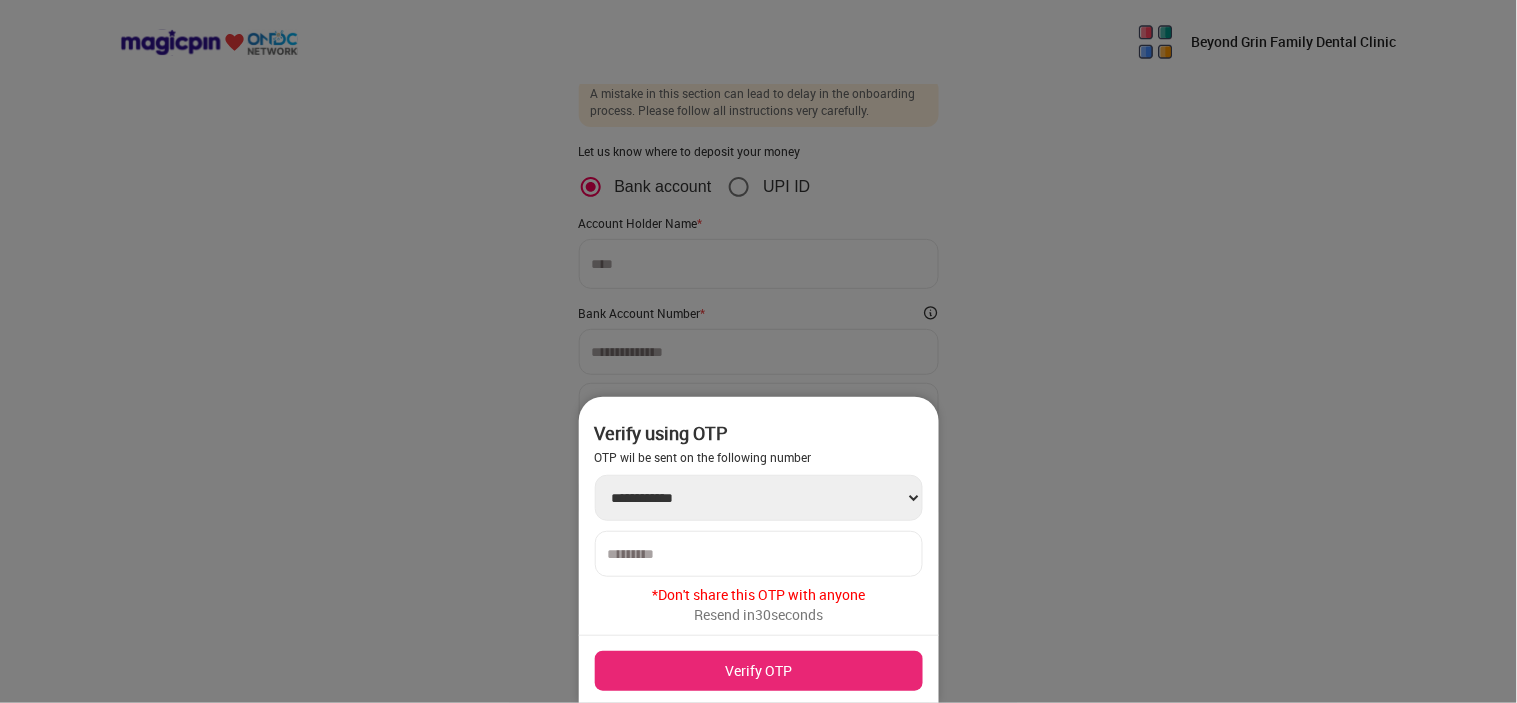 drag, startPoint x: 678, startPoint y: 555, endPoint x: 692, endPoint y: 566, distance: 17.804493 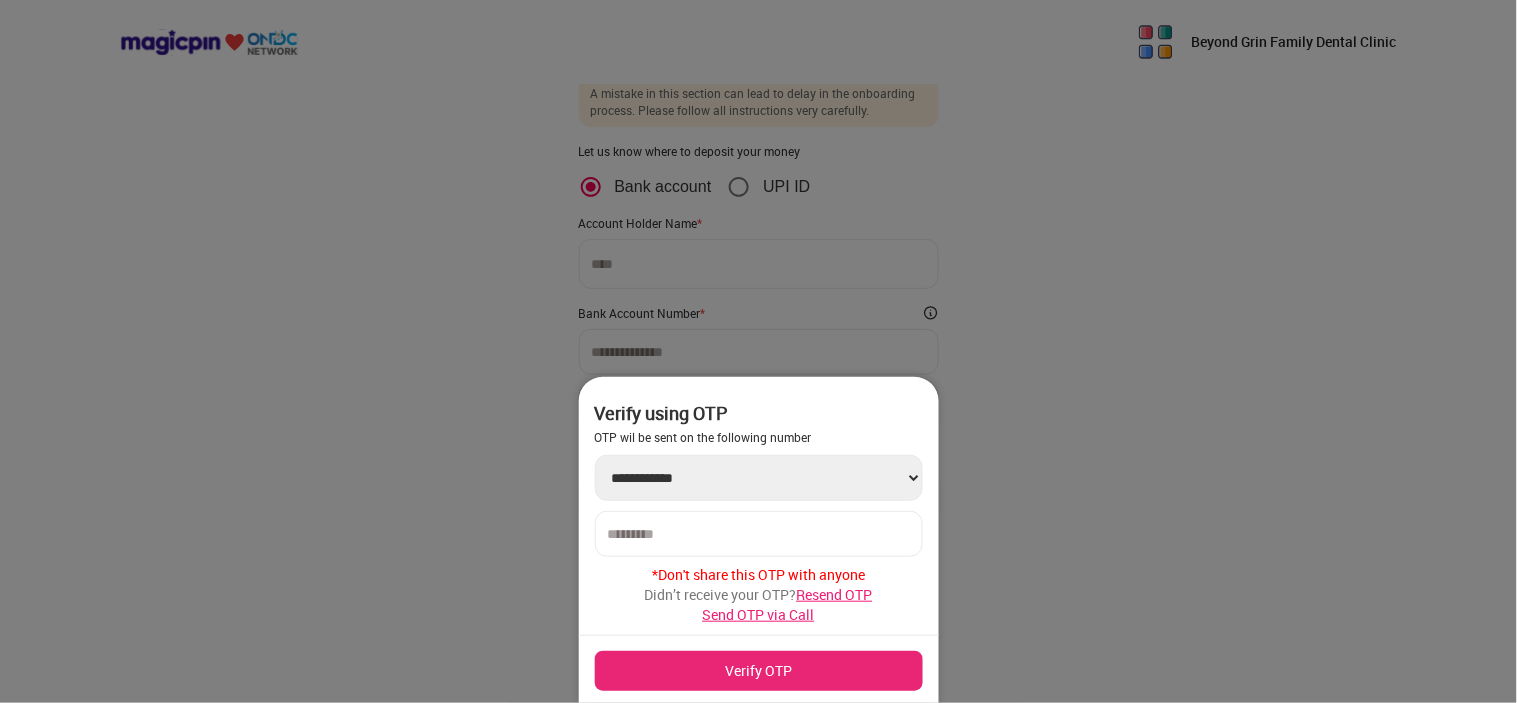 paste on "******" 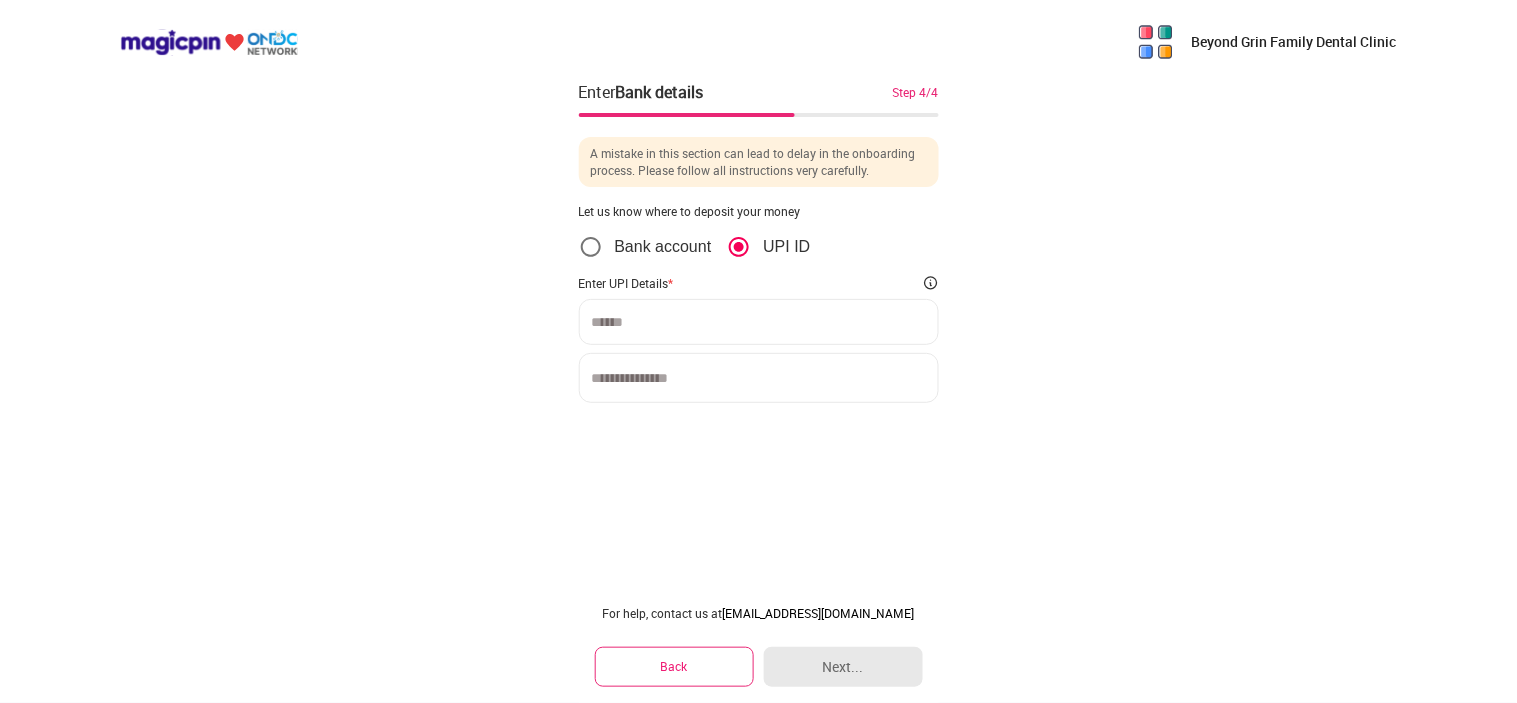 scroll, scrollTop: 0, scrollLeft: 0, axis: both 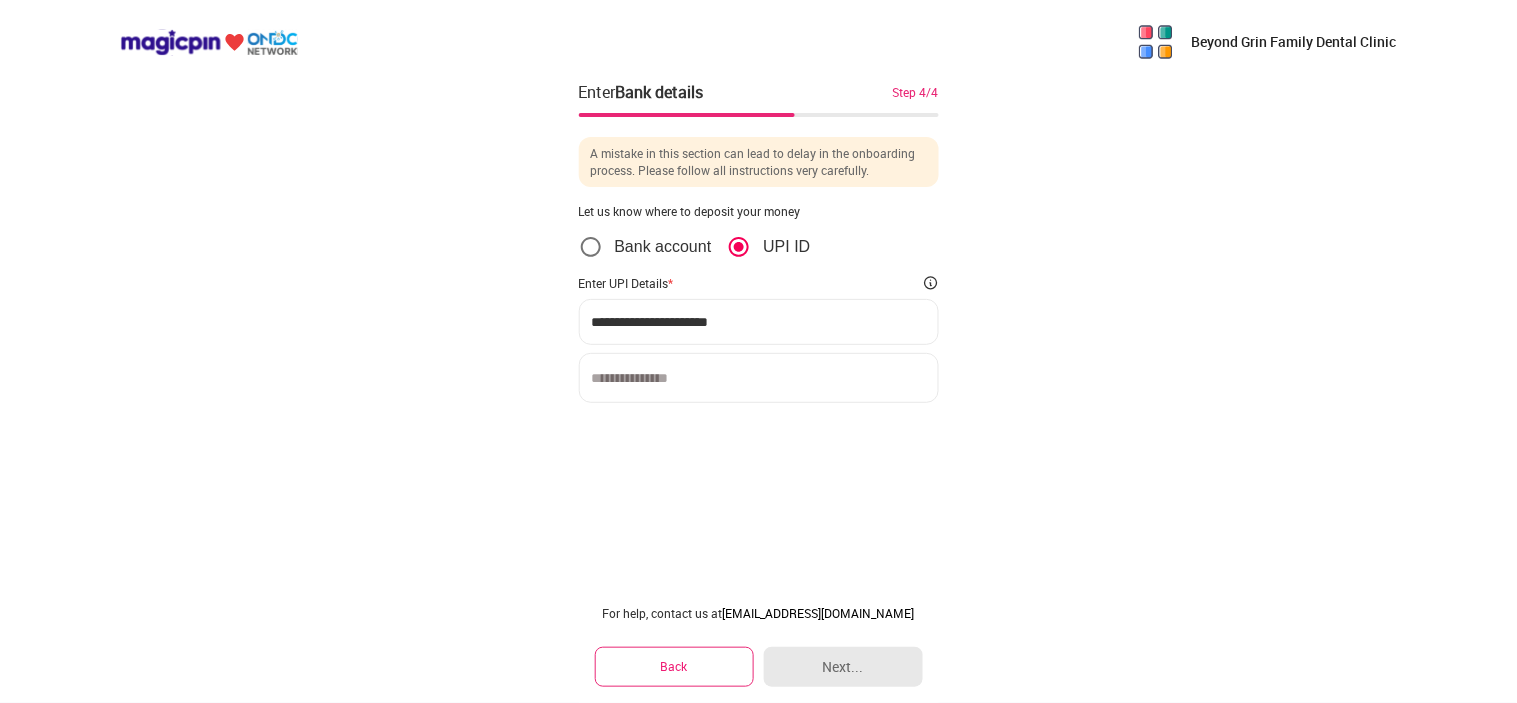 type on "**********" 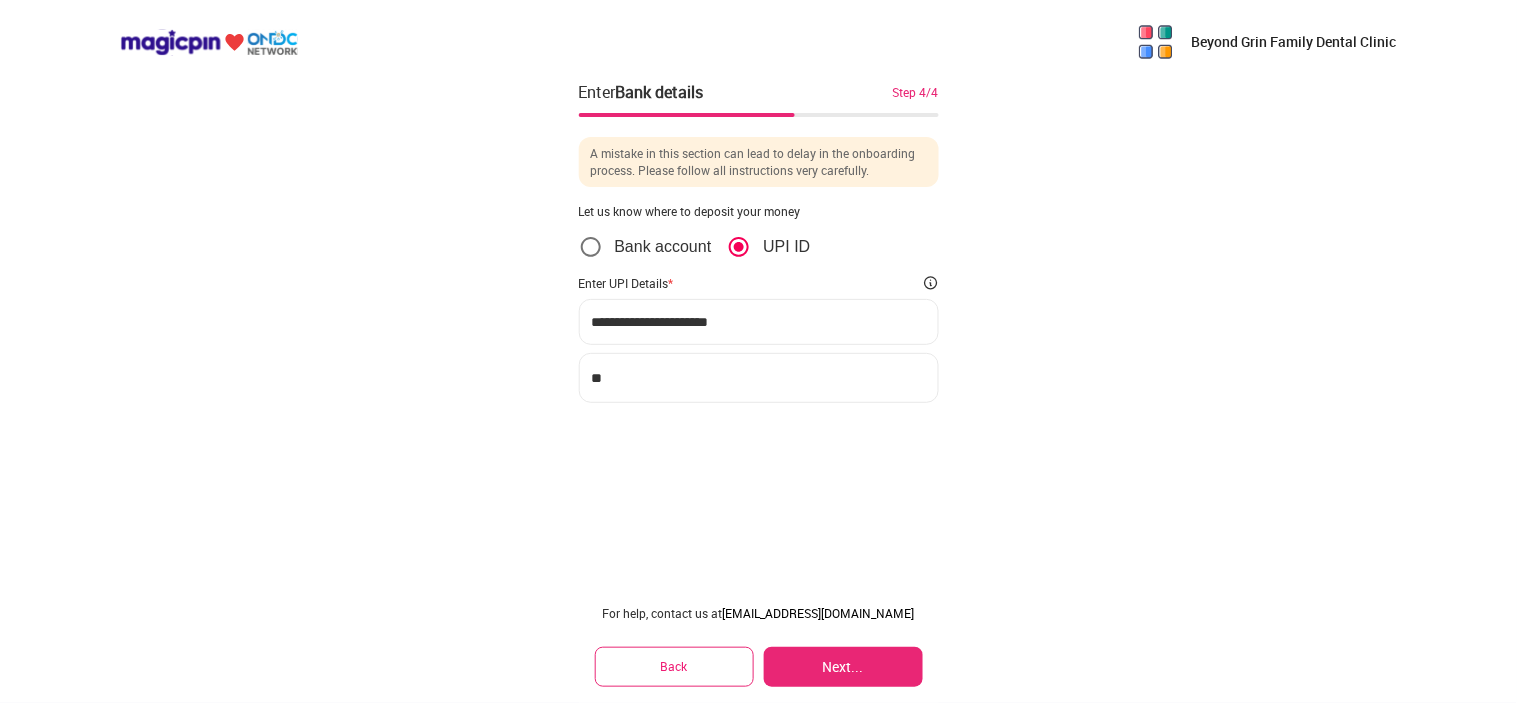 type on "*" 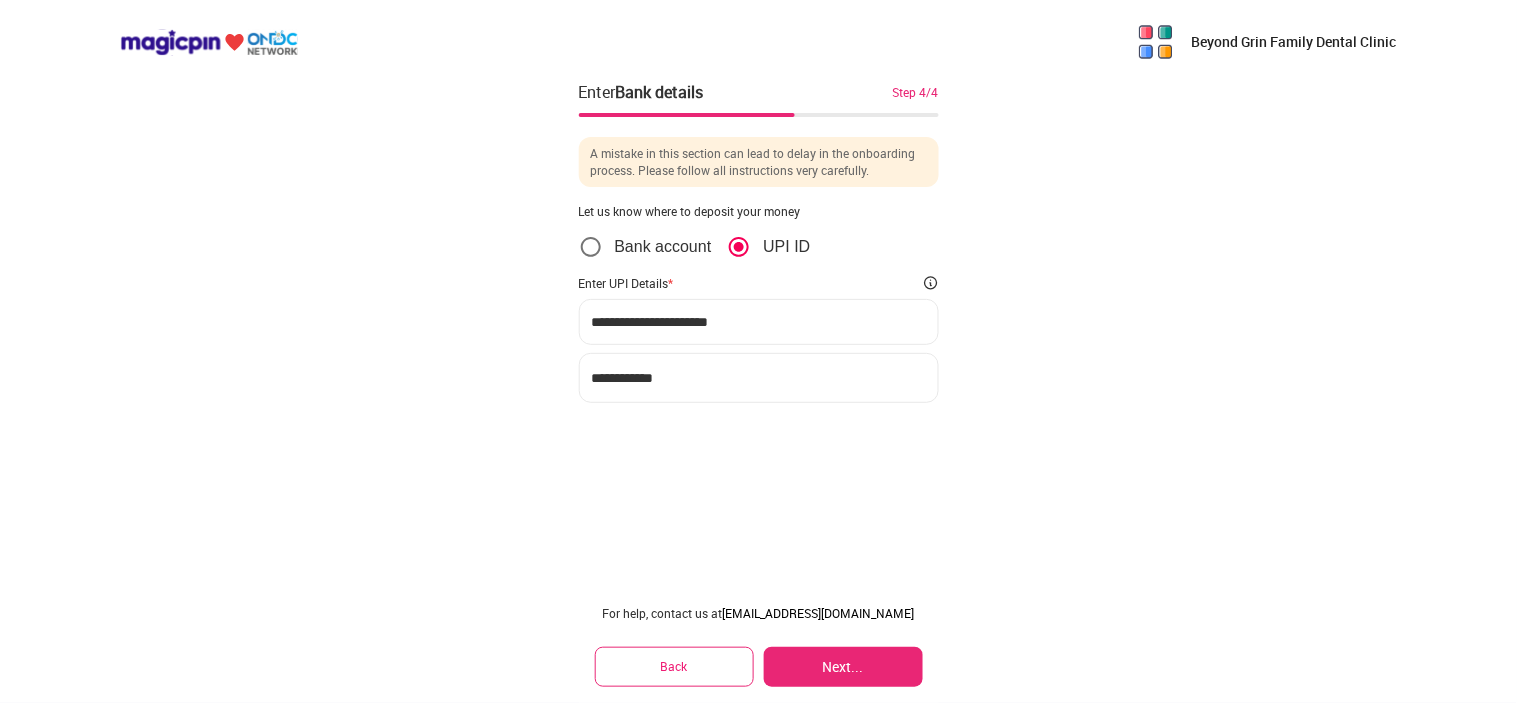 type on "**********" 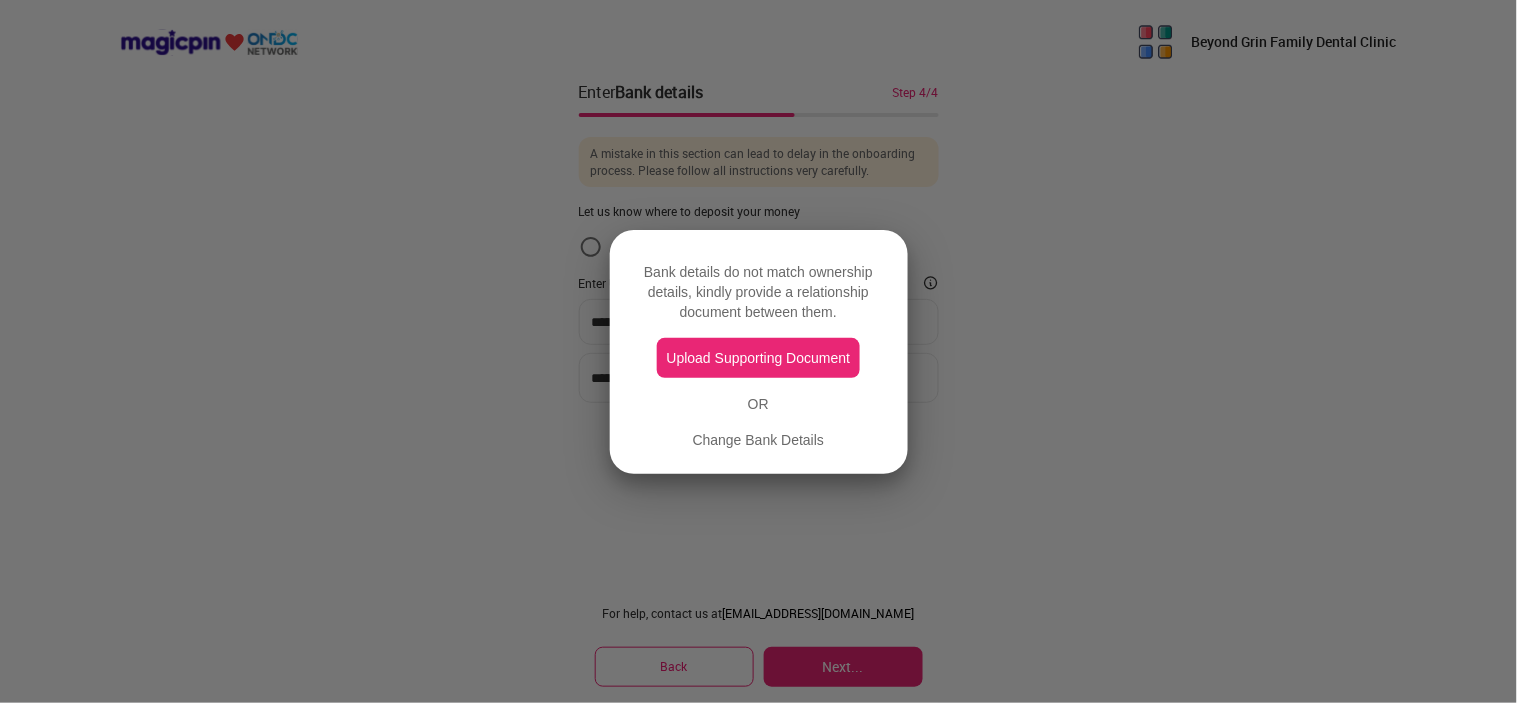 click on "Upload Supporting Document" at bounding box center [759, 358] 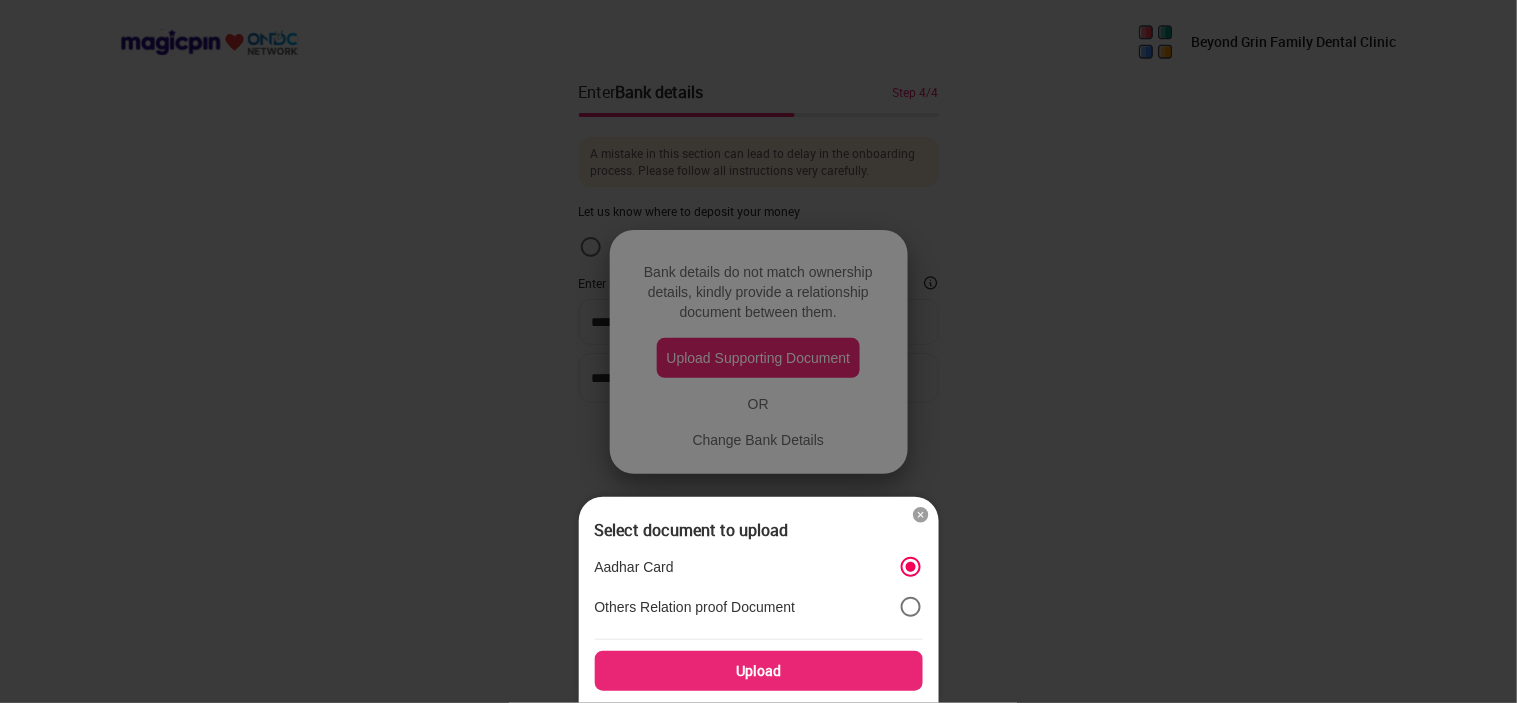 click on "Upload" at bounding box center [759, 671] 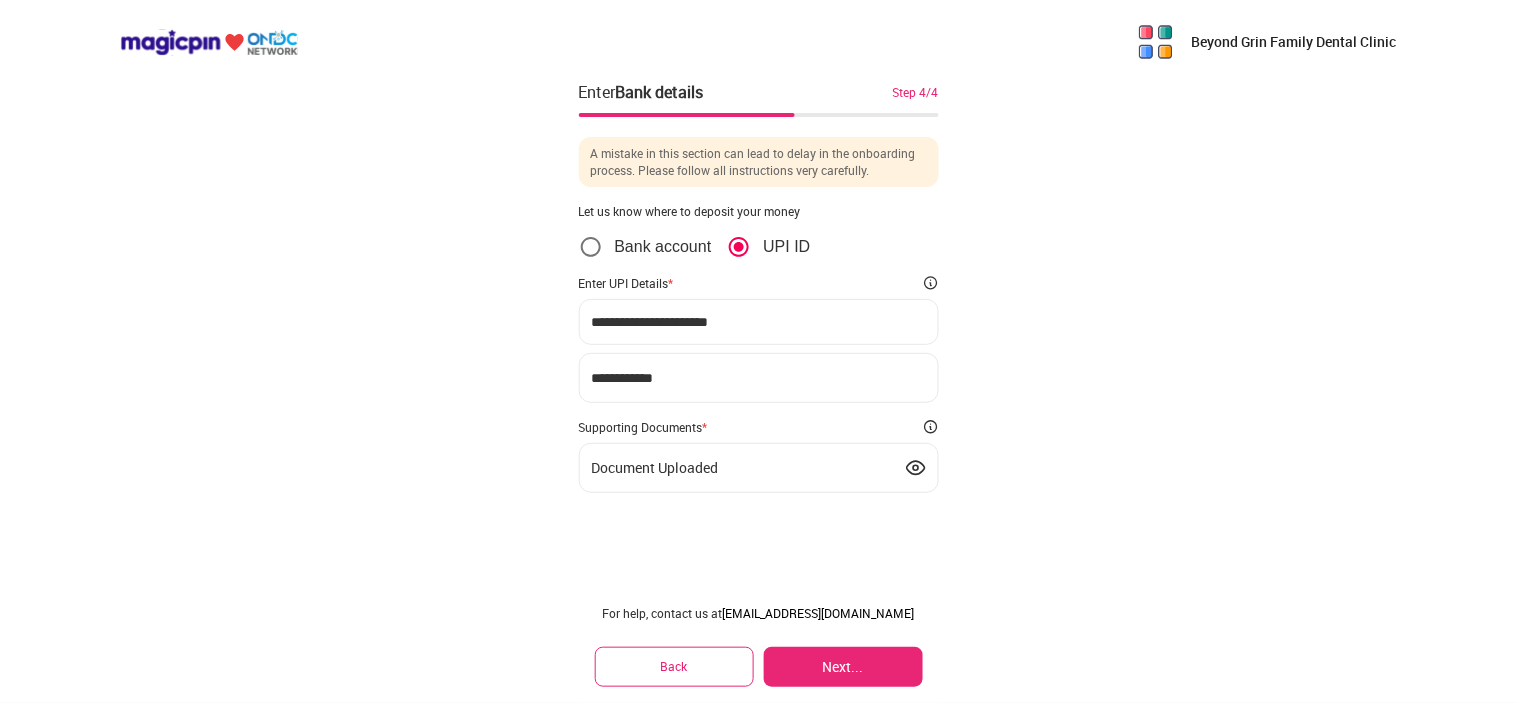 click on "Next..." at bounding box center (843, 667) 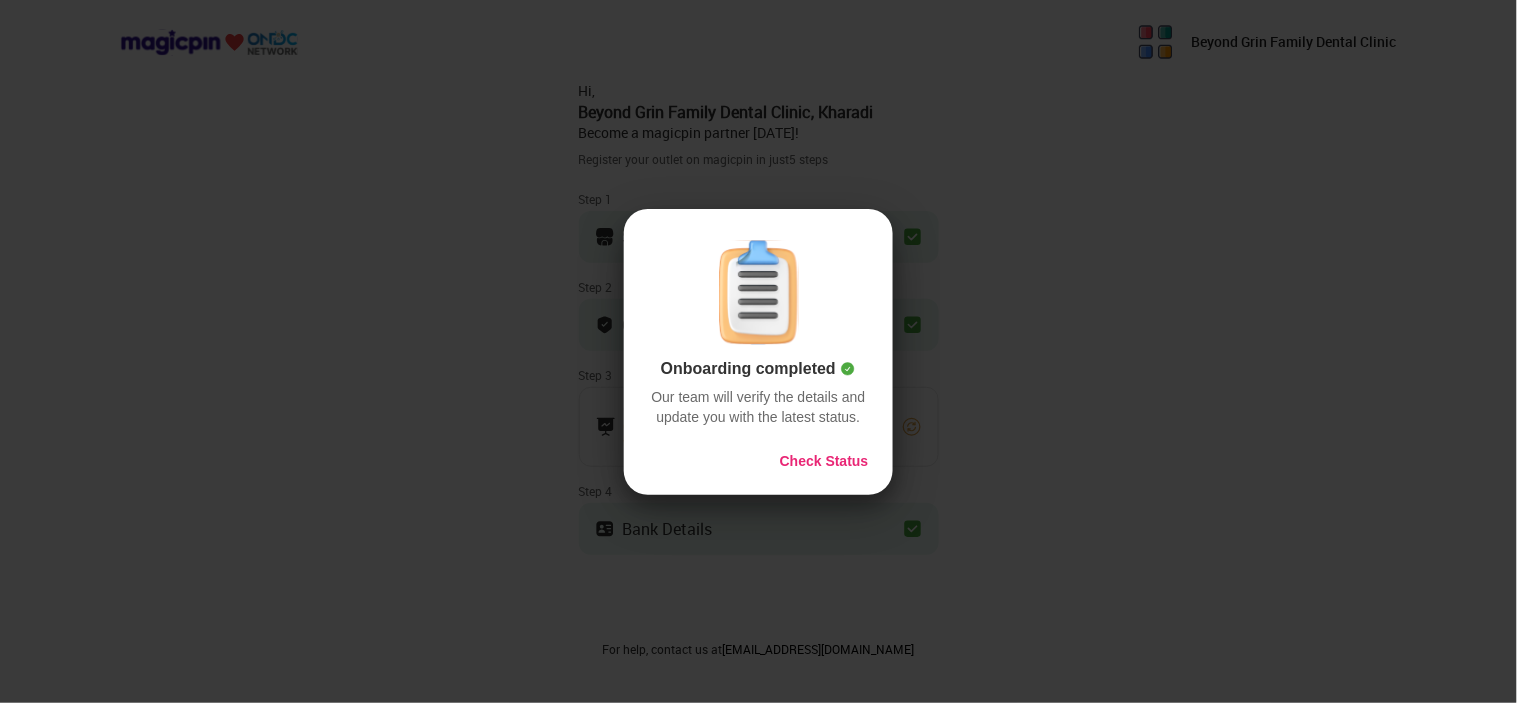 click on "Check Status" at bounding box center [824, 461] 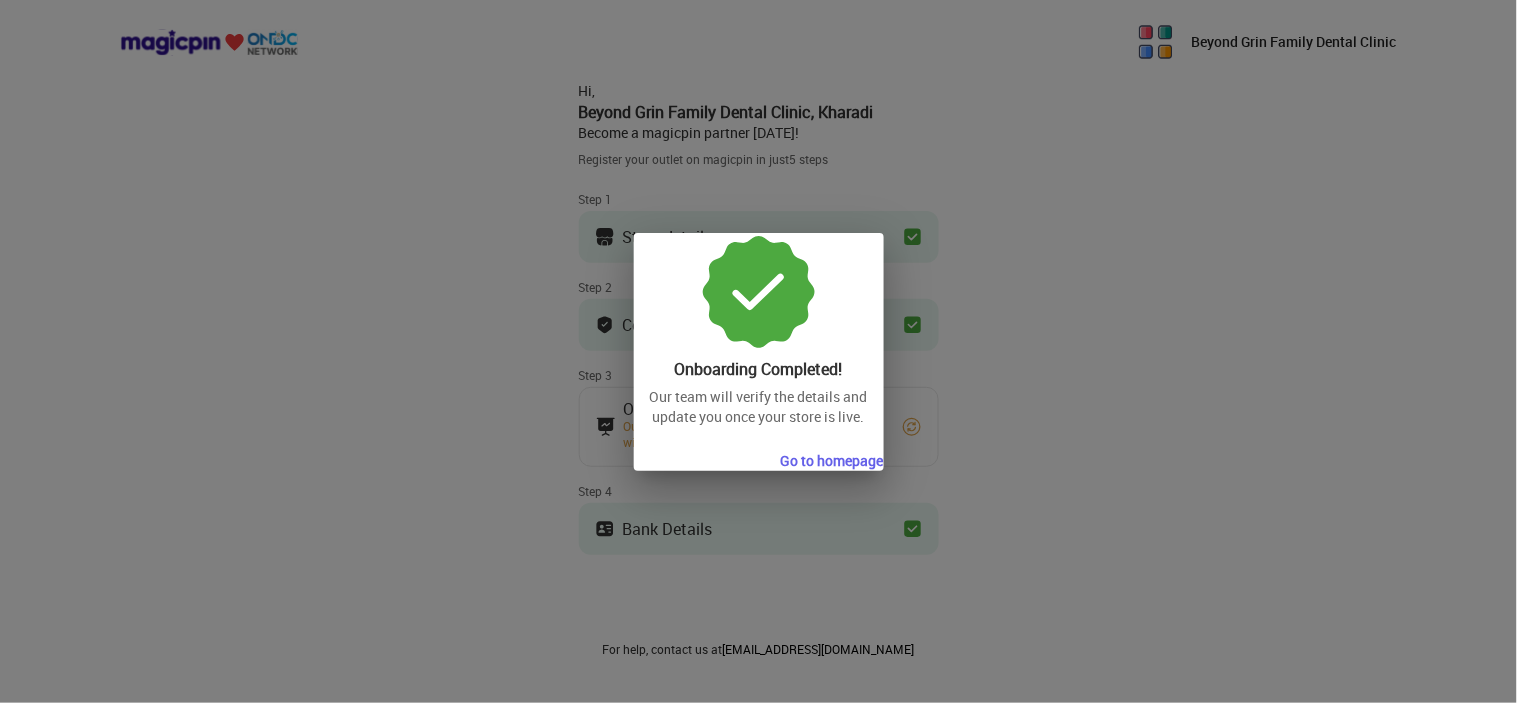 click on "Go to homepage" at bounding box center (832, 461) 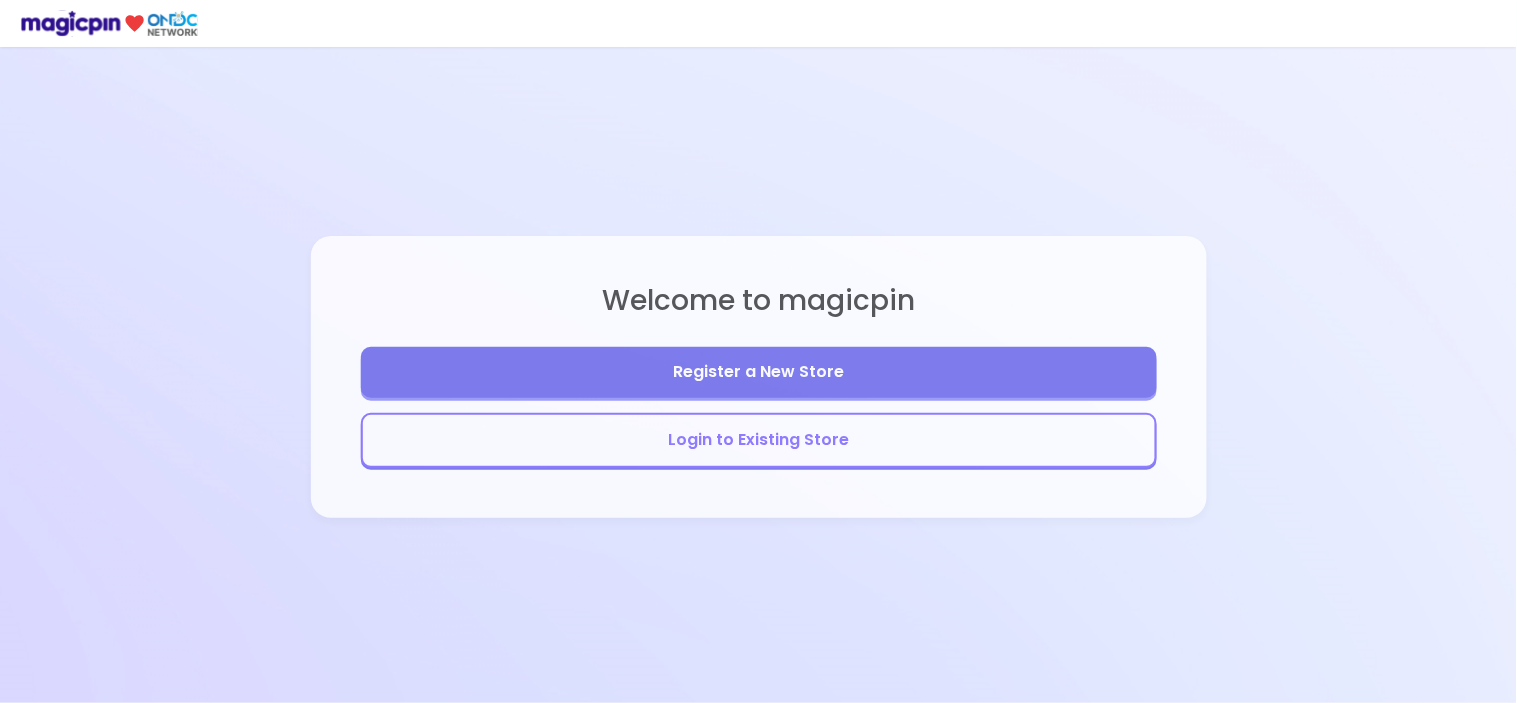 click on "Login to Existing Store" at bounding box center (759, 440) 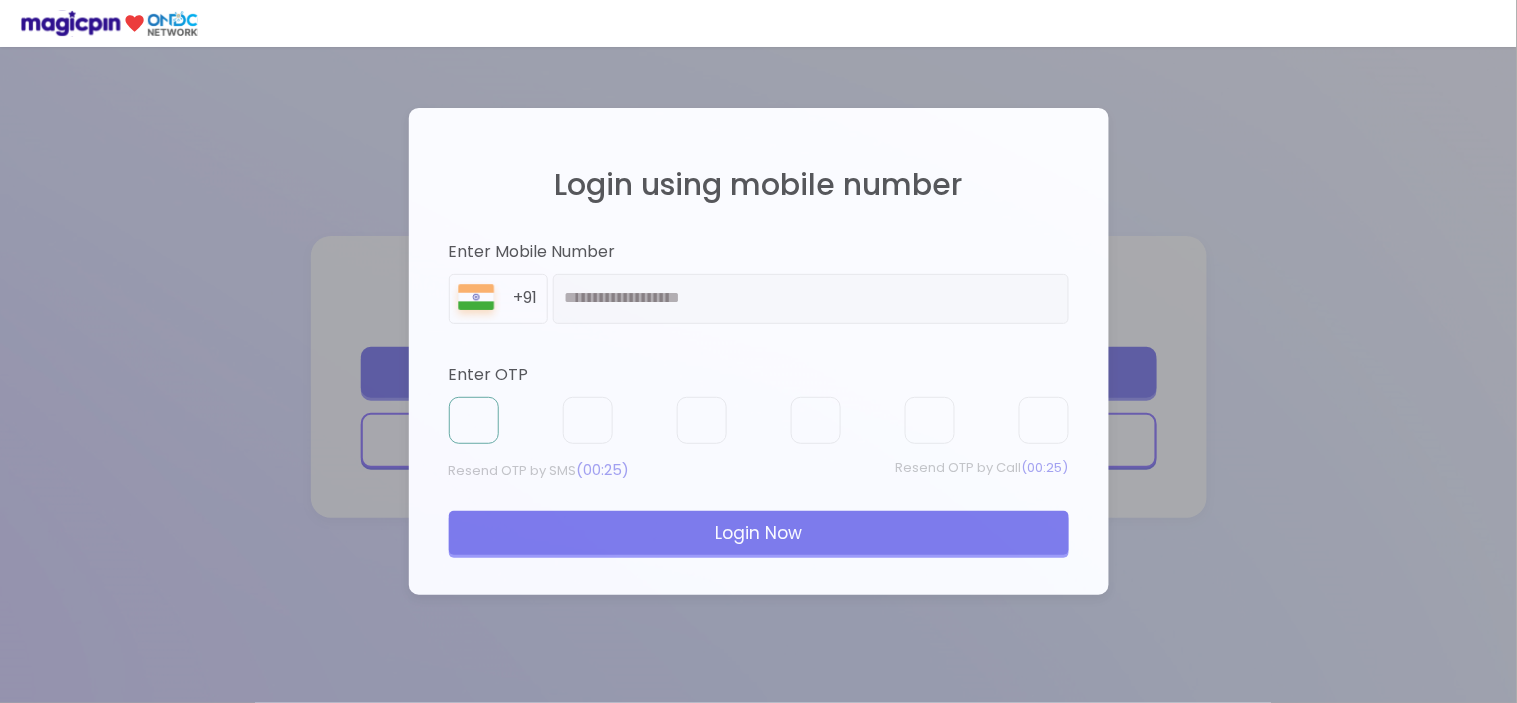 click at bounding box center [474, 421] 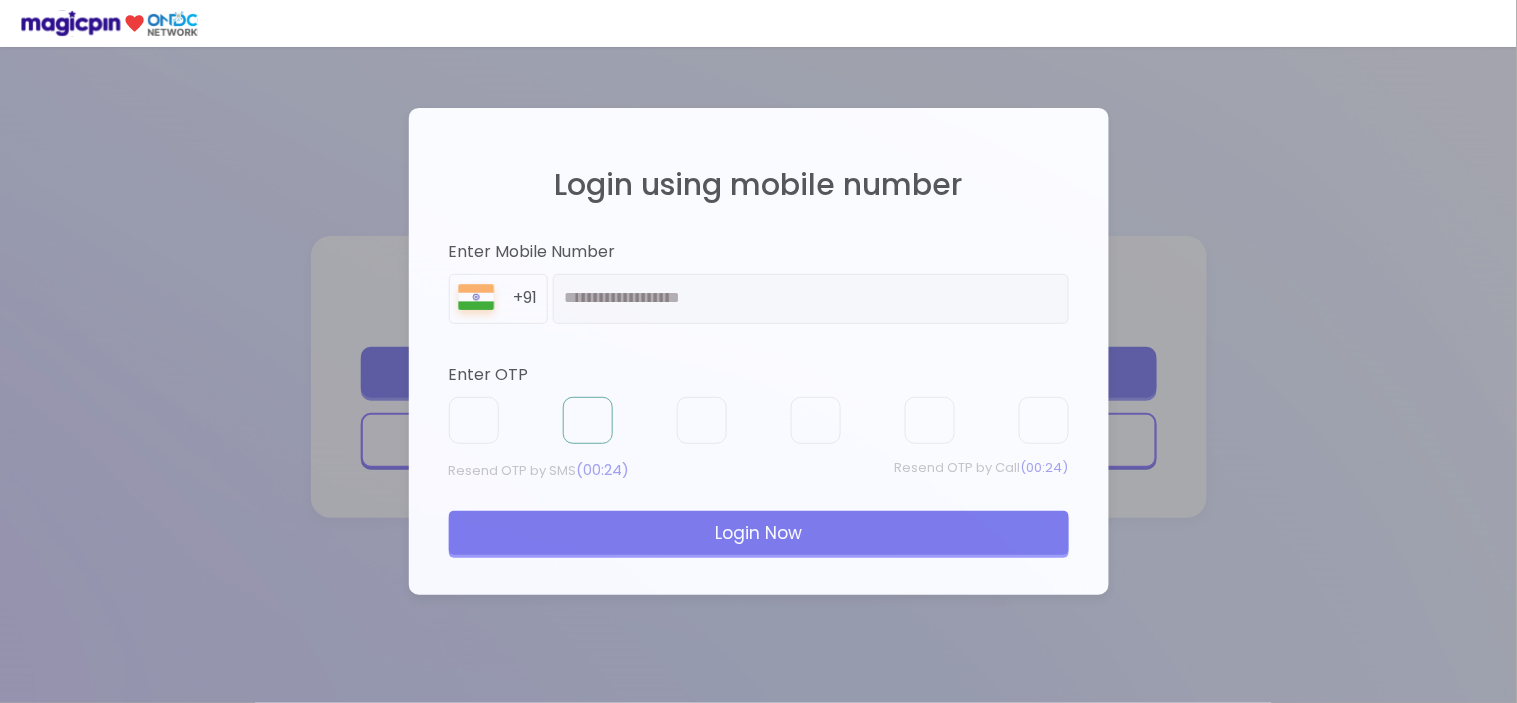 click at bounding box center (588, 421) 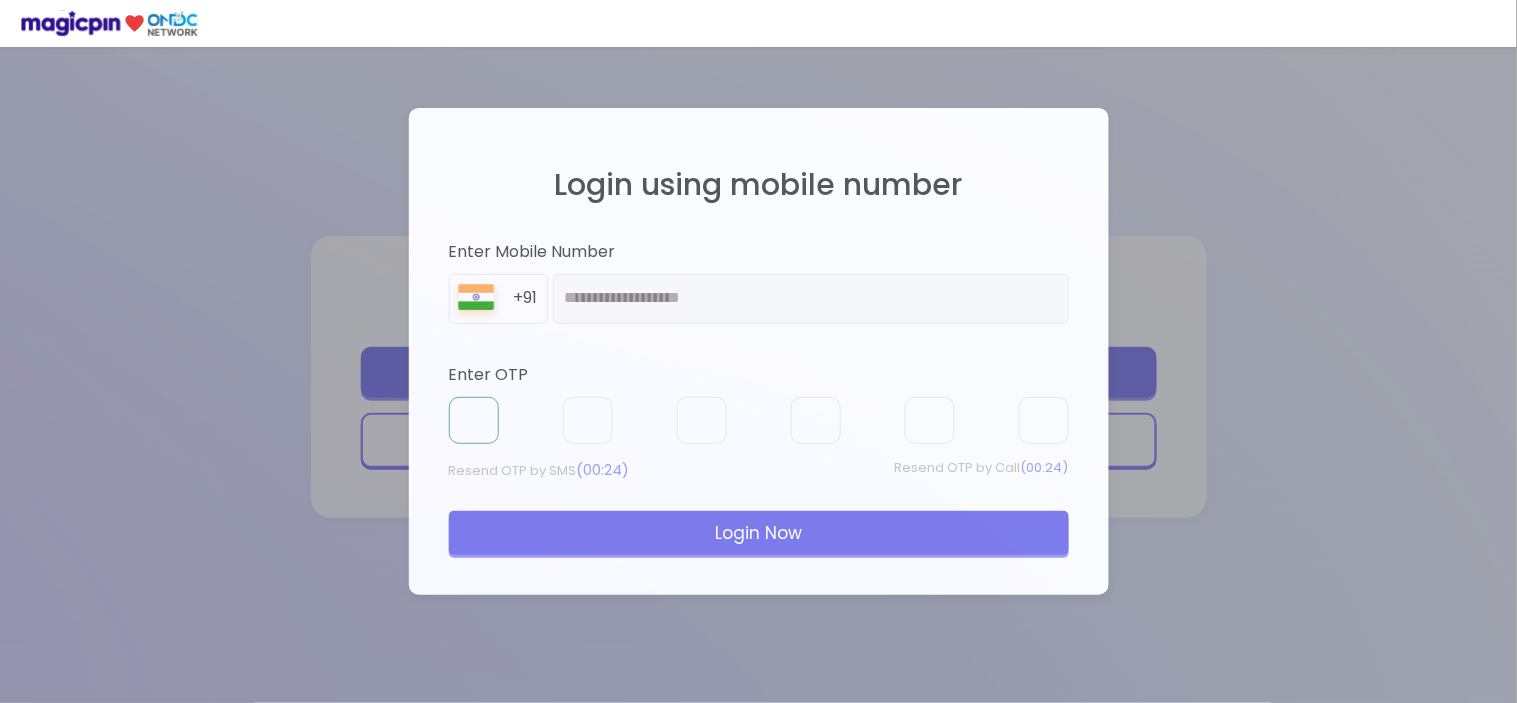 drag, startPoint x: 480, startPoint y: 427, endPoint x: 571, endPoint y: 451, distance: 94.11163 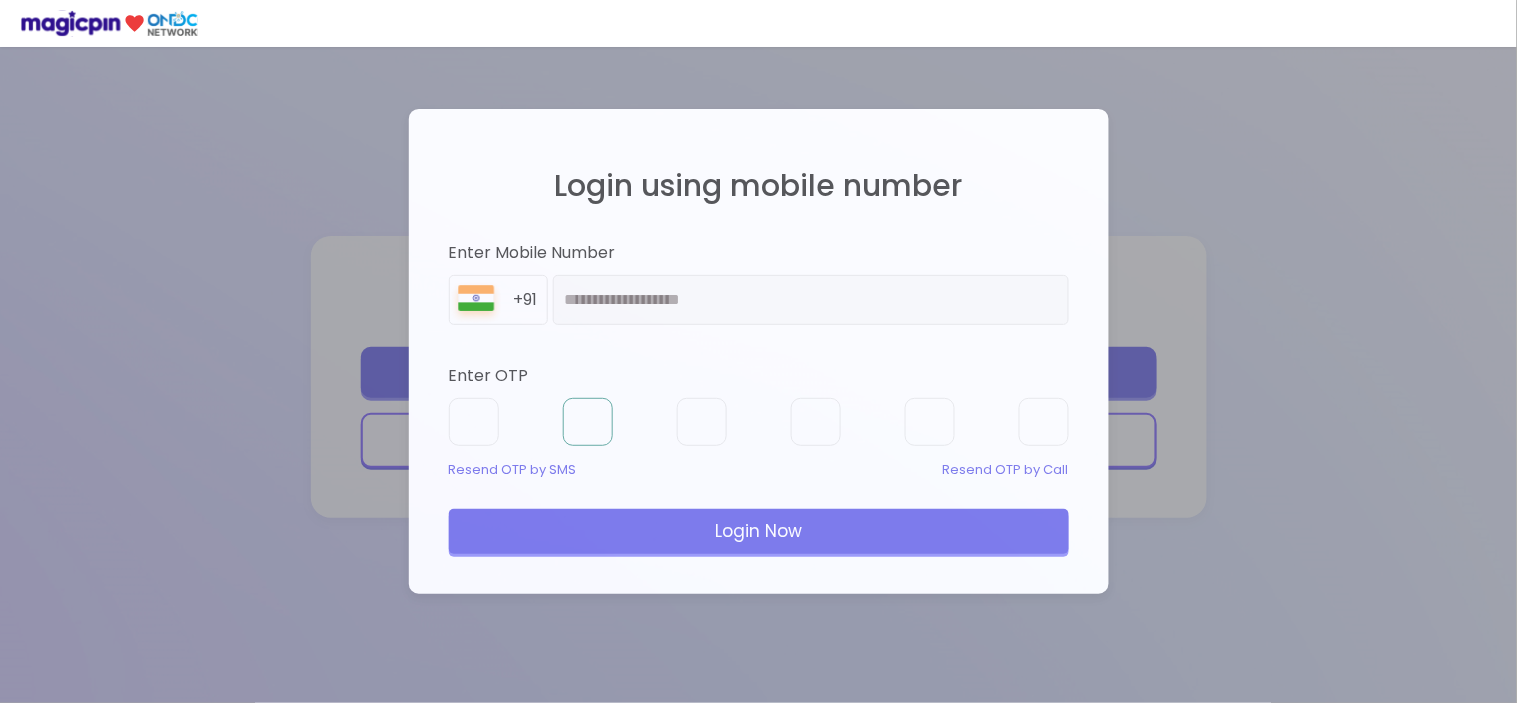 type on "*" 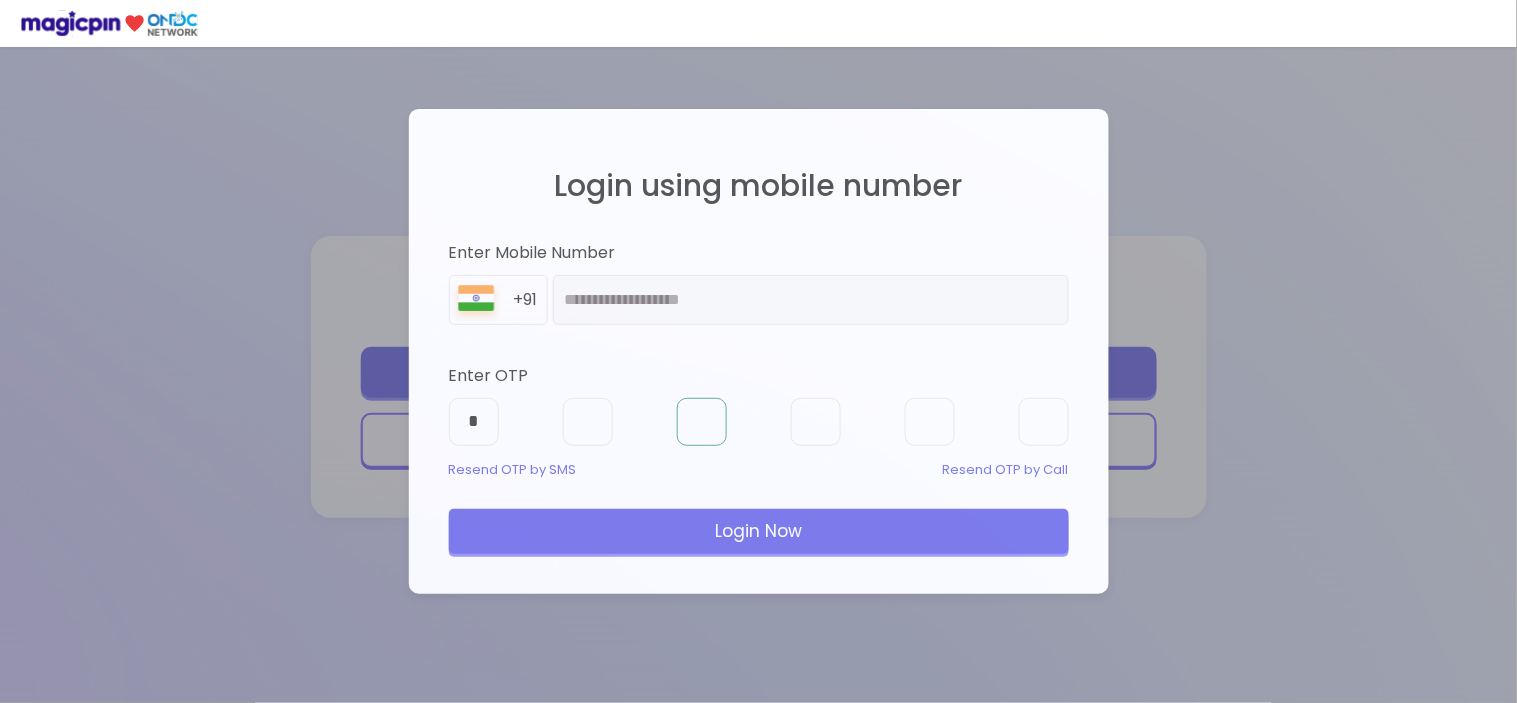 type on "*" 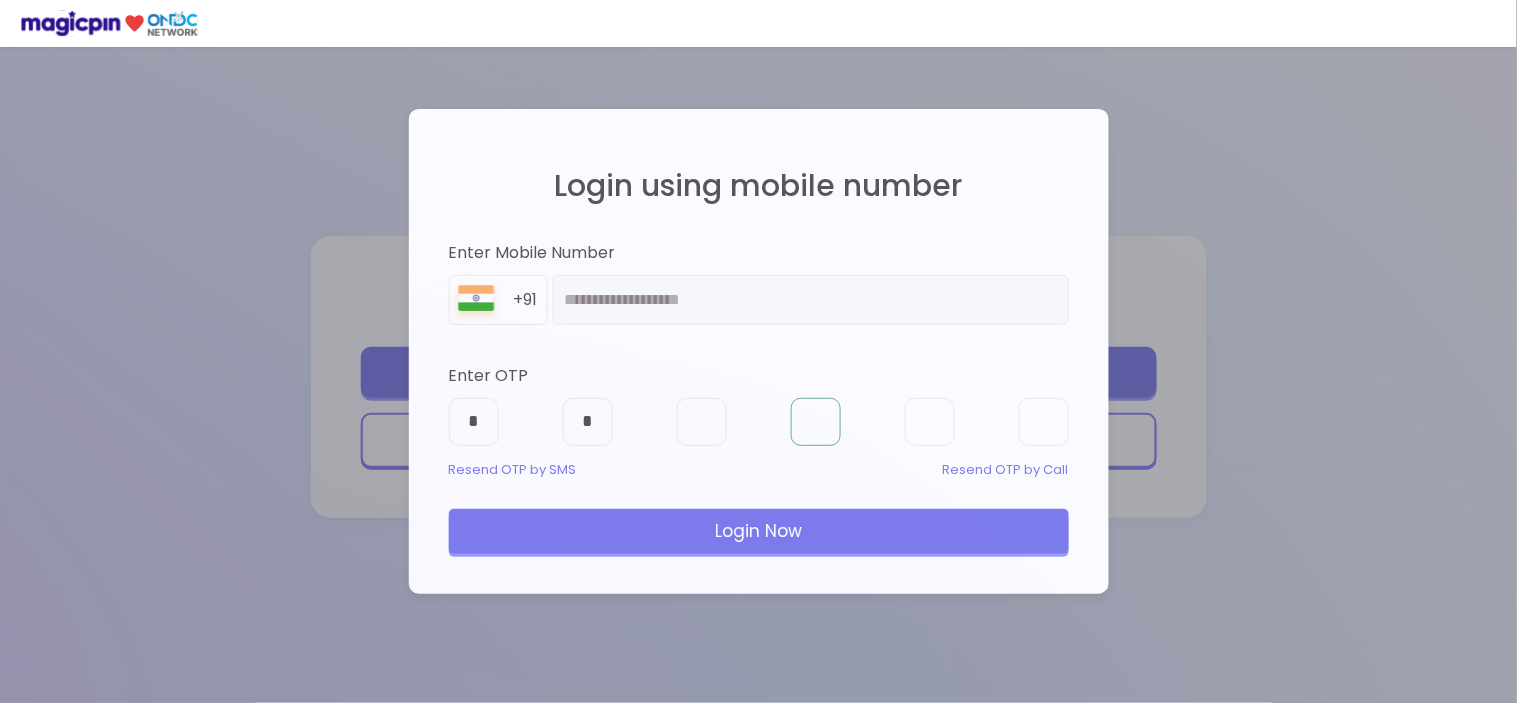 type on "*" 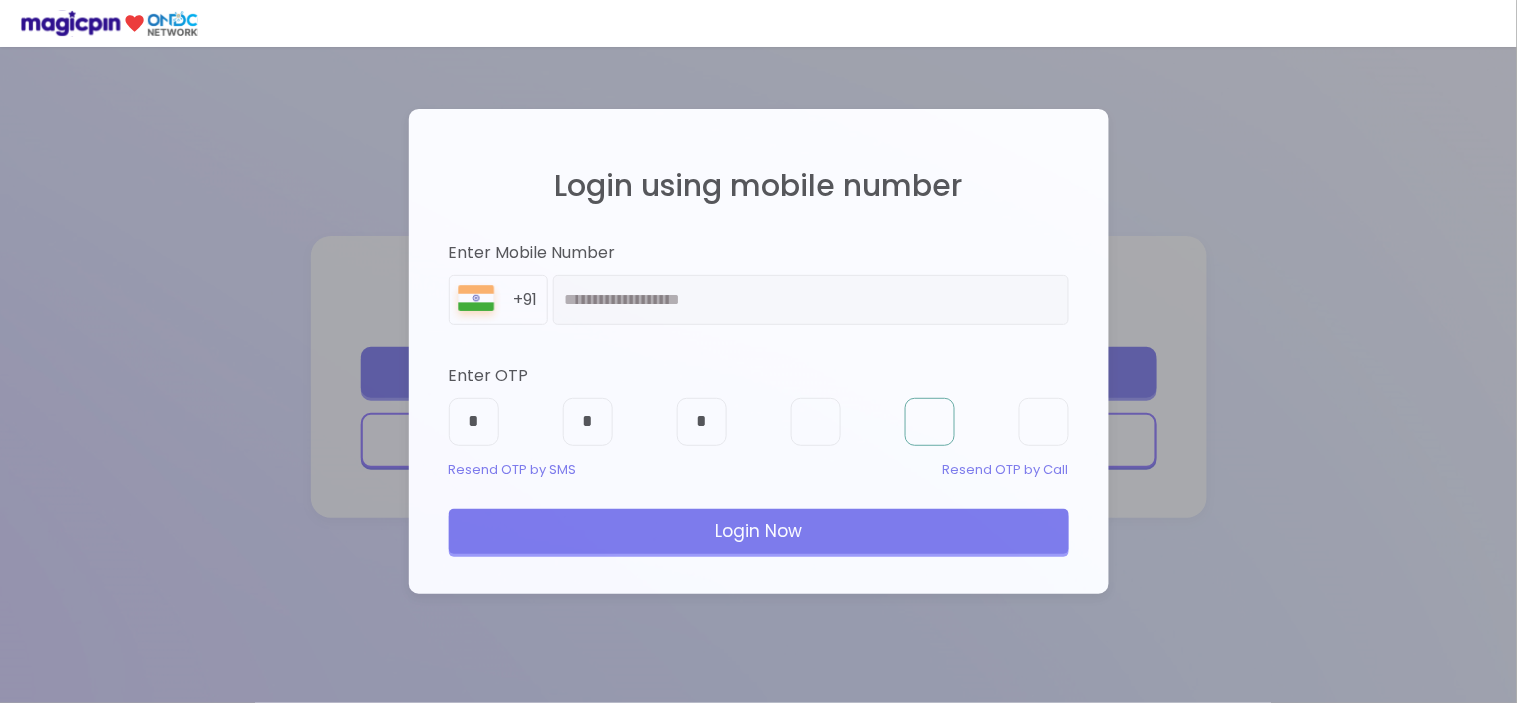 type on "*" 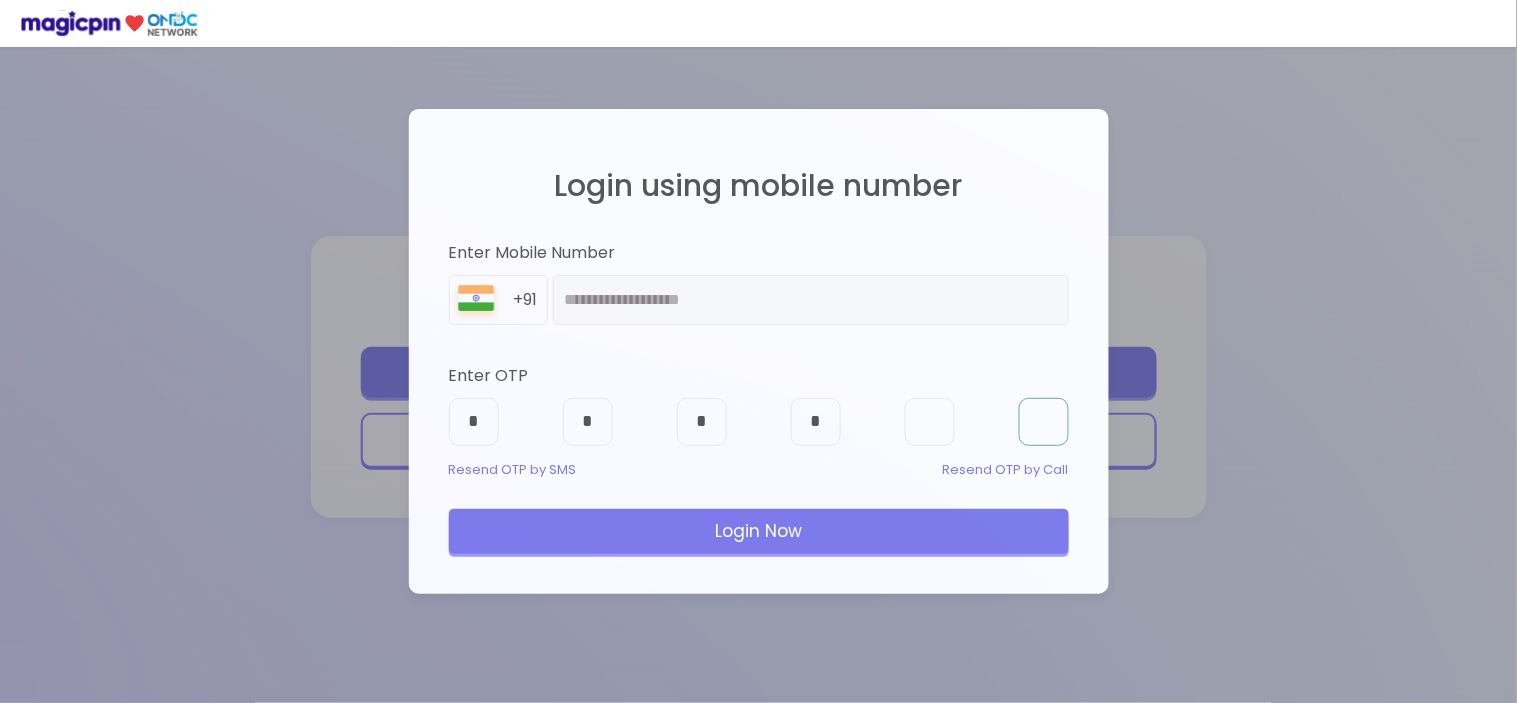 type on "*" 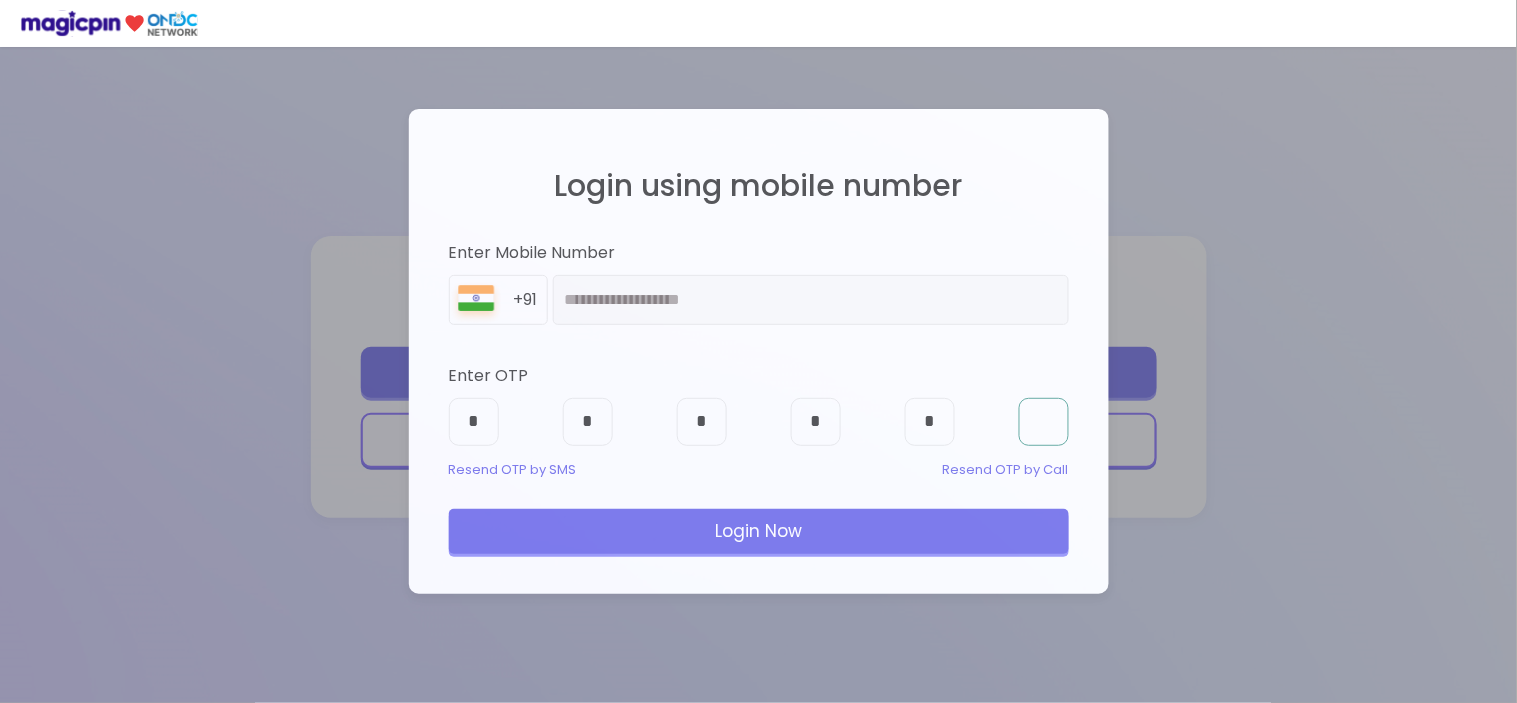 type on "*" 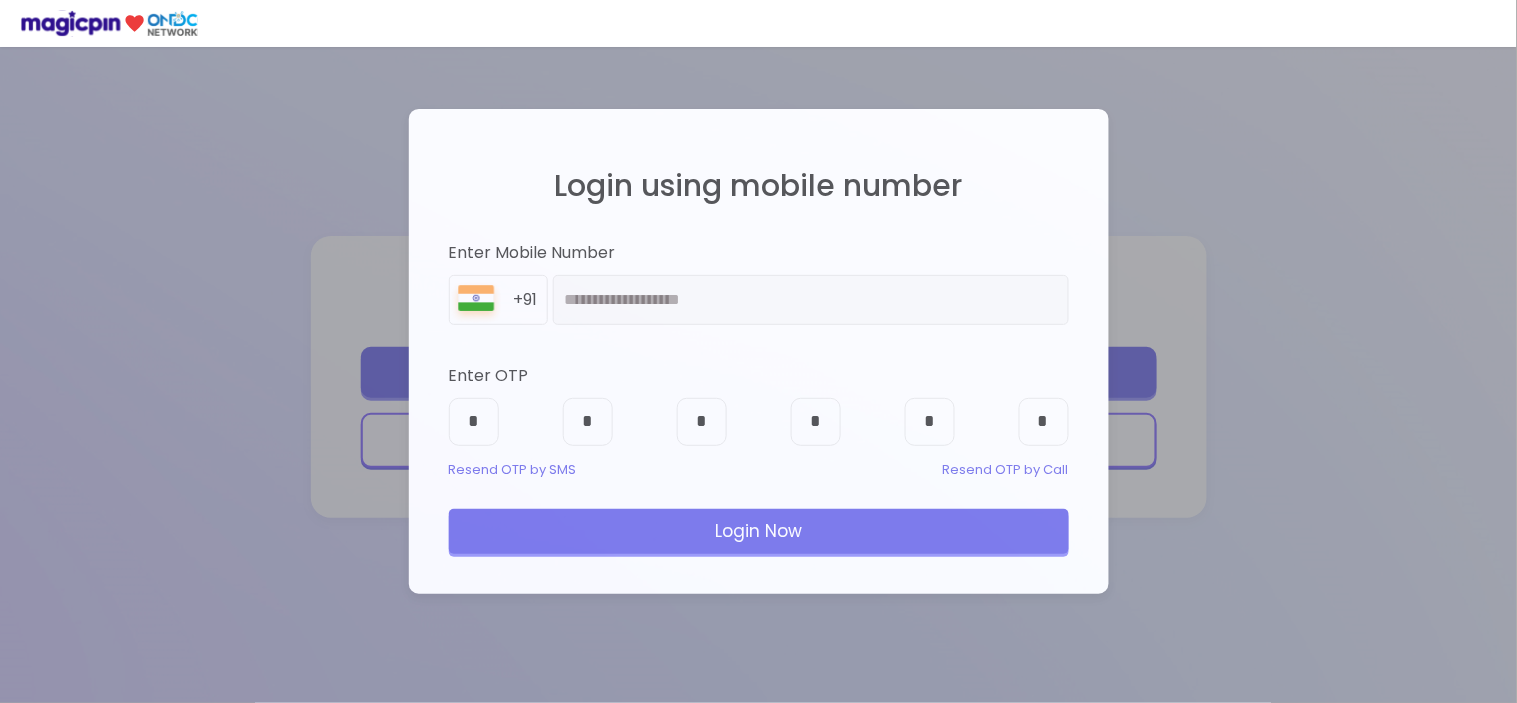 click on "Login Now" at bounding box center [759, 531] 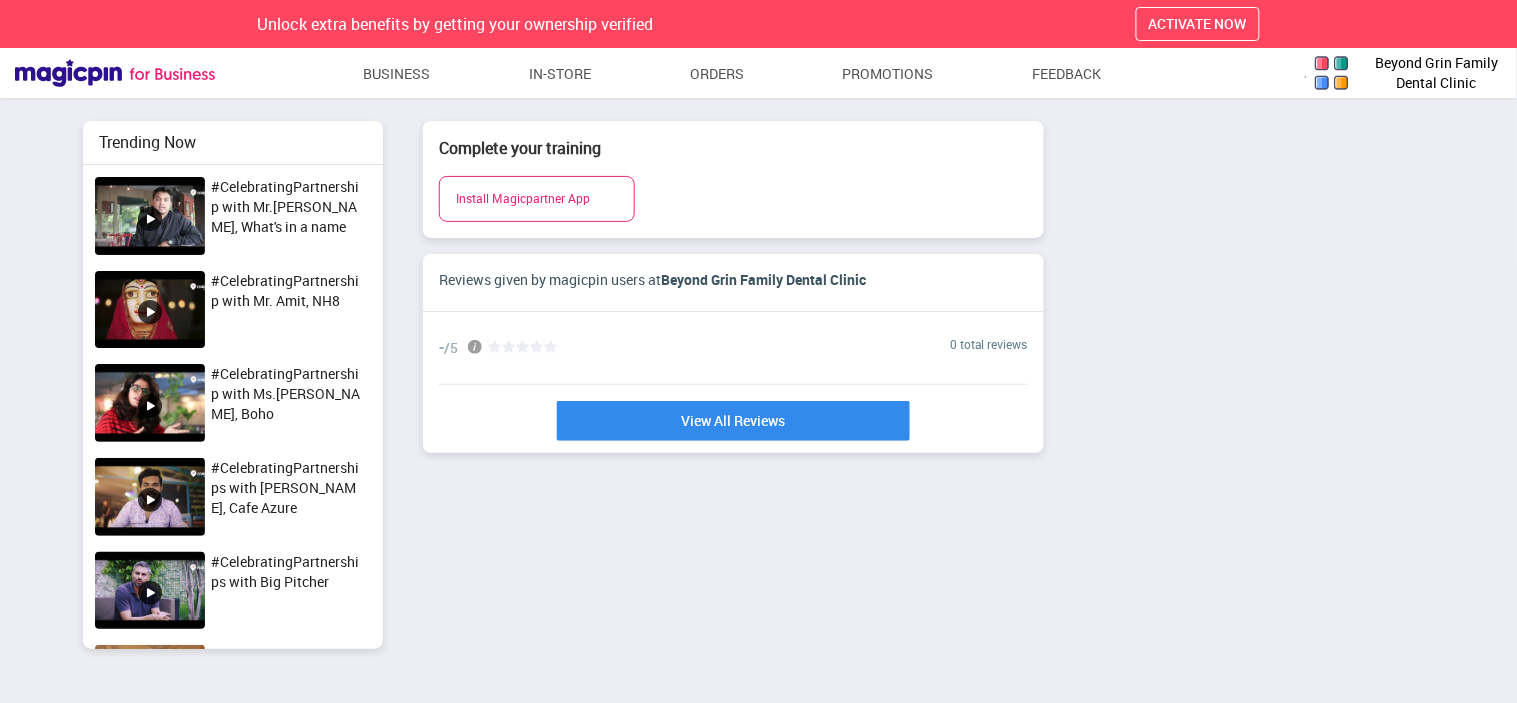 scroll, scrollTop: 1, scrollLeft: 1, axis: both 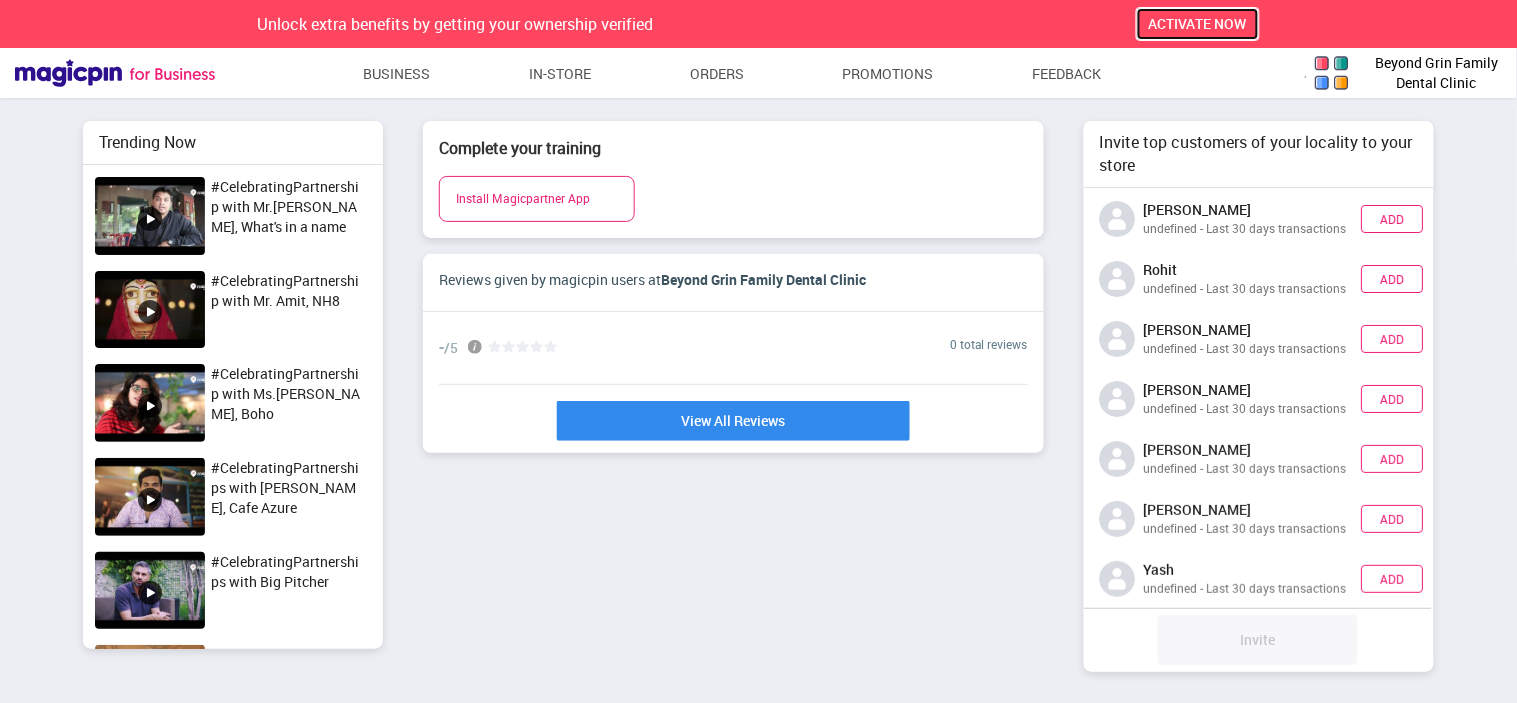 click on "ACTIVATE NOW" at bounding box center (1198, 23) 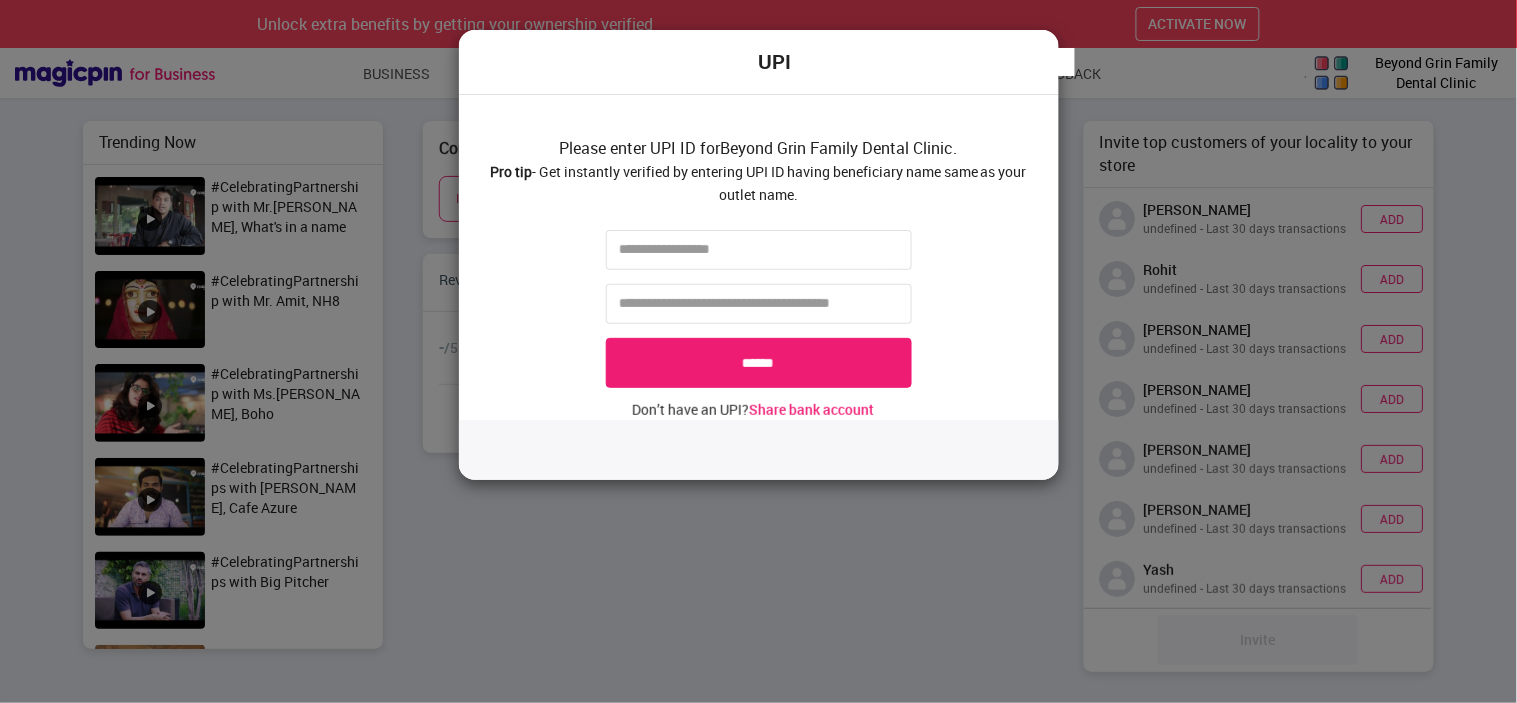 click on "UPI Please enter UPI ID for  Beyond Grin Family Dental Clinic  .  Pro tip  - Get instantly verified by entering UPI ID having beneficiary name same as your outlet name.  ****** Don’t have an UPI?  Share bank account" at bounding box center [758, 351] 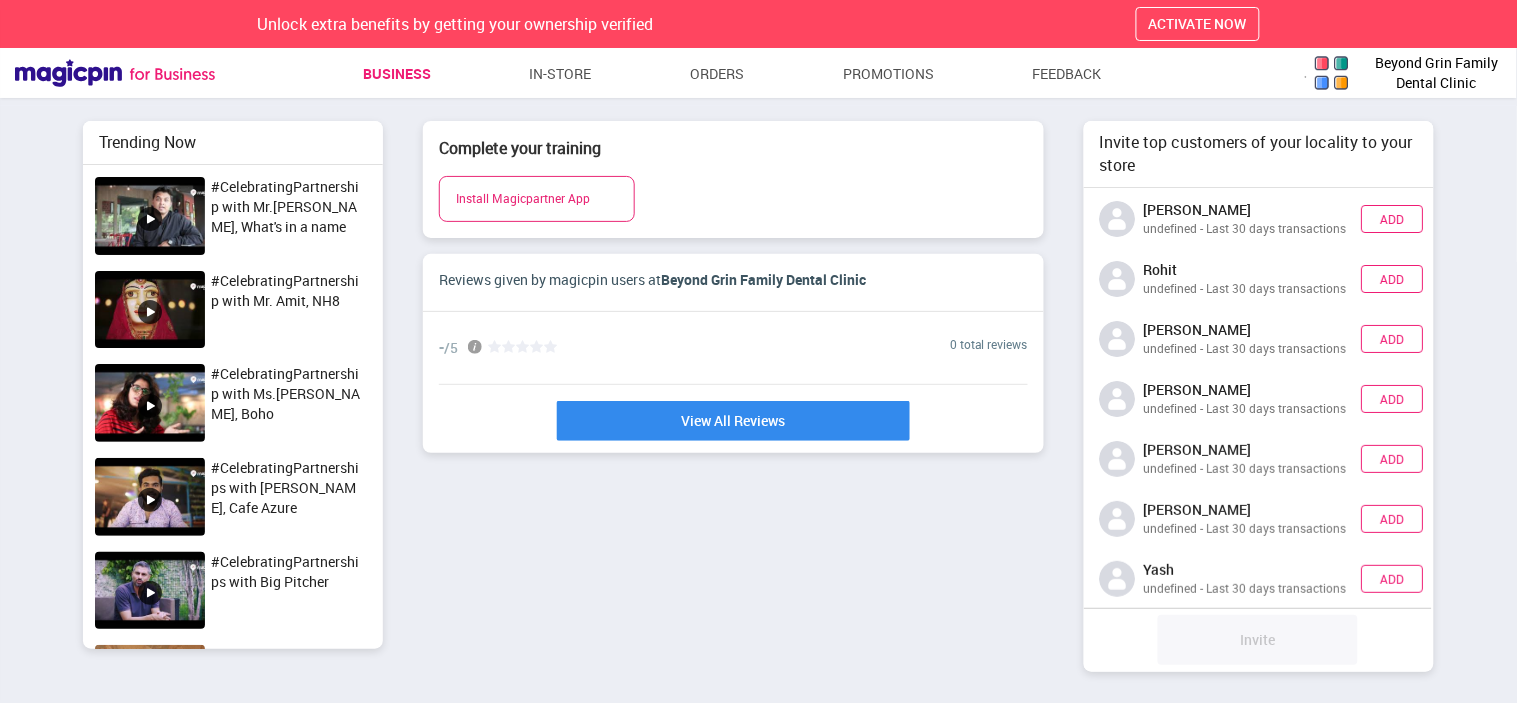 click on "Business" at bounding box center [397, 74] 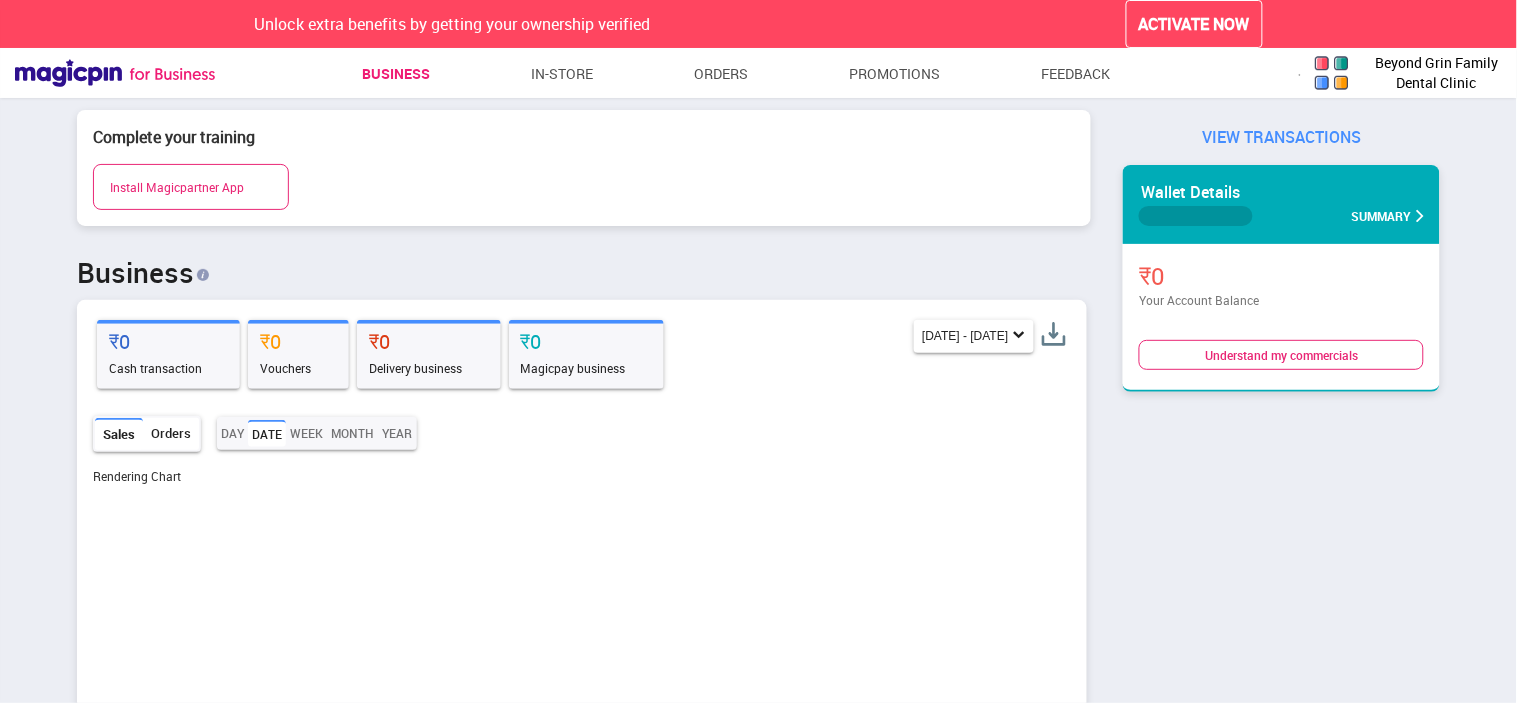 scroll, scrollTop: 996870, scrollLeft: 998952, axis: both 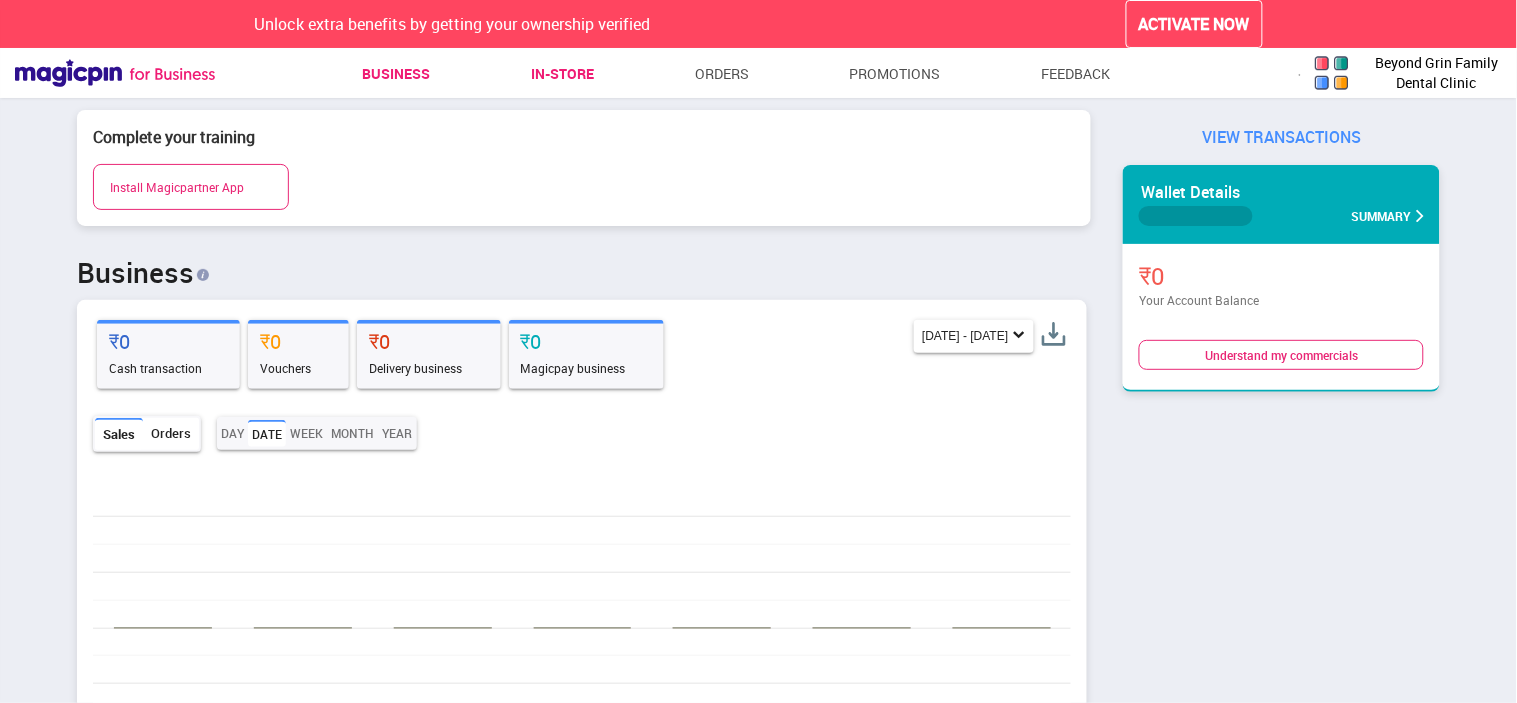 click on "In-store" at bounding box center (562, 74) 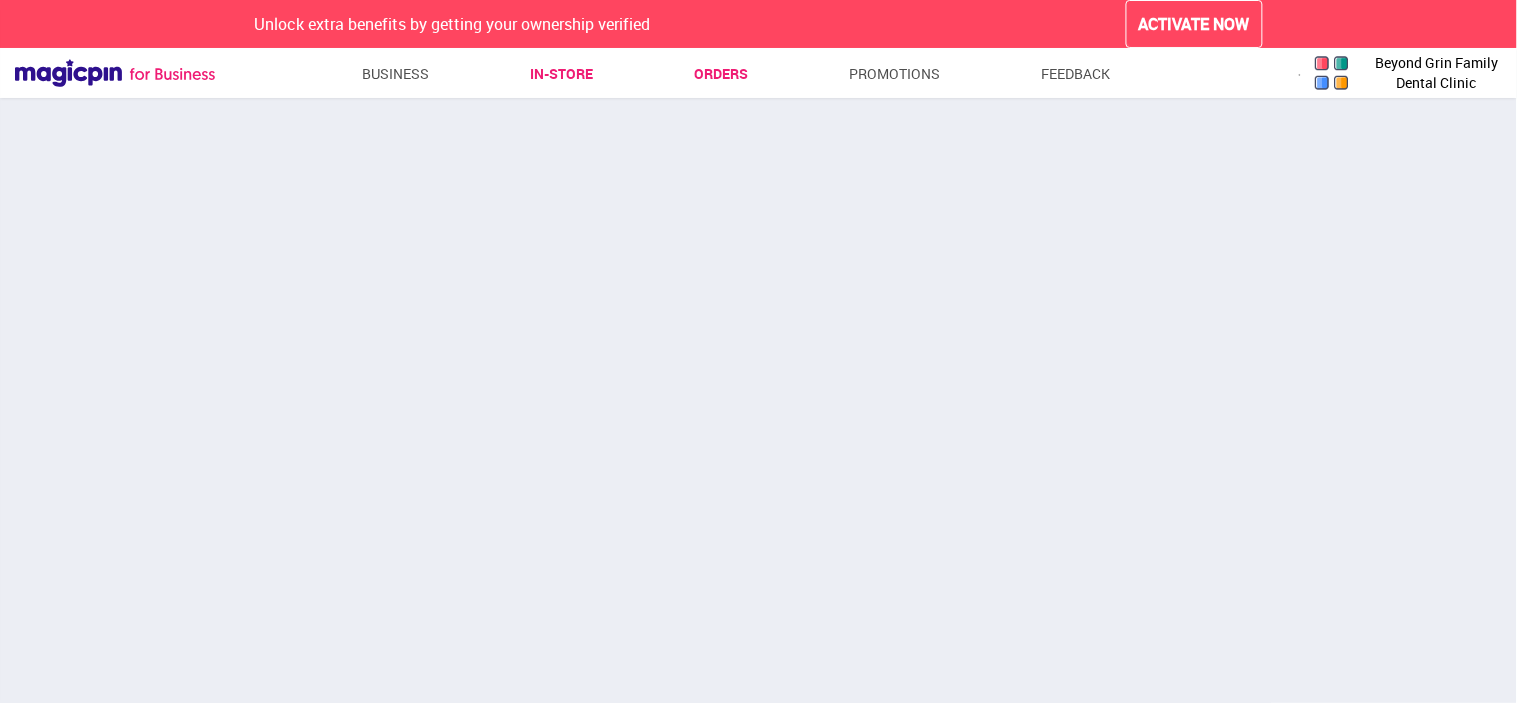 click on "Orders" at bounding box center [722, 74] 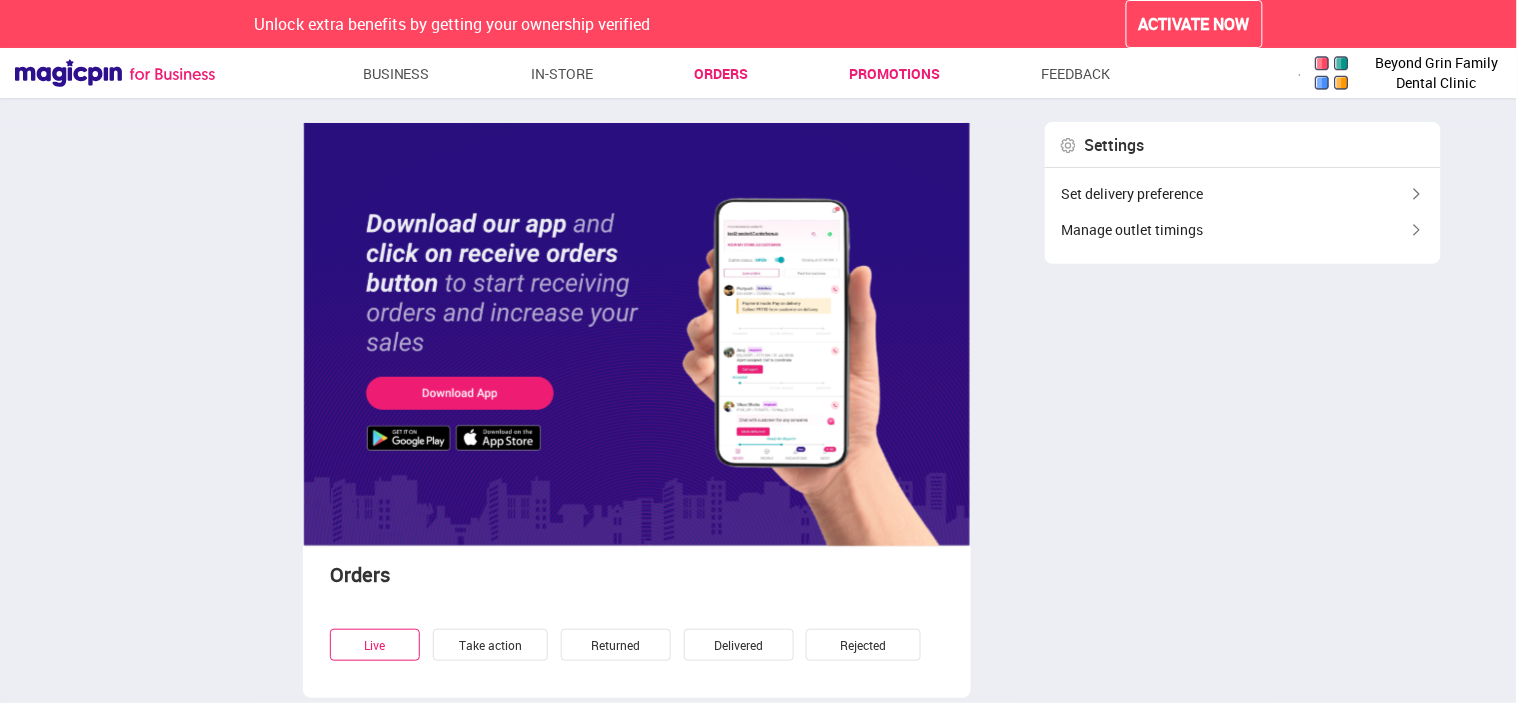 click on "Promotions" at bounding box center [894, 74] 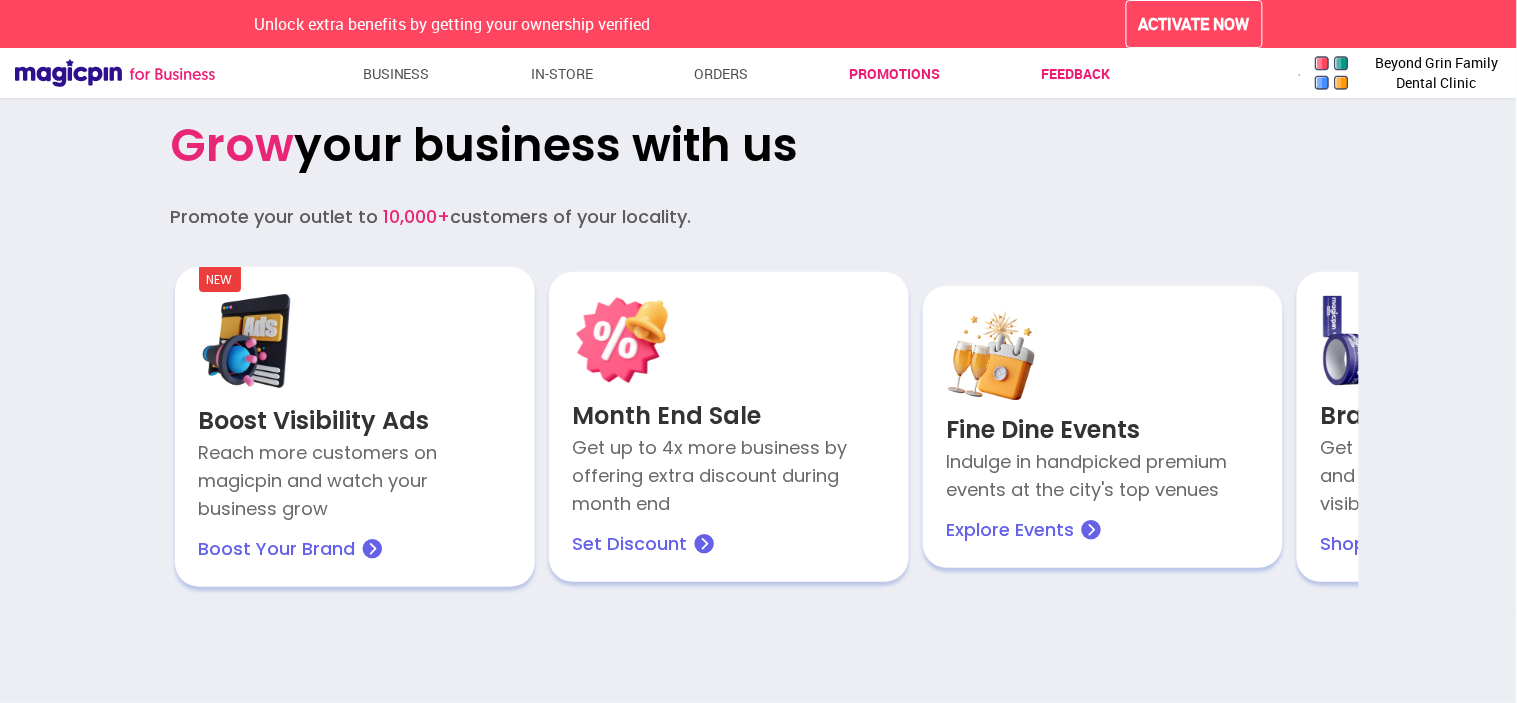 click on "Feedback" at bounding box center [1075, 74] 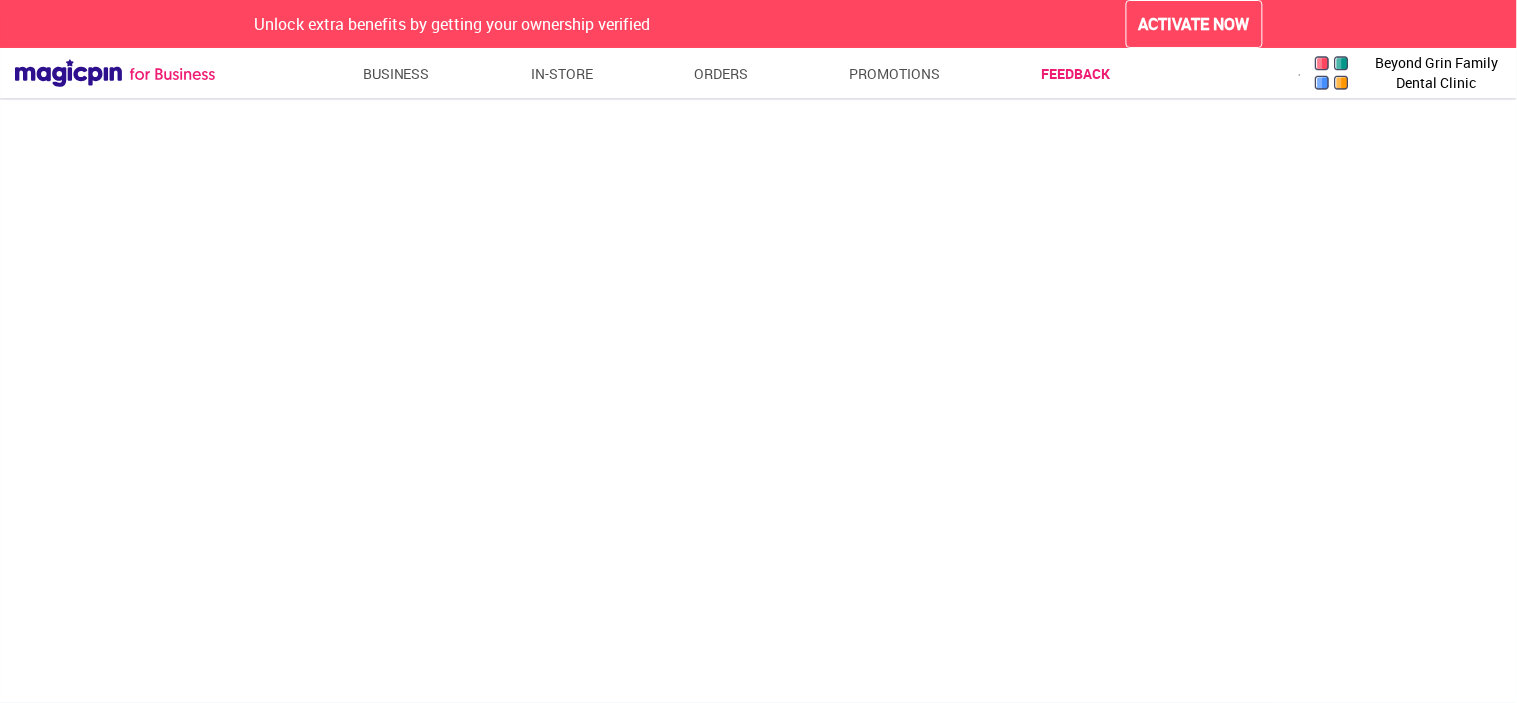 click at bounding box center [115, 73] 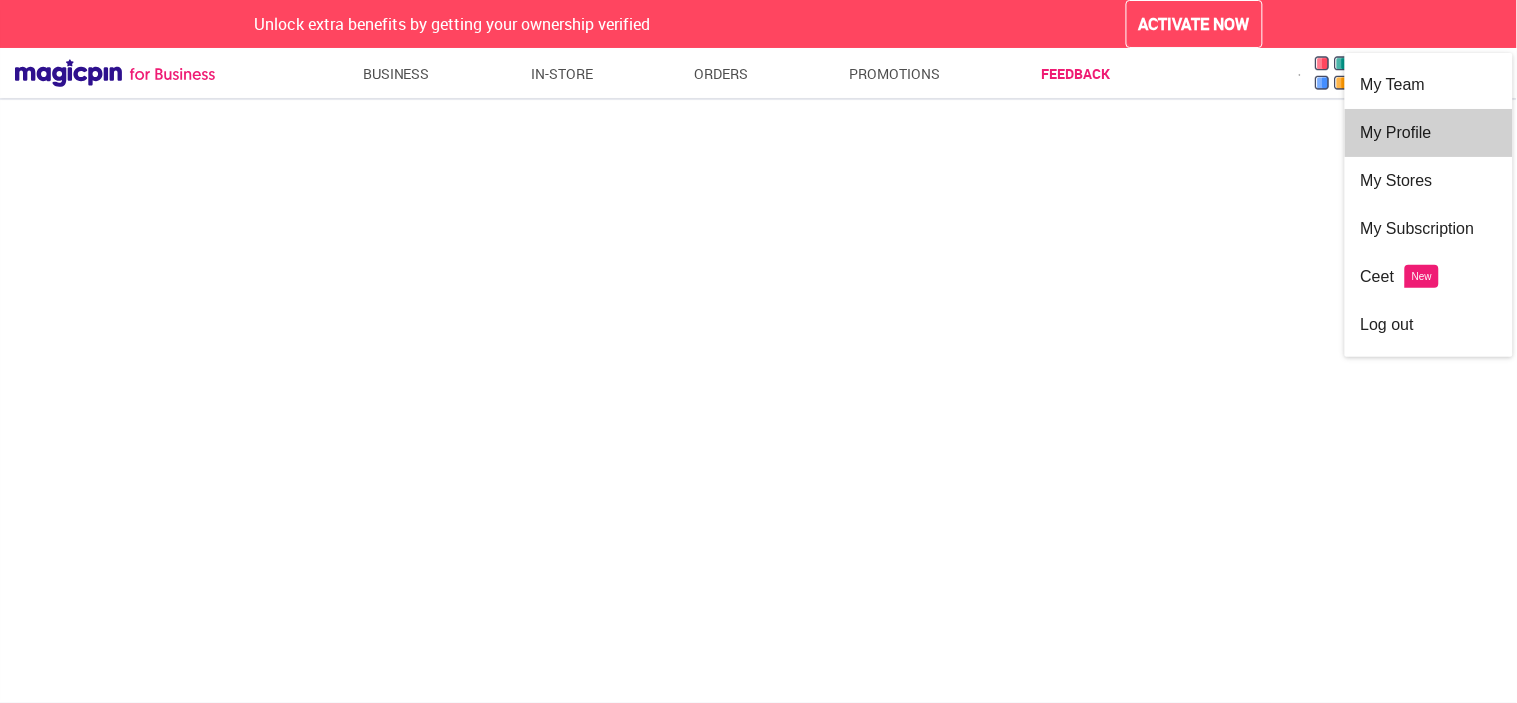 click on "My Profile" at bounding box center [1429, 133] 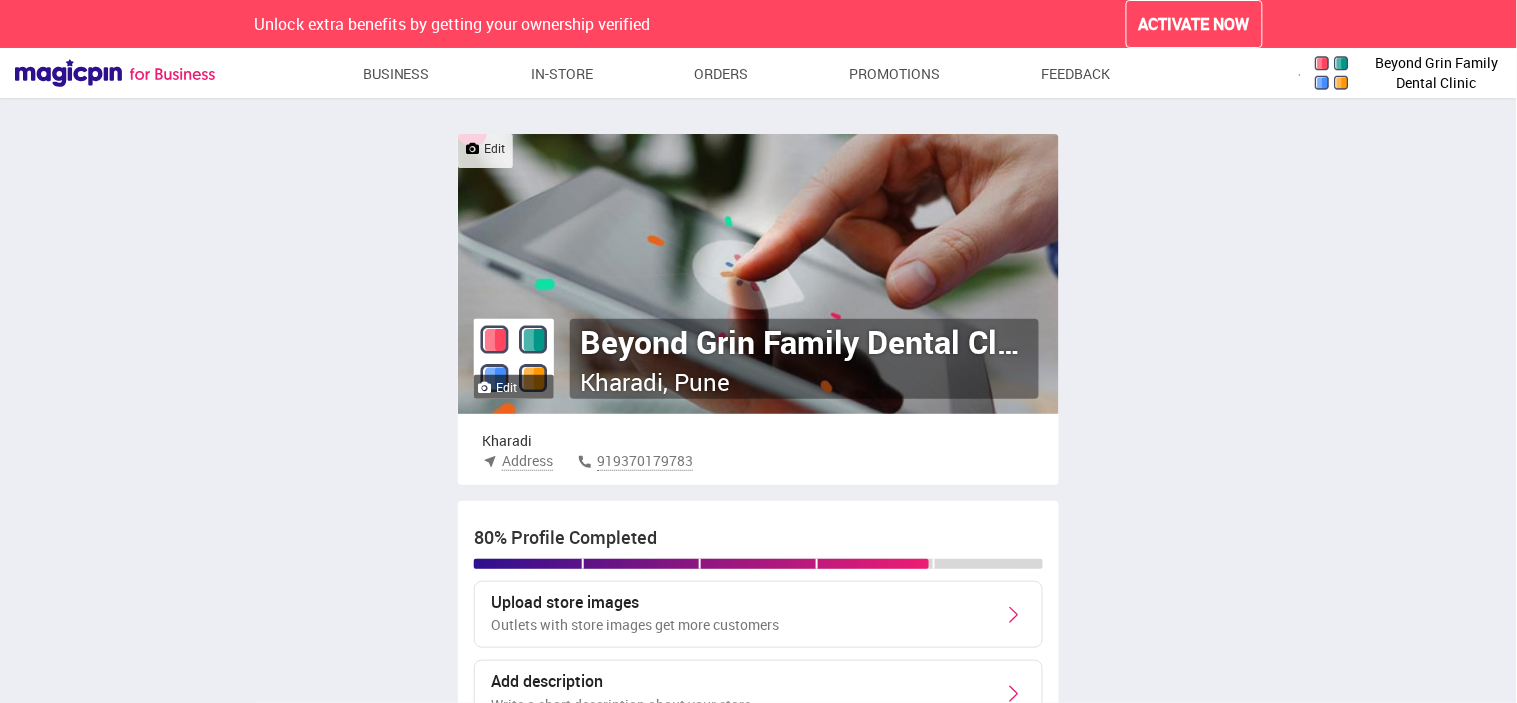 click on "Edit" at bounding box center [485, 151] 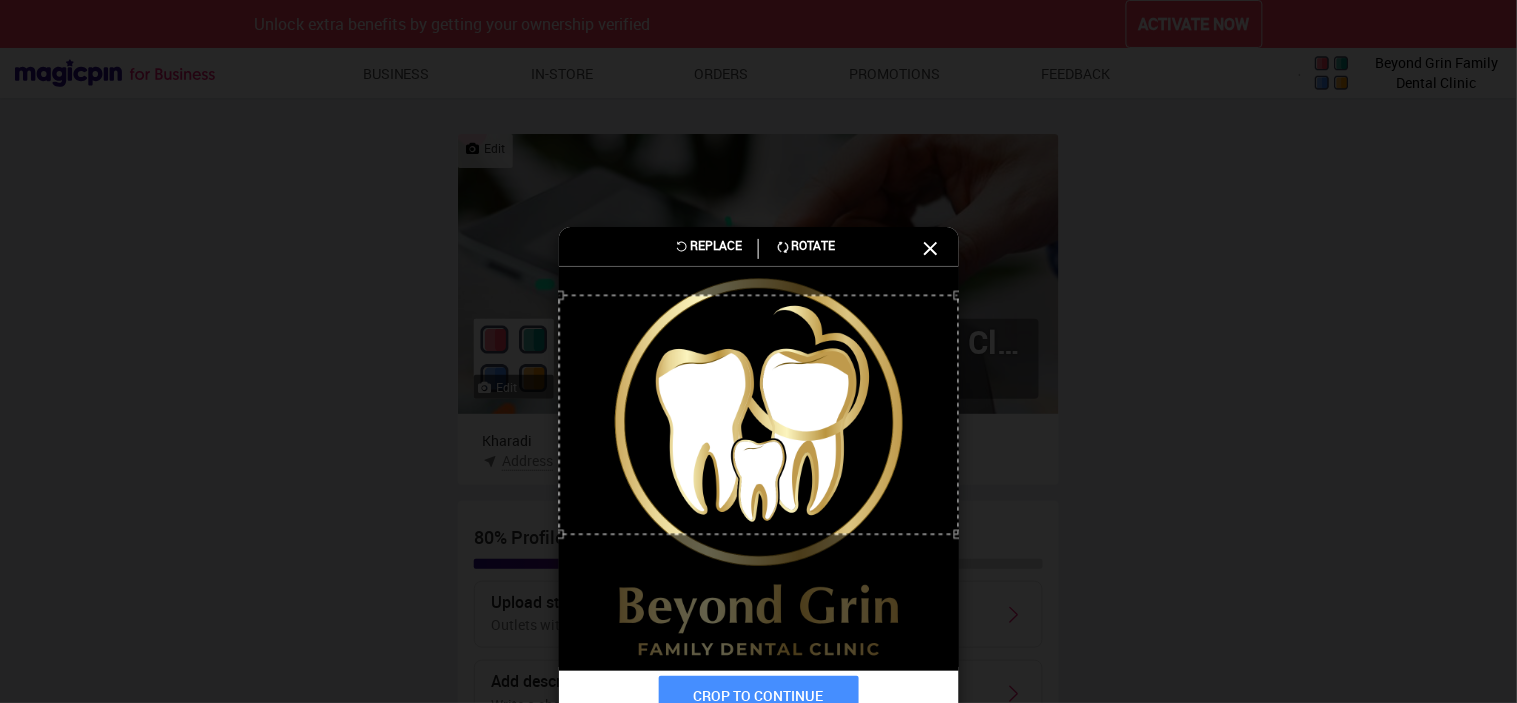 drag, startPoint x: 947, startPoint y: 506, endPoint x: 715, endPoint y: 527, distance: 232.94849 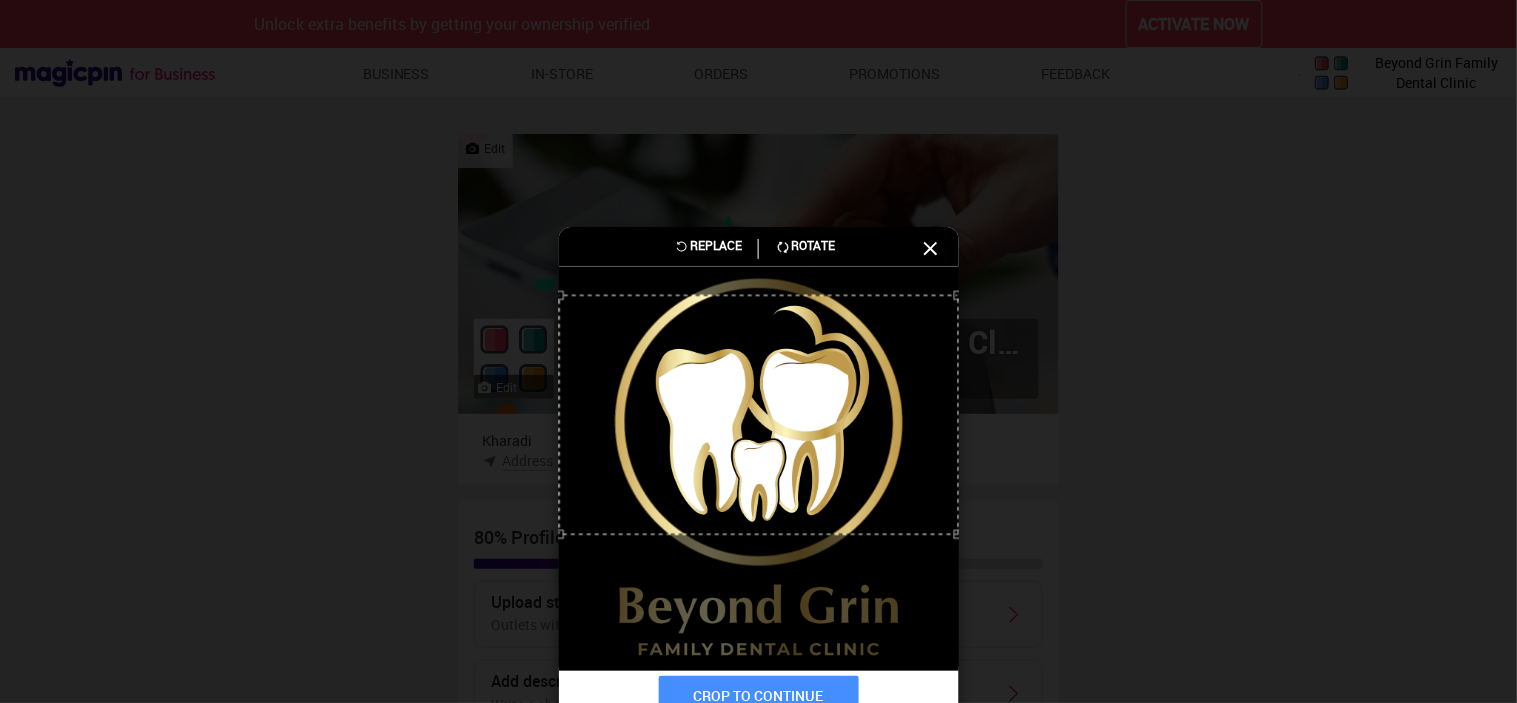 click at bounding box center [759, 415] 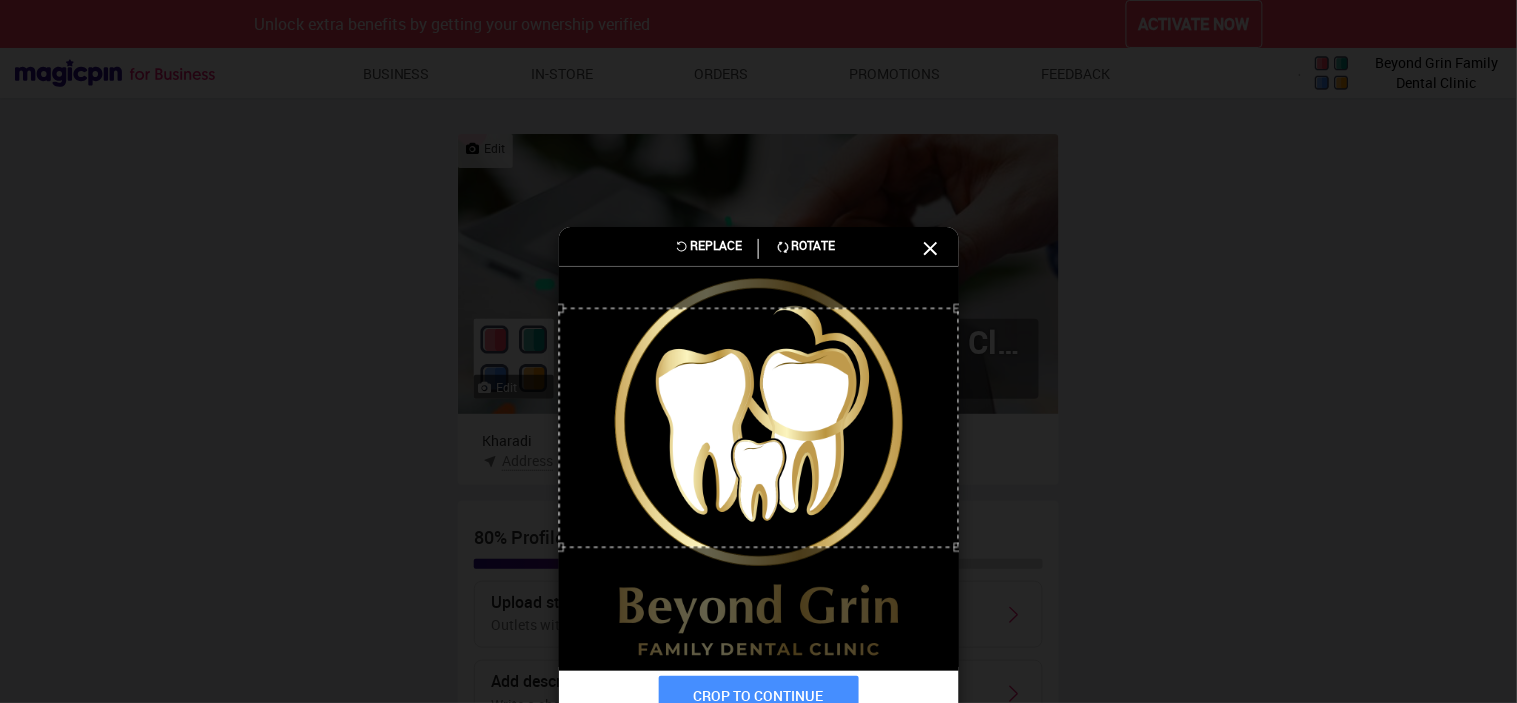 drag, startPoint x: 772, startPoint y: 532, endPoint x: 774, endPoint y: 543, distance: 11.18034 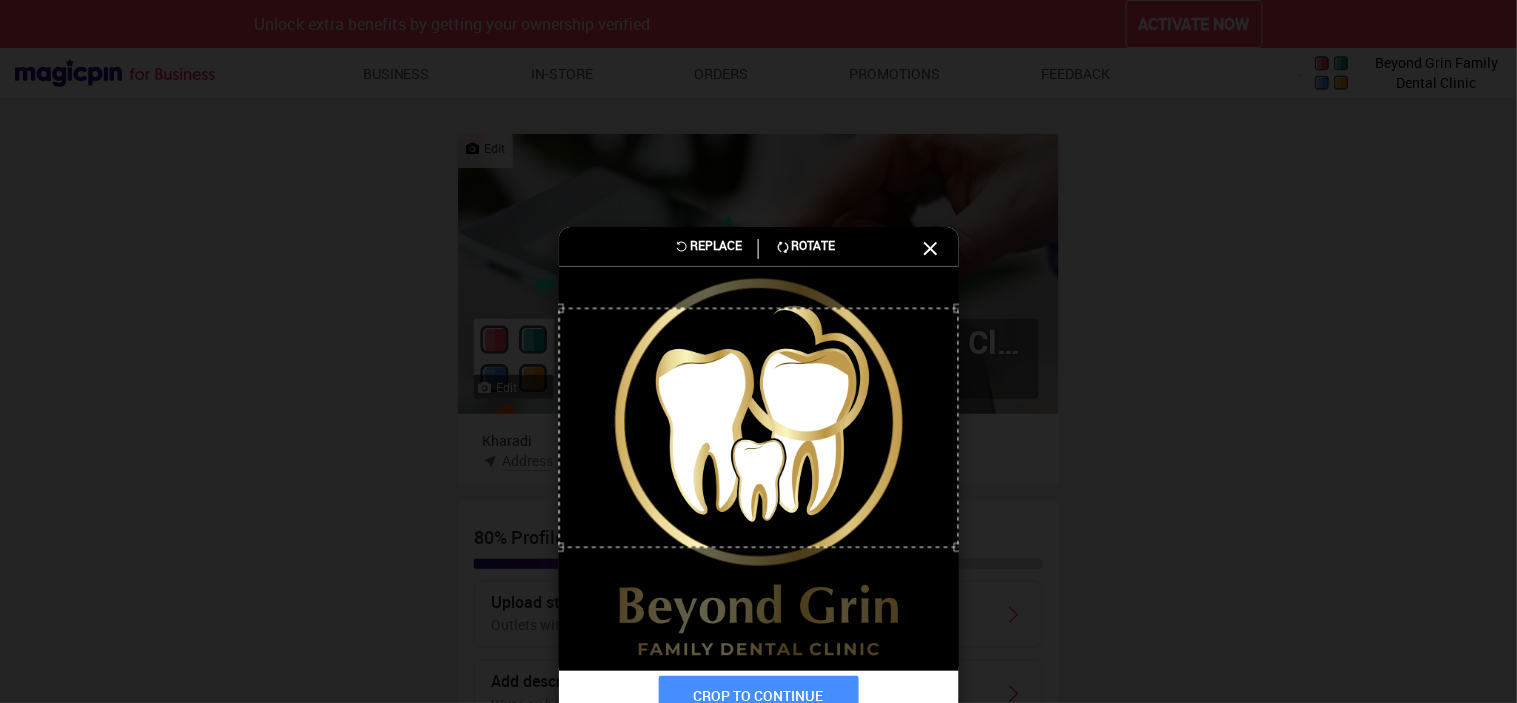 click at bounding box center (759, 428) 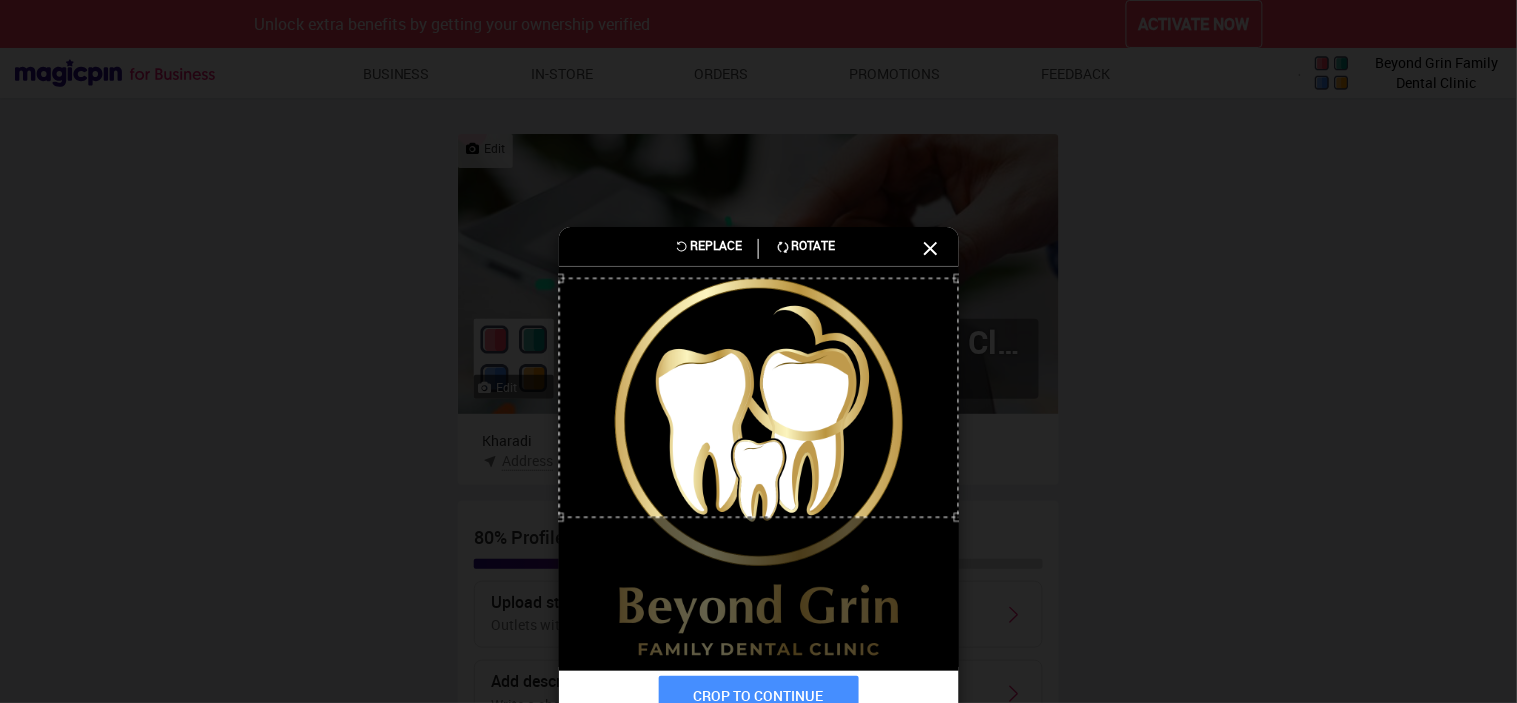 drag, startPoint x: 951, startPoint y: 546, endPoint x: 913, endPoint y: 516, distance: 48.414875 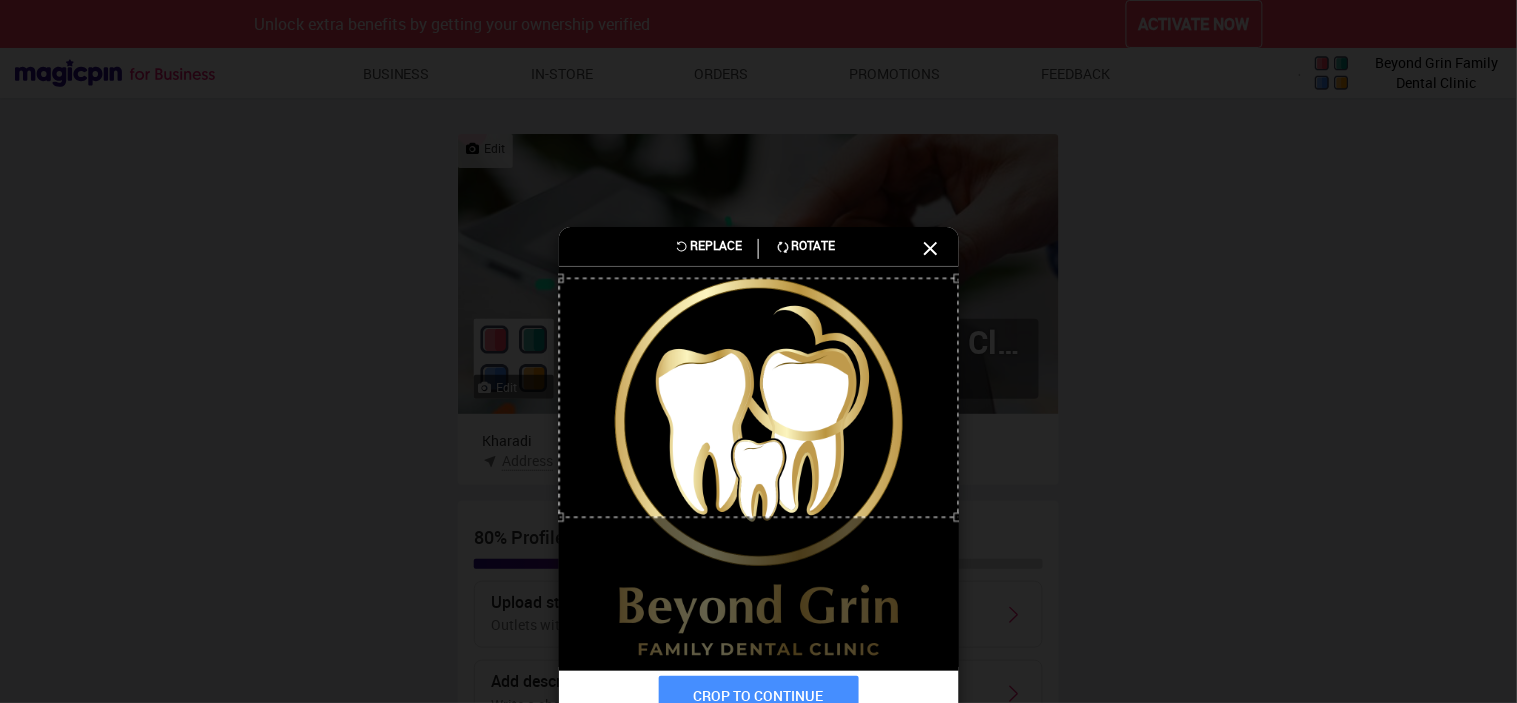 click at bounding box center (759, 398) 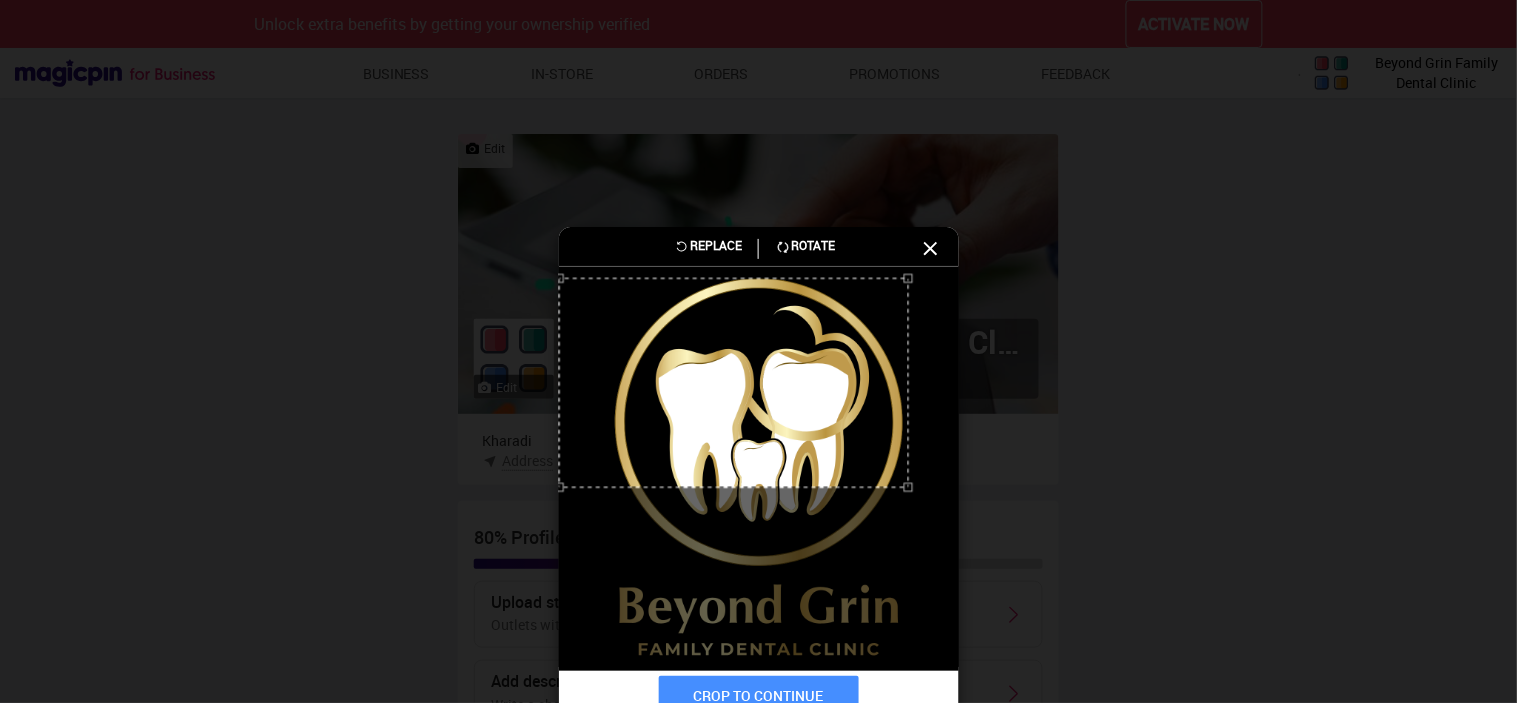 drag, startPoint x: 924, startPoint y: 493, endPoint x: 870, endPoint y: 481, distance: 55.31727 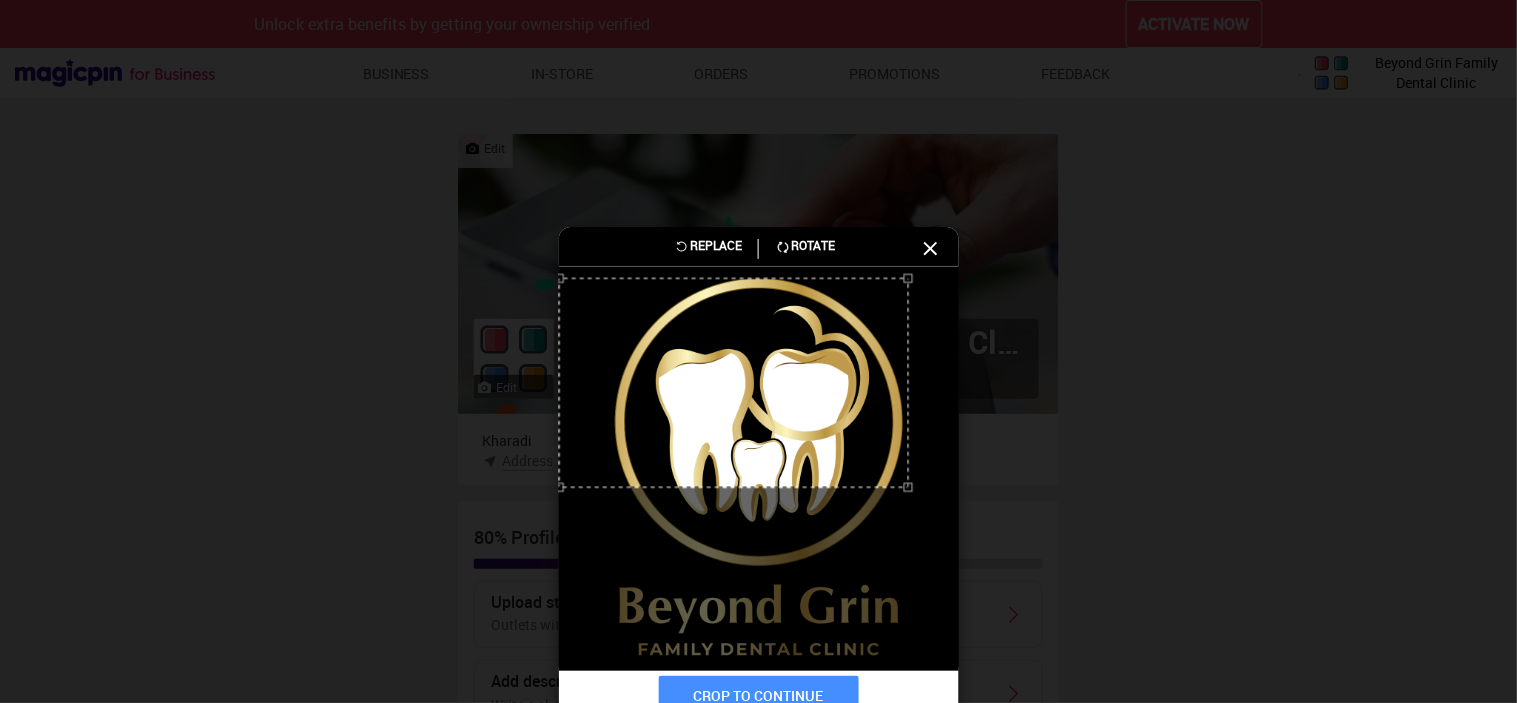 click at bounding box center [759, 467] 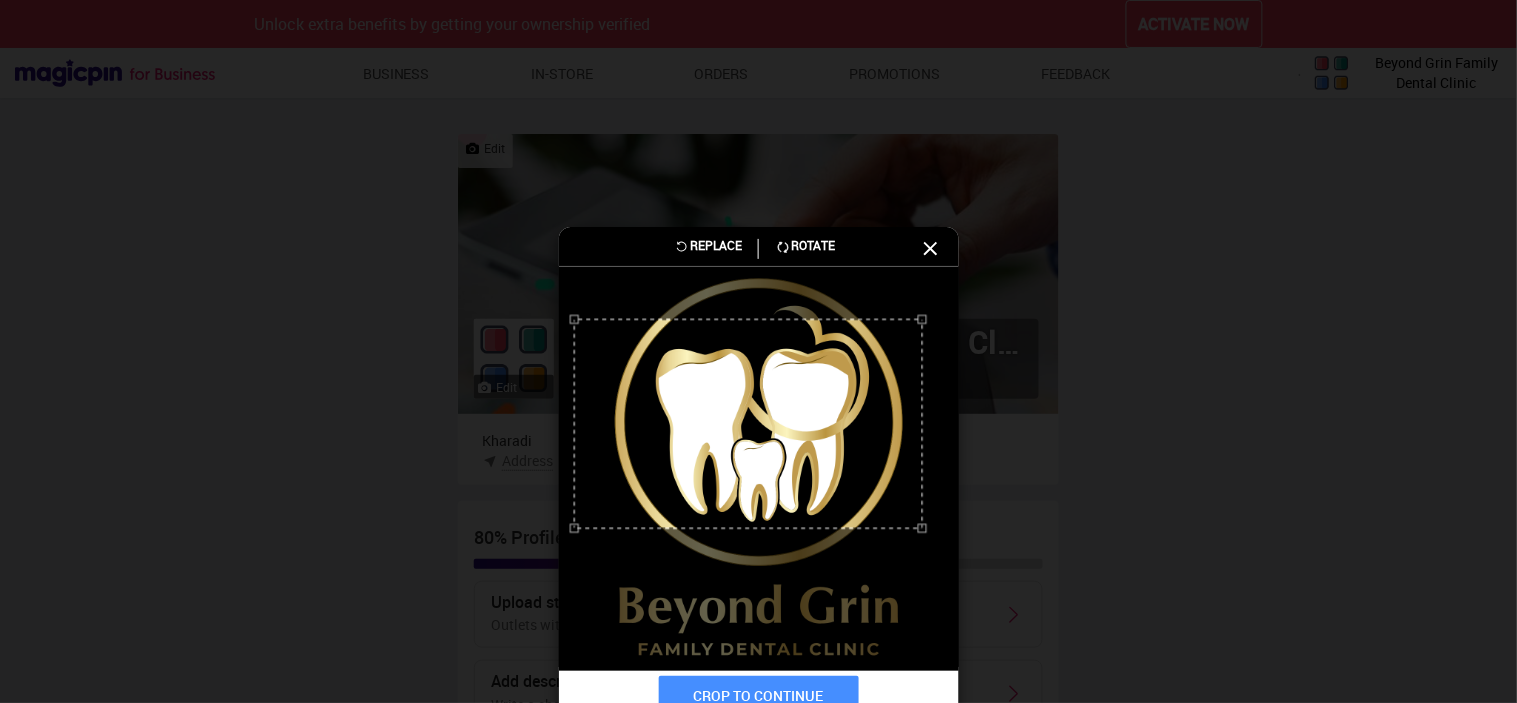 drag, startPoint x: 795, startPoint y: 422, endPoint x: 810, endPoint y: 463, distance: 43.65776 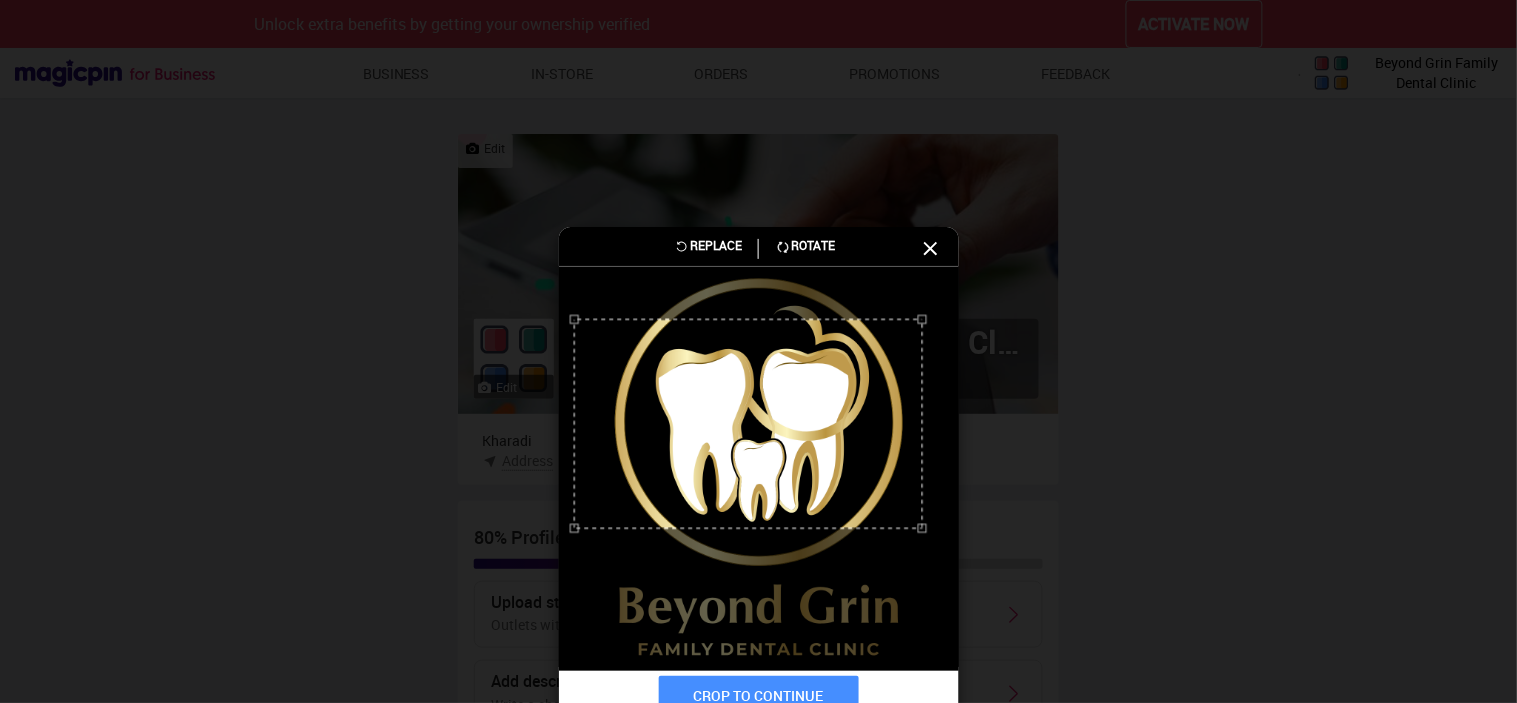 click at bounding box center (748, 423) 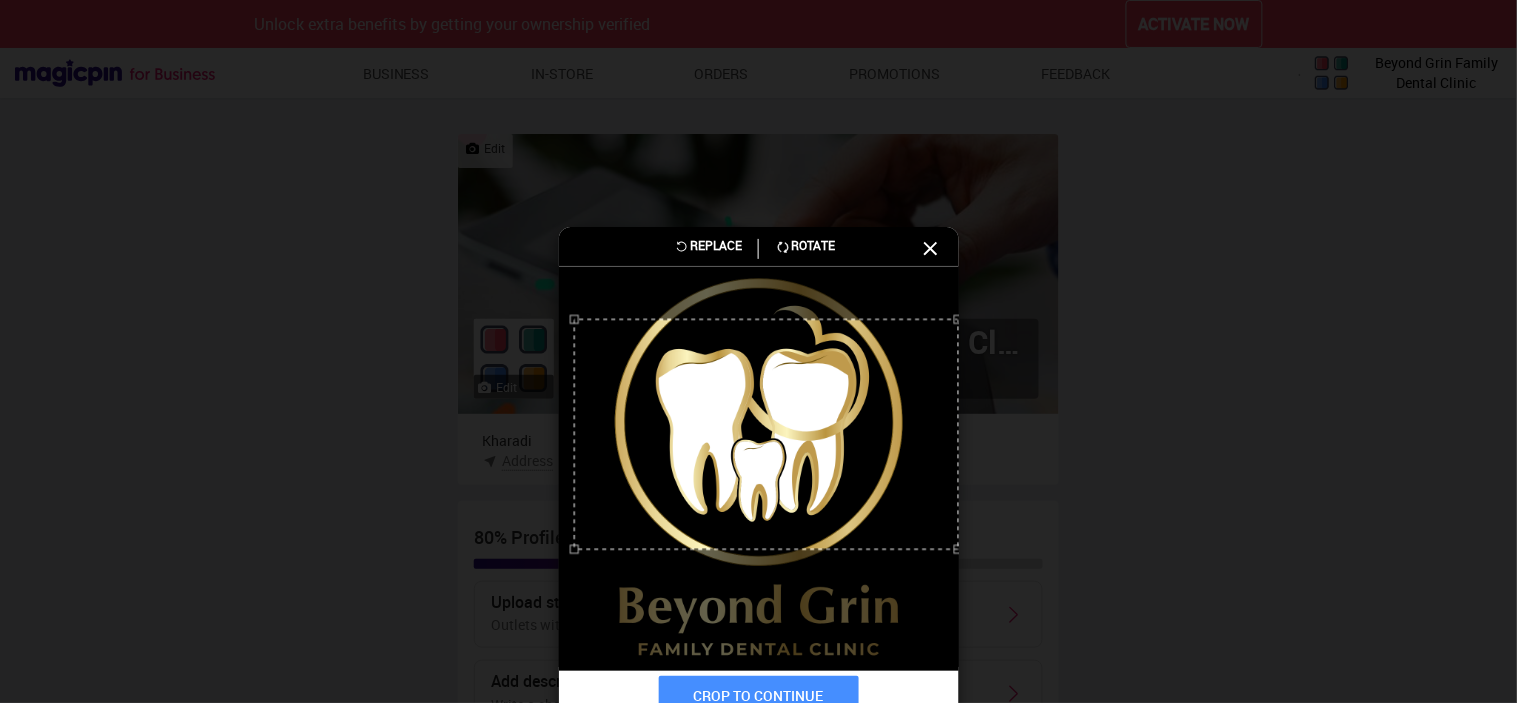 drag, startPoint x: 920, startPoint y: 526, endPoint x: 971, endPoint y: 666, distance: 149 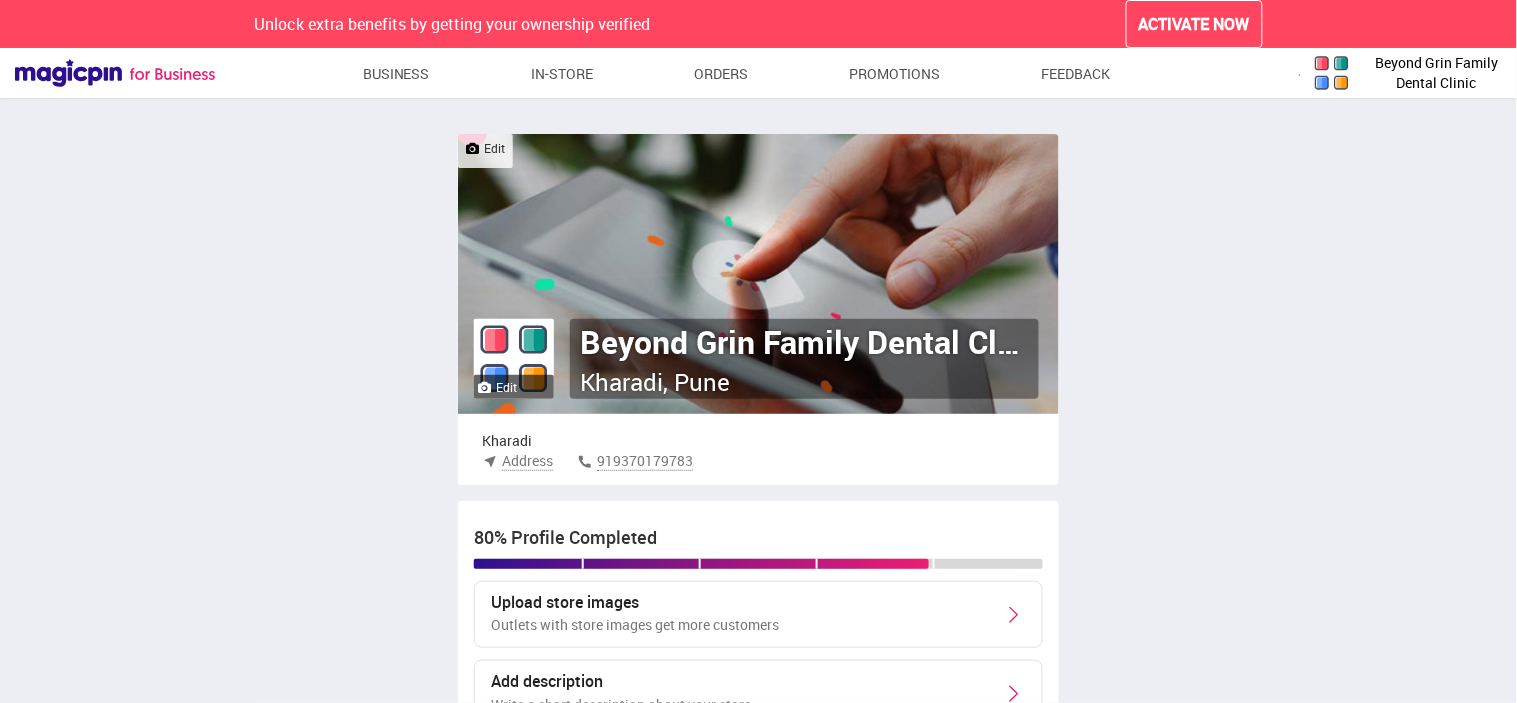 click on "Address" at bounding box center (527, 461) 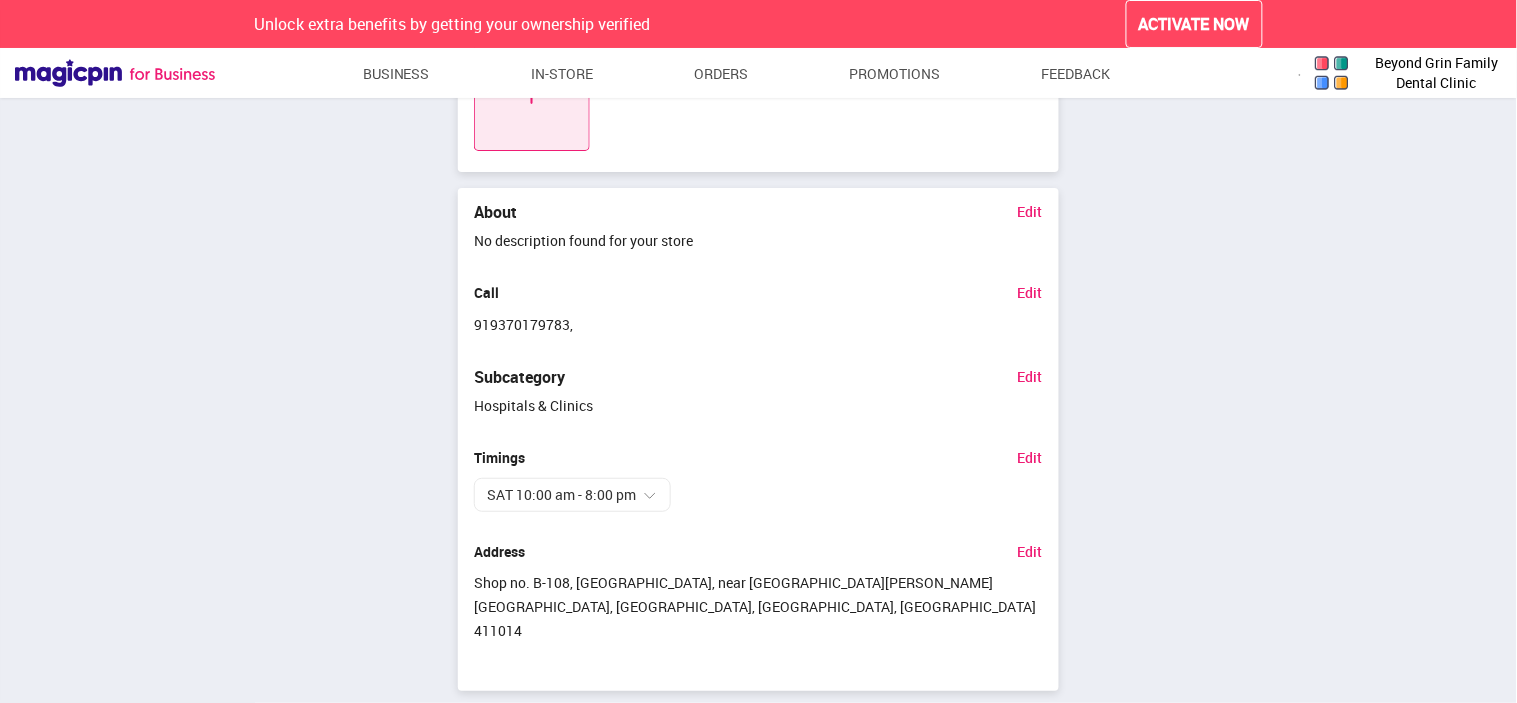 scroll, scrollTop: 955, scrollLeft: 0, axis: vertical 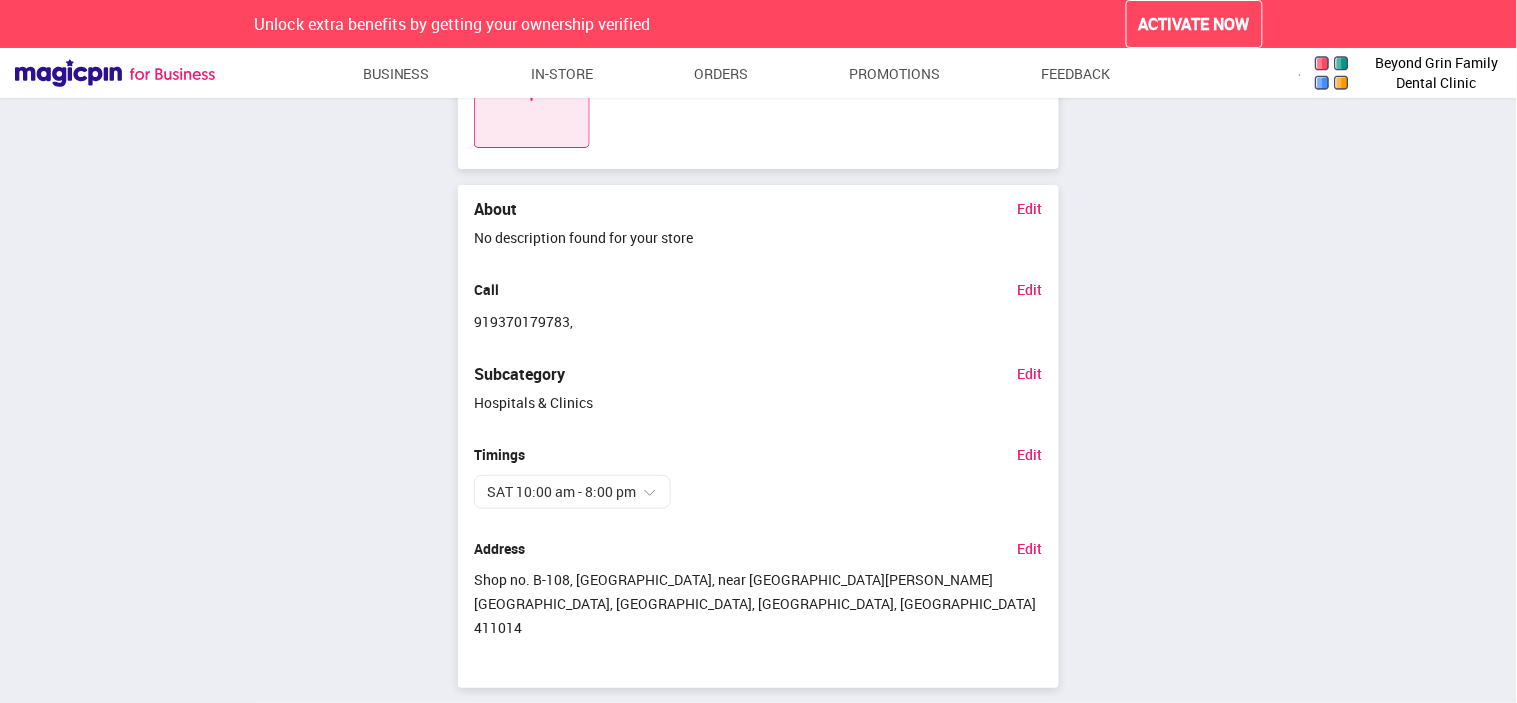 click on "Edit" at bounding box center [1030, 208] 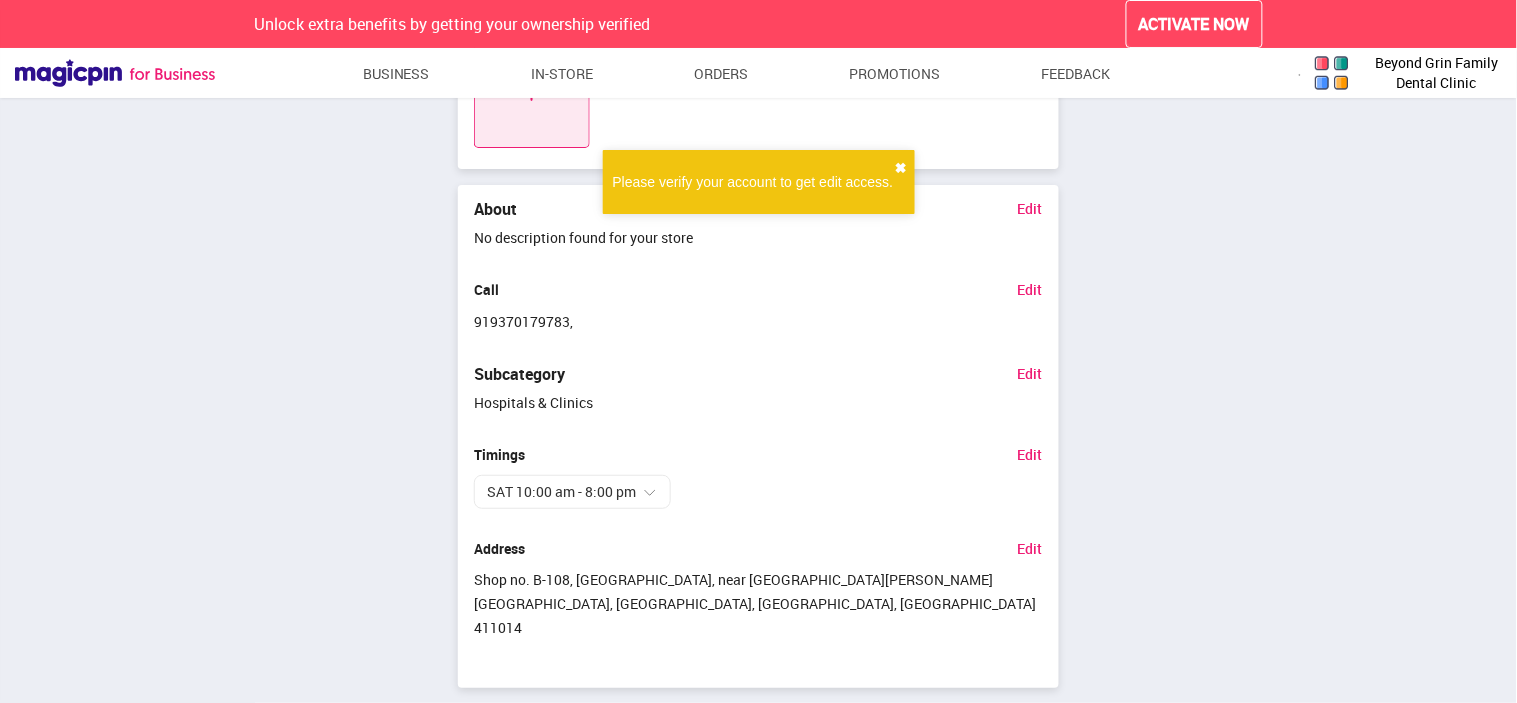 click on "✖" at bounding box center (901, 168) 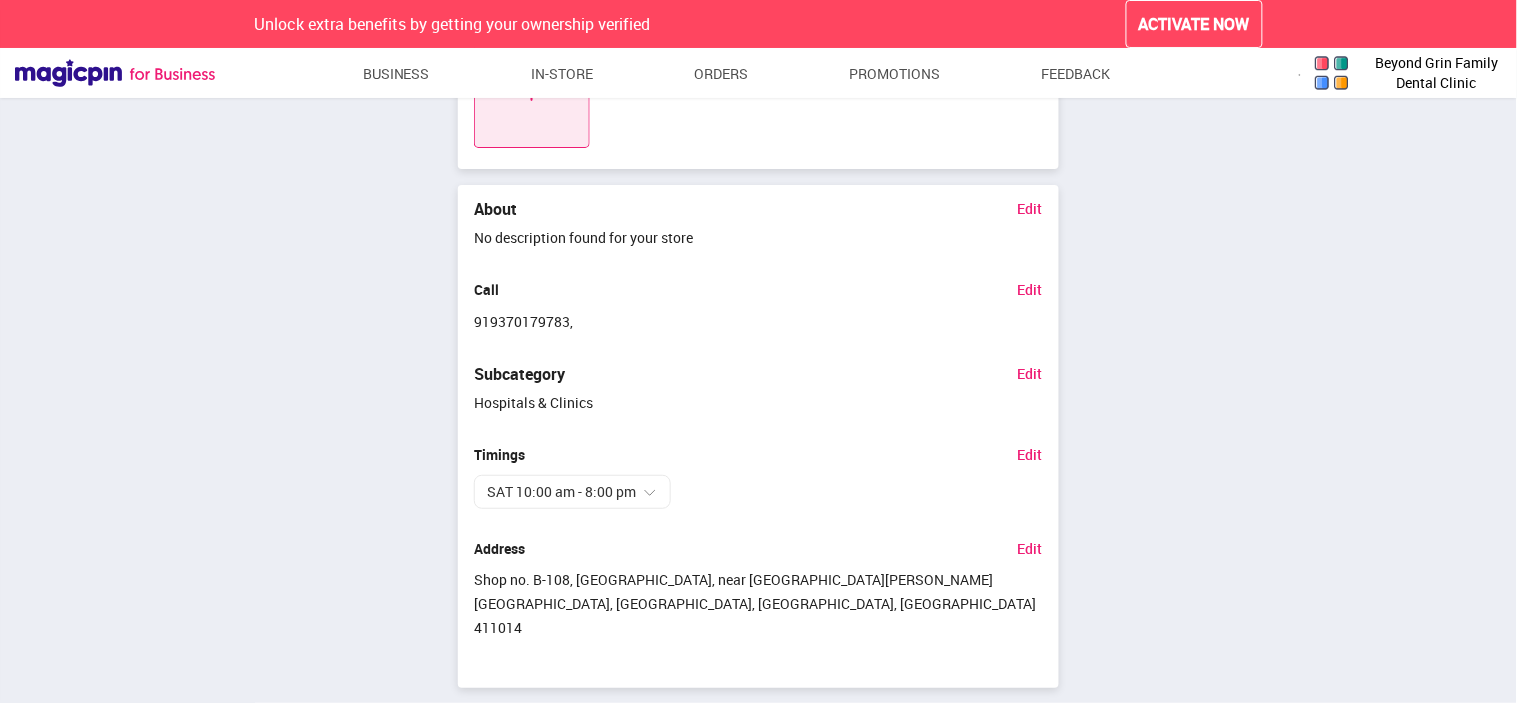 click at bounding box center (532, 90) 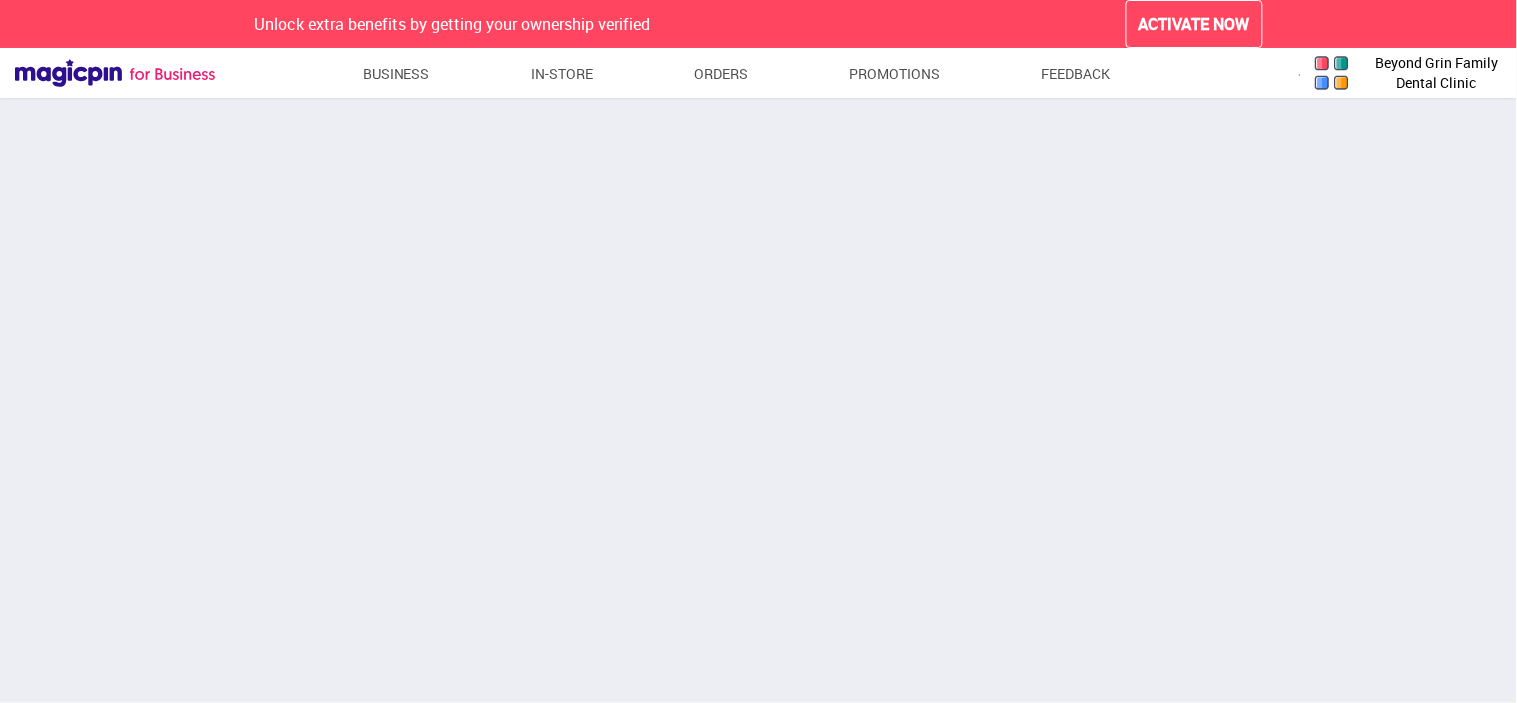 scroll, scrollTop: 495, scrollLeft: 0, axis: vertical 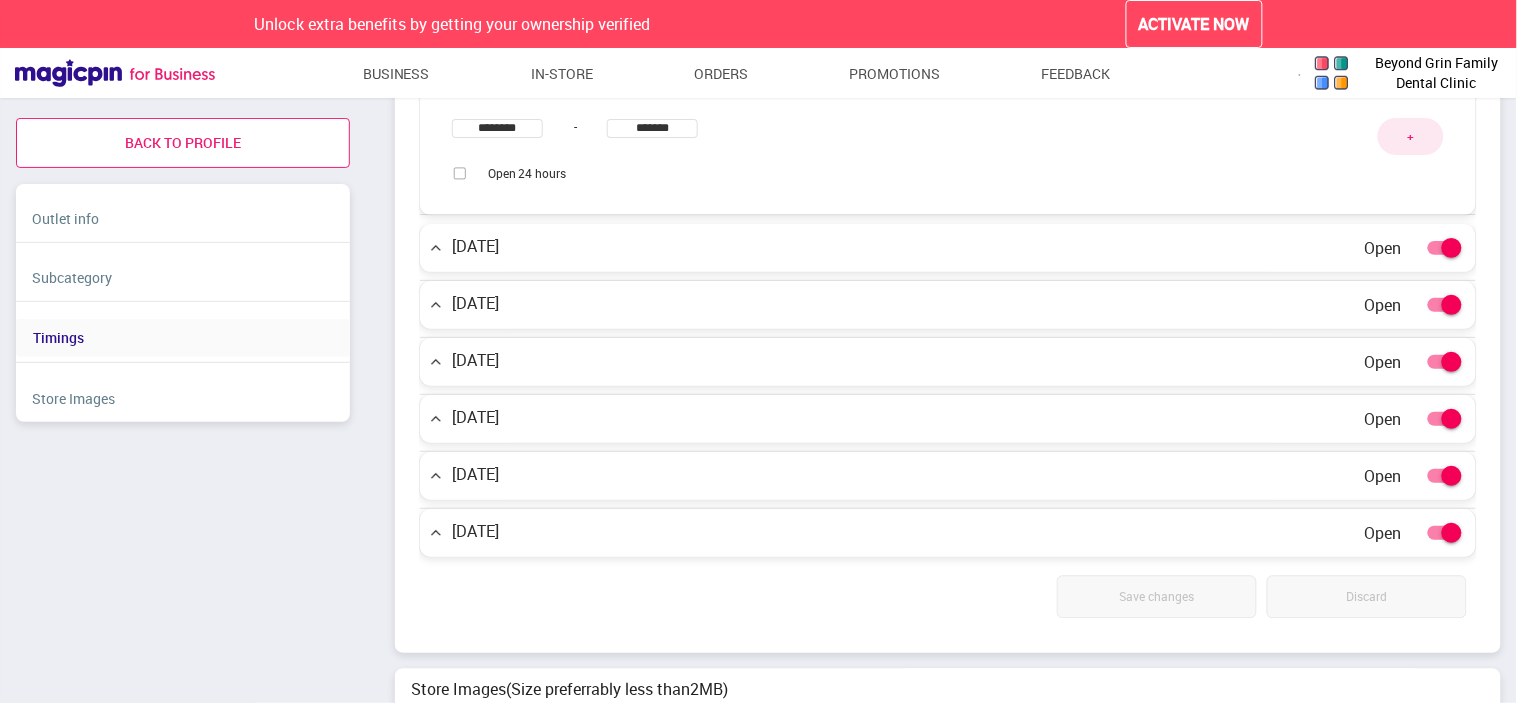 click on "back to profile" at bounding box center (183, 143) 